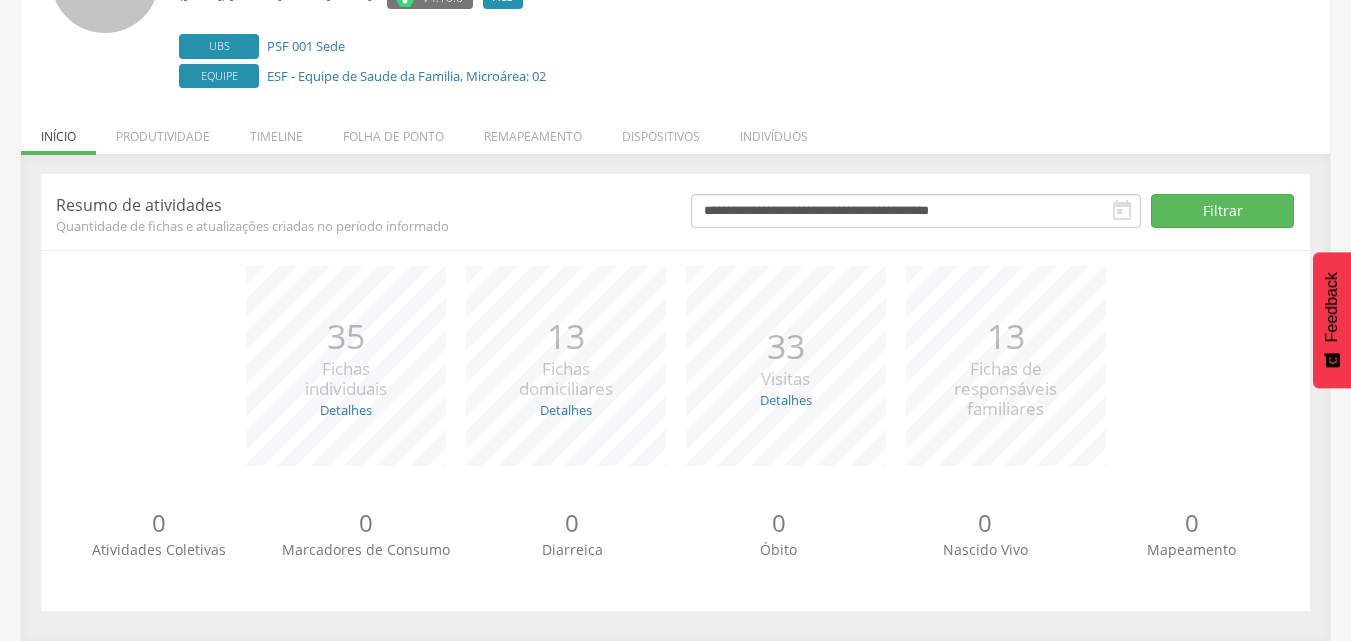 scroll, scrollTop: 211, scrollLeft: 0, axis: vertical 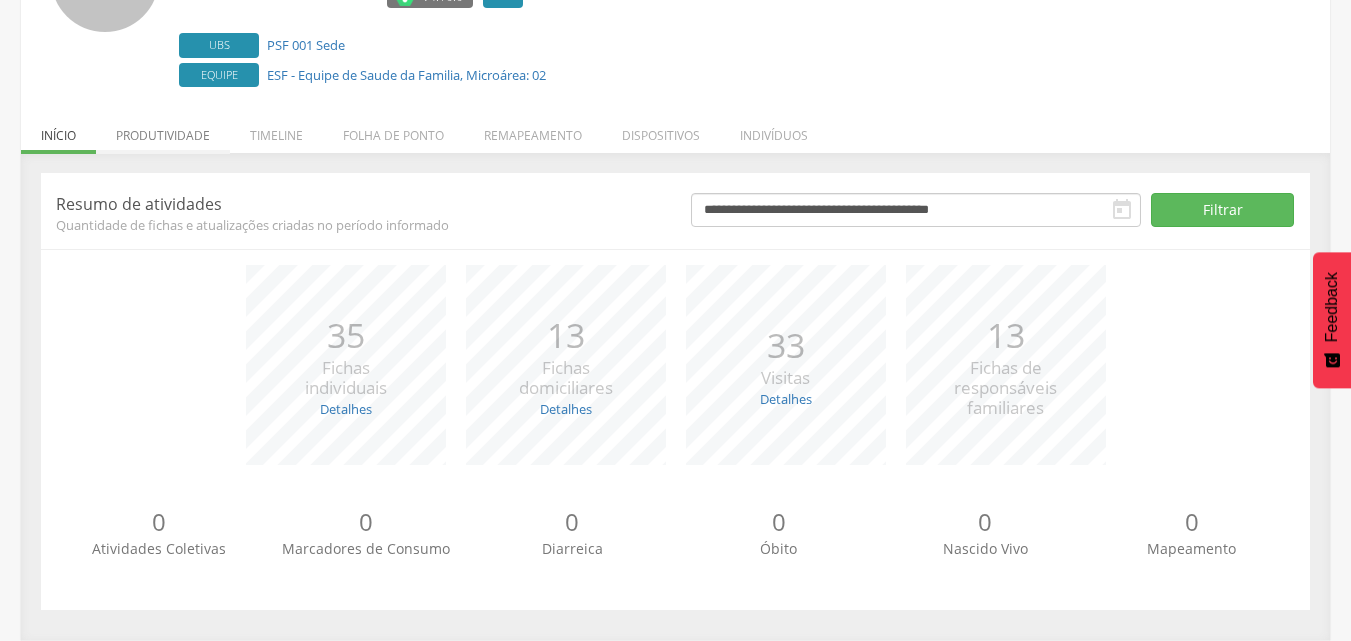 click on "Produtividade" at bounding box center [163, 130] 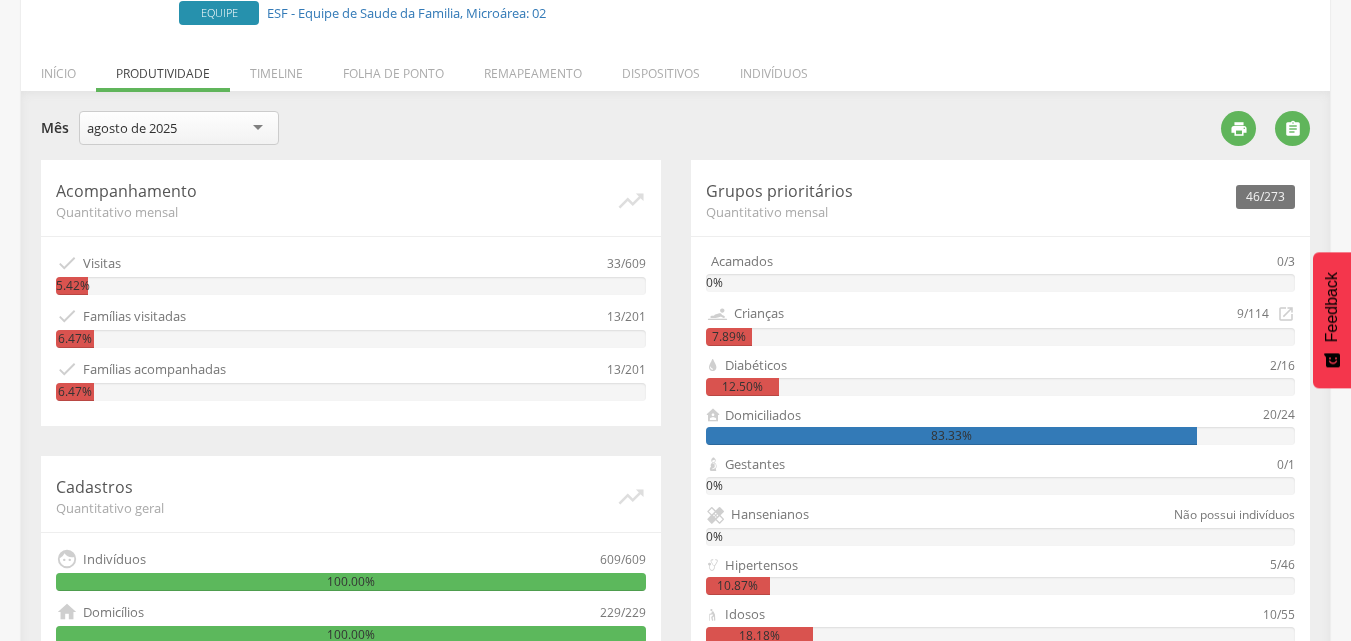 scroll, scrollTop: 29, scrollLeft: 0, axis: vertical 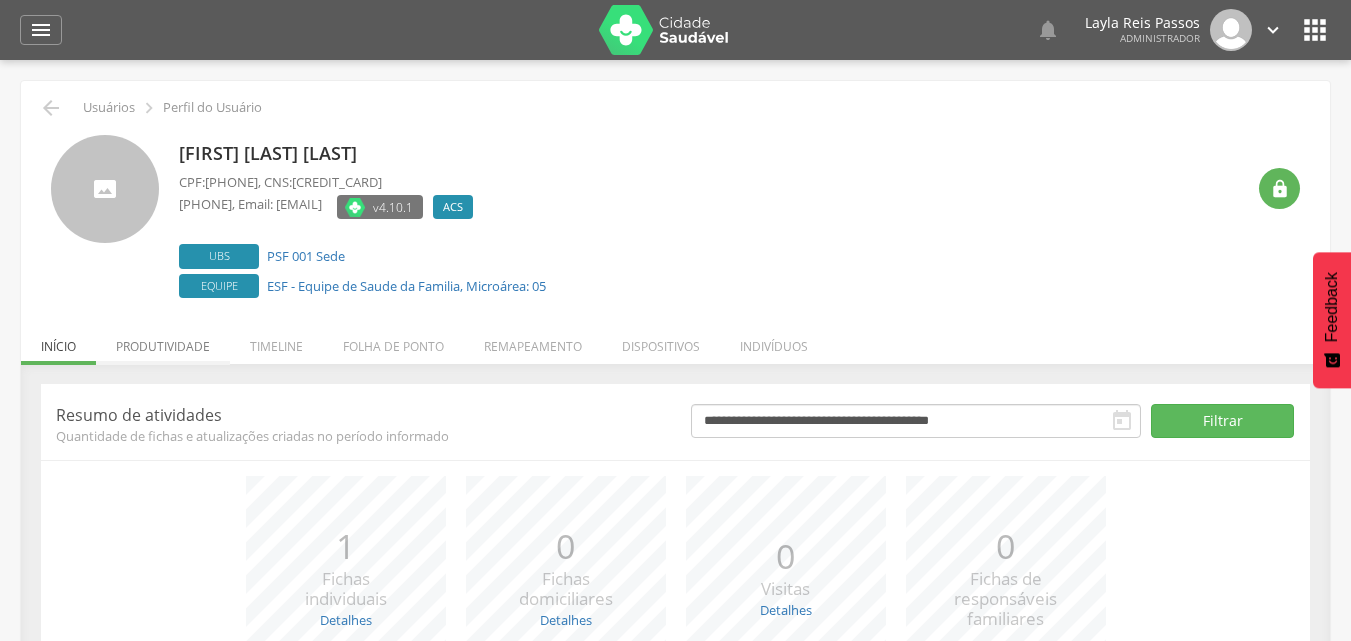 click on "Produtividade" at bounding box center (163, 341) 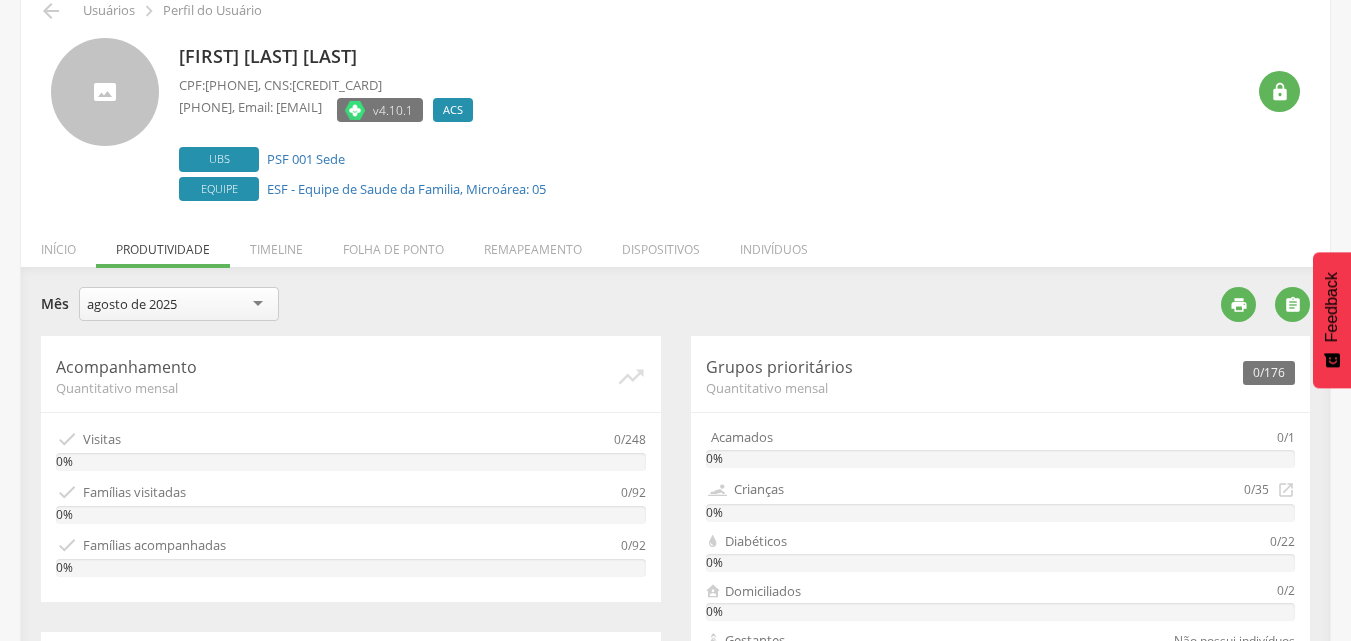 scroll, scrollTop: 100, scrollLeft: 0, axis: vertical 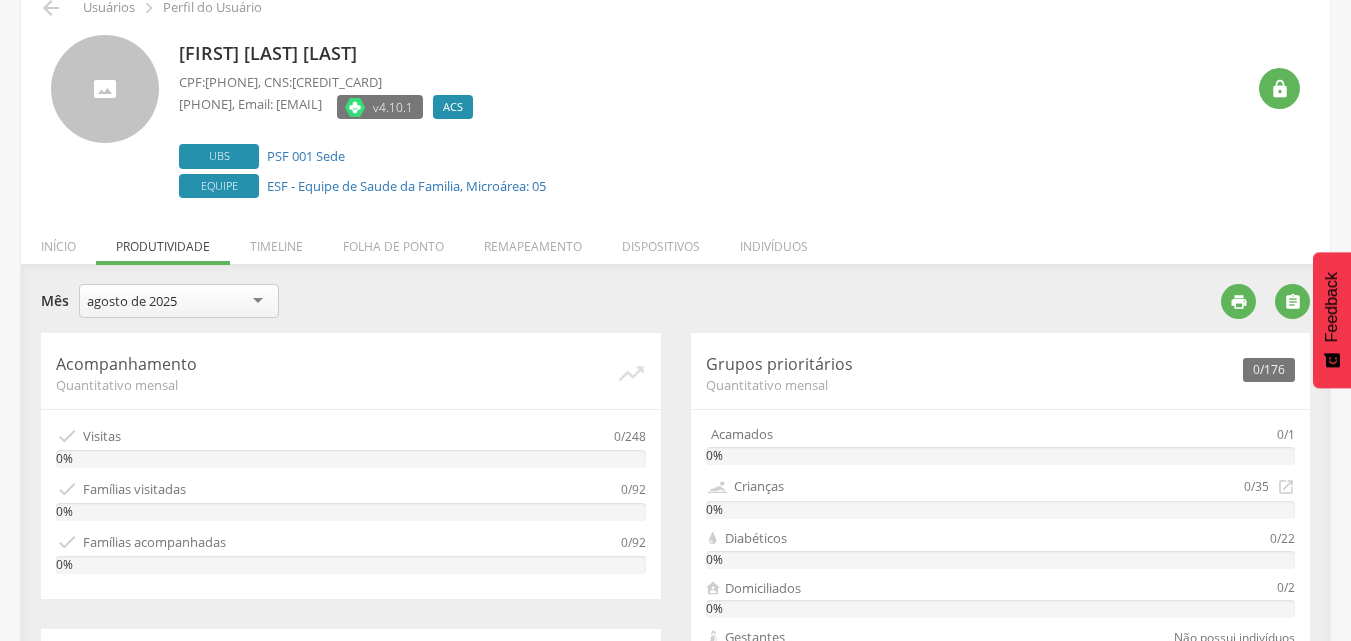 click on "agosto de 2025" at bounding box center (179, 301) 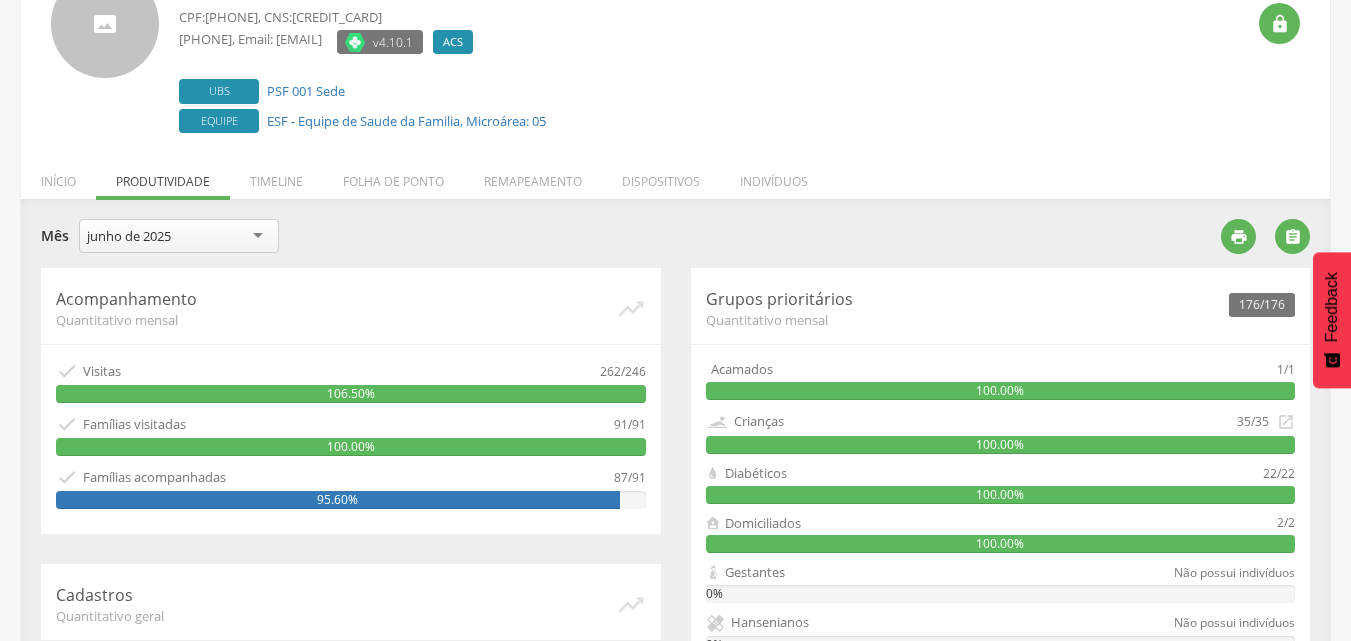 scroll, scrollTop: 200, scrollLeft: 0, axis: vertical 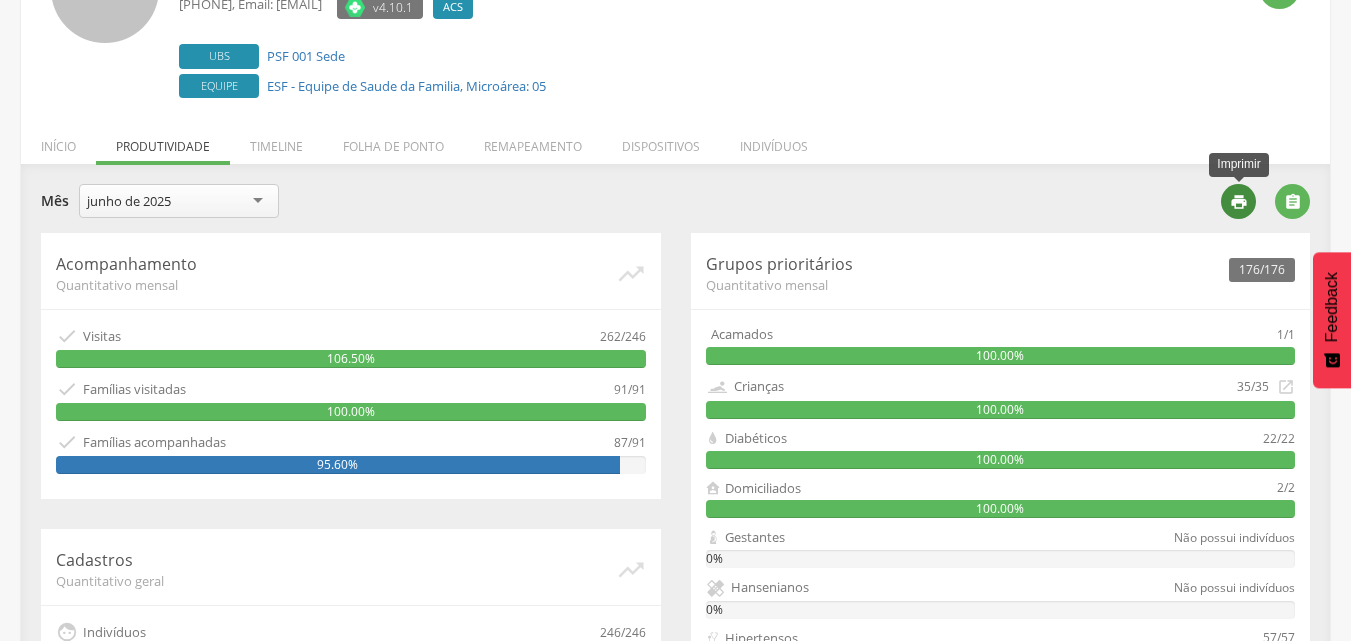 click on "" at bounding box center [1239, 202] 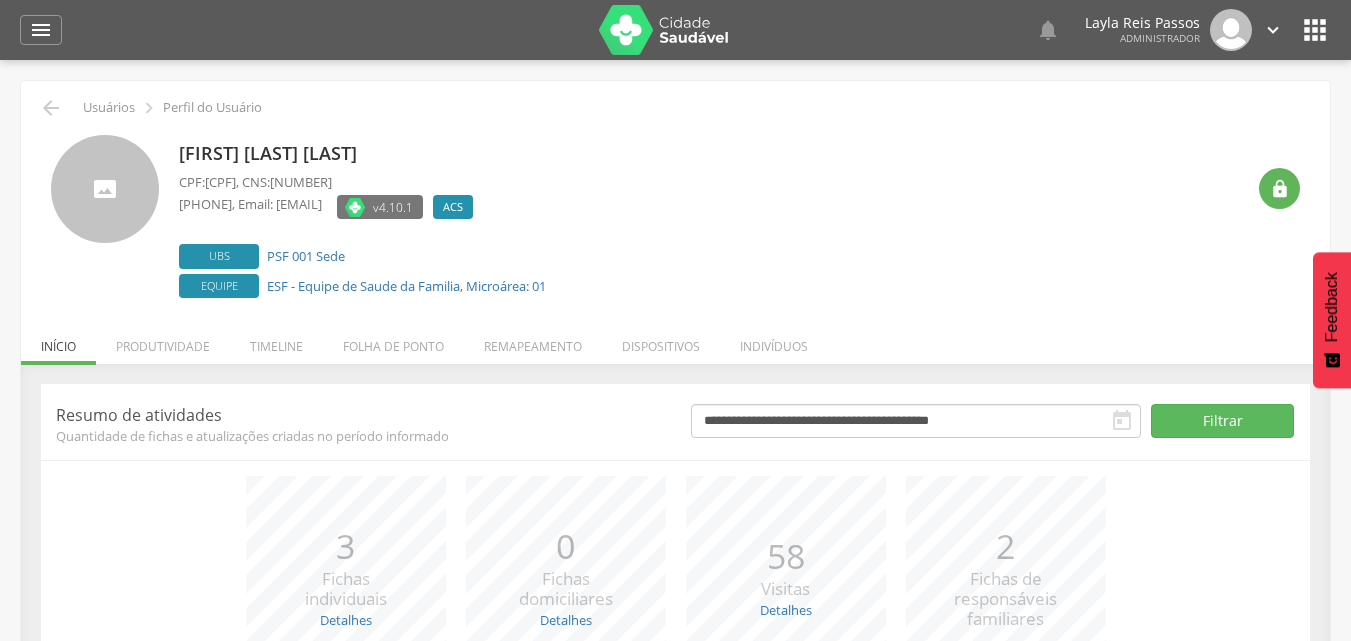 scroll, scrollTop: 0, scrollLeft: 0, axis: both 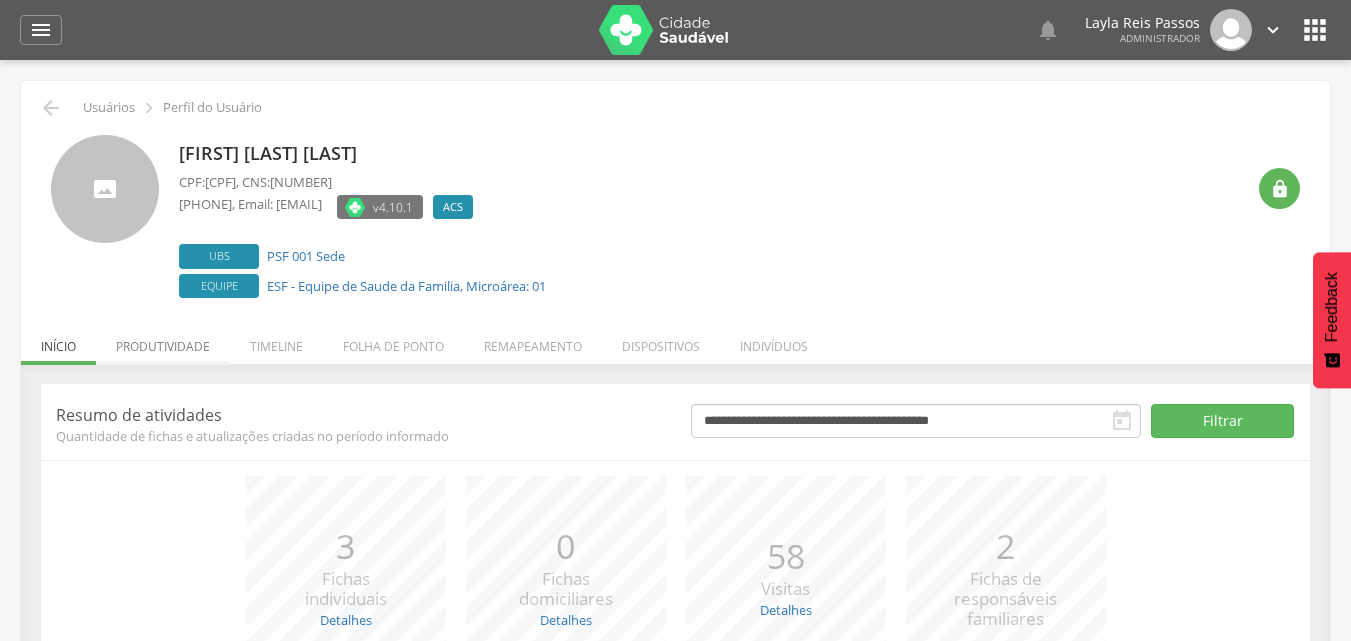 click on "Produtividade" at bounding box center (163, 341) 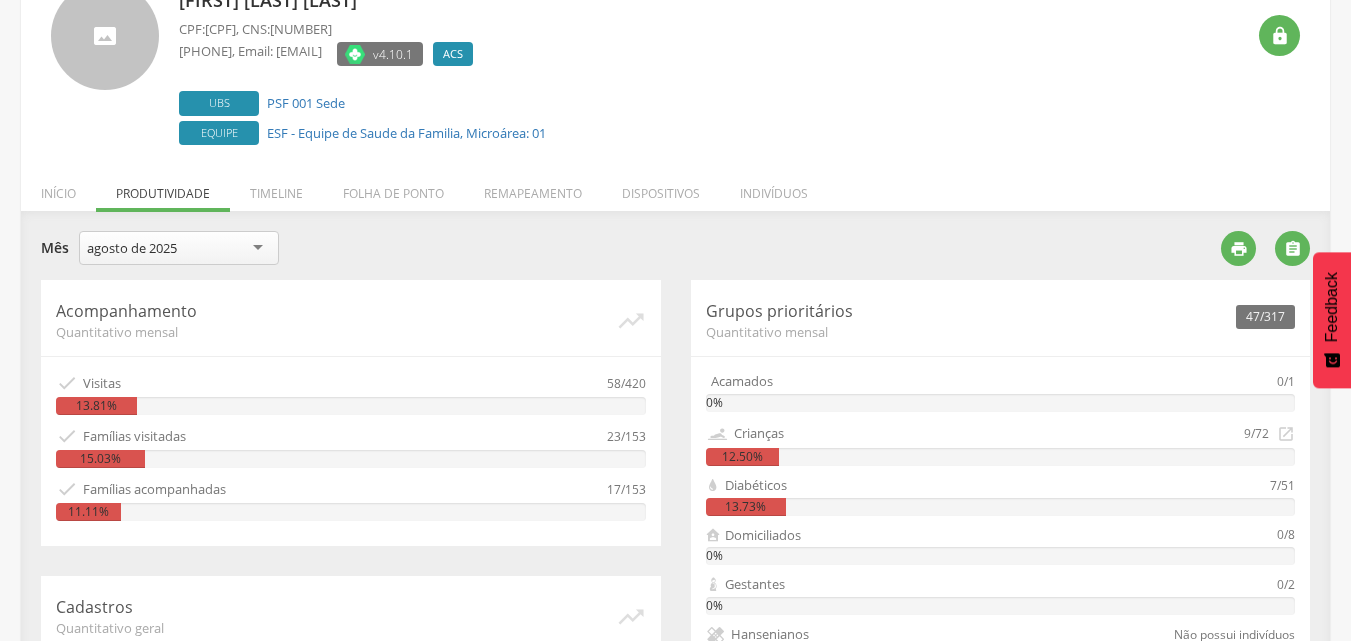 scroll, scrollTop: 200, scrollLeft: 0, axis: vertical 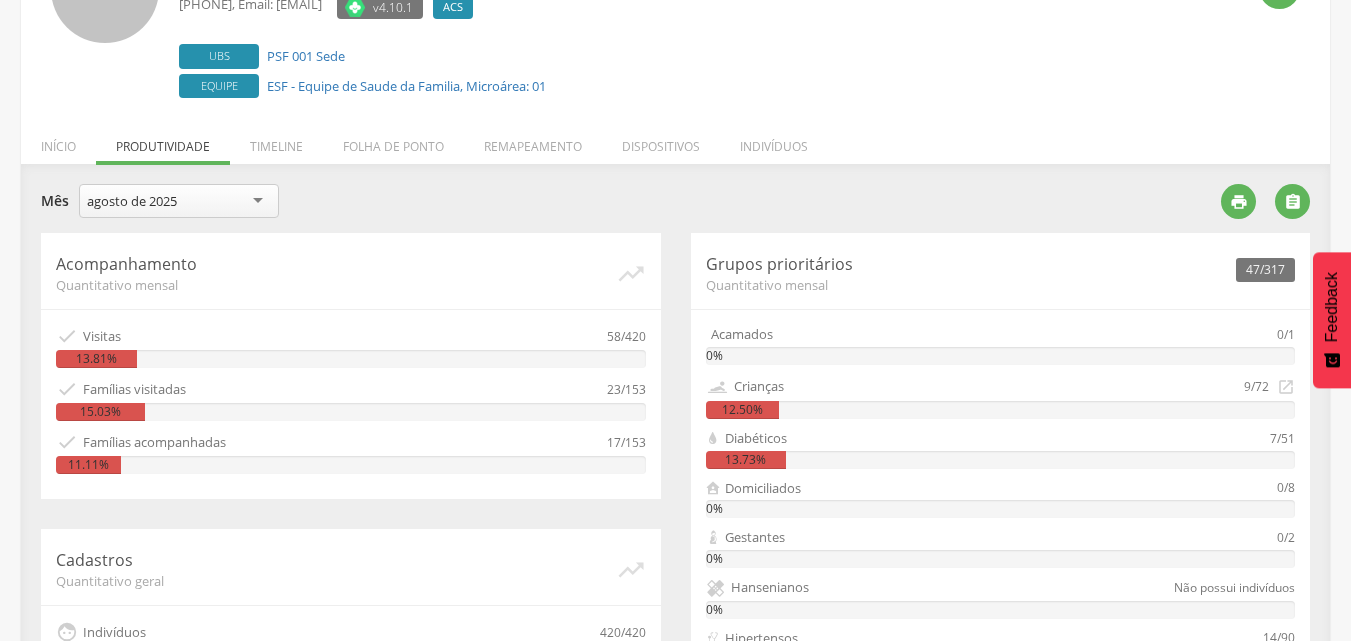 click on "agosto de 2025" at bounding box center [179, 201] 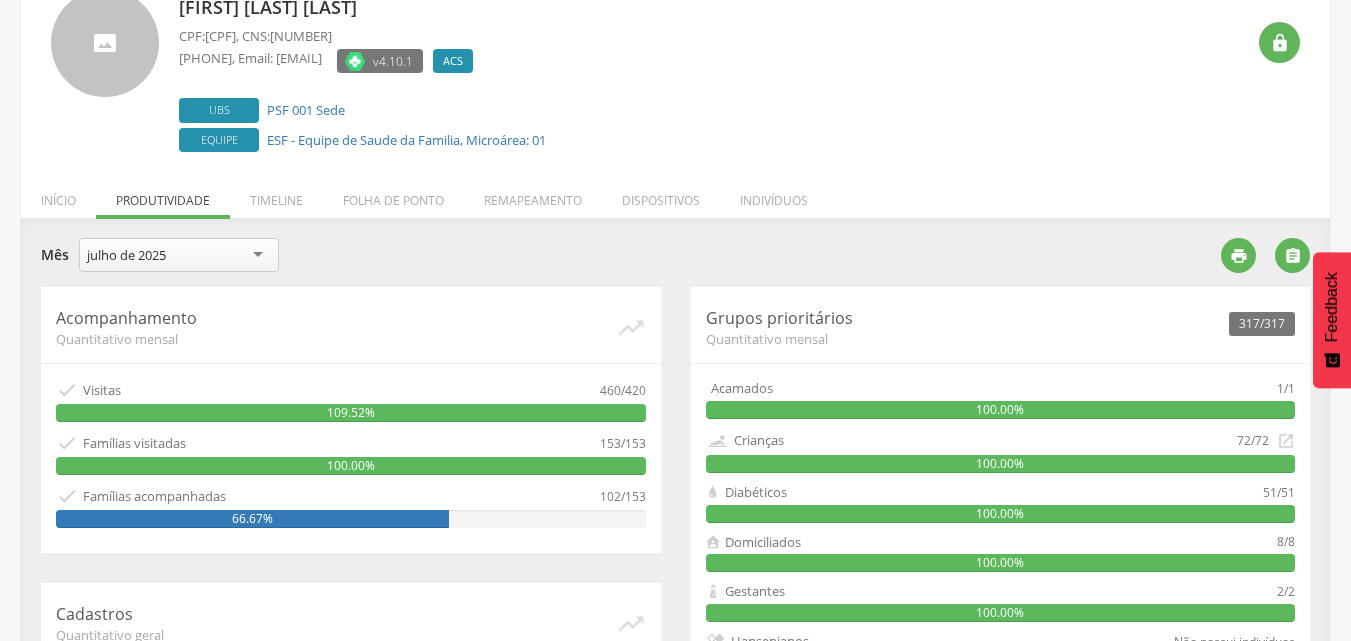 scroll, scrollTop: 129, scrollLeft: 0, axis: vertical 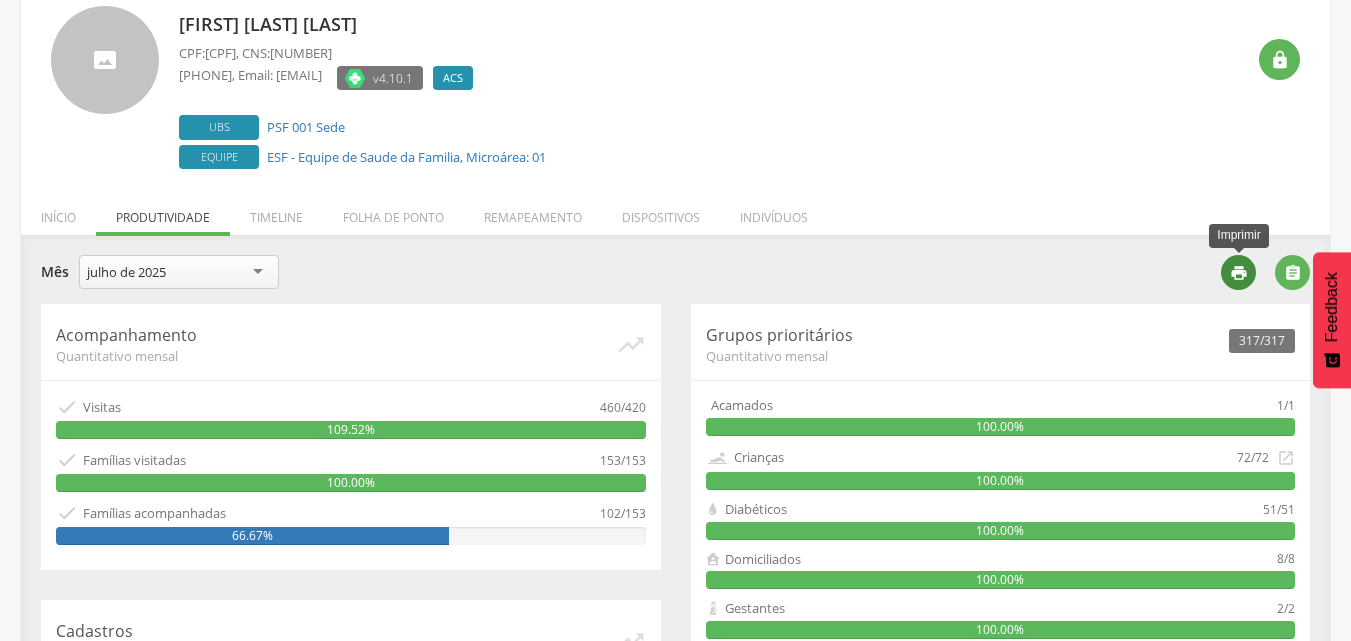 click on "" at bounding box center [1239, 273] 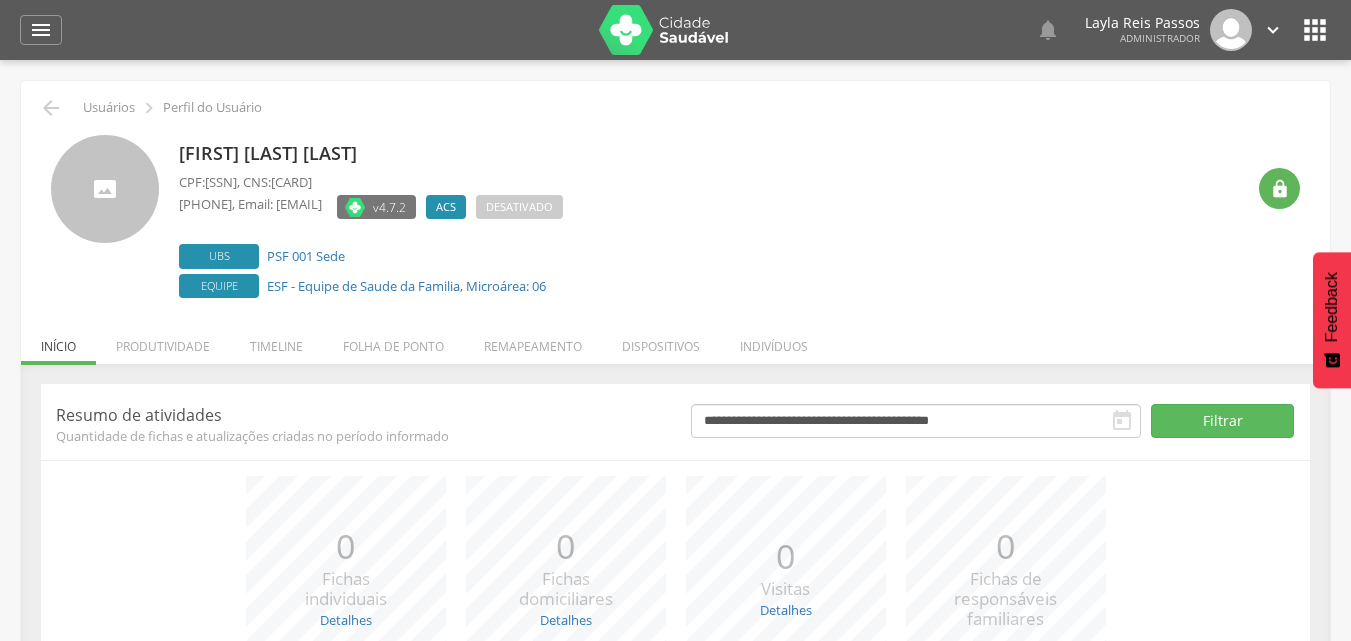 scroll, scrollTop: 0, scrollLeft: 0, axis: both 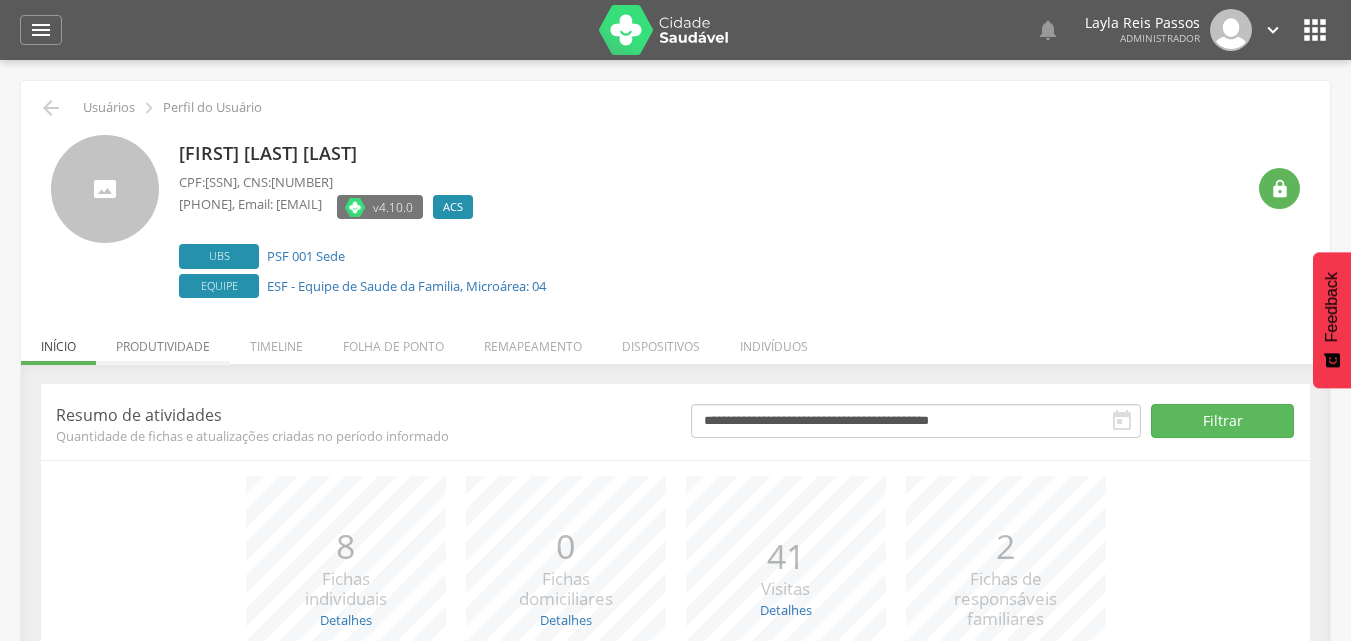 click on "Produtividade" at bounding box center (163, 341) 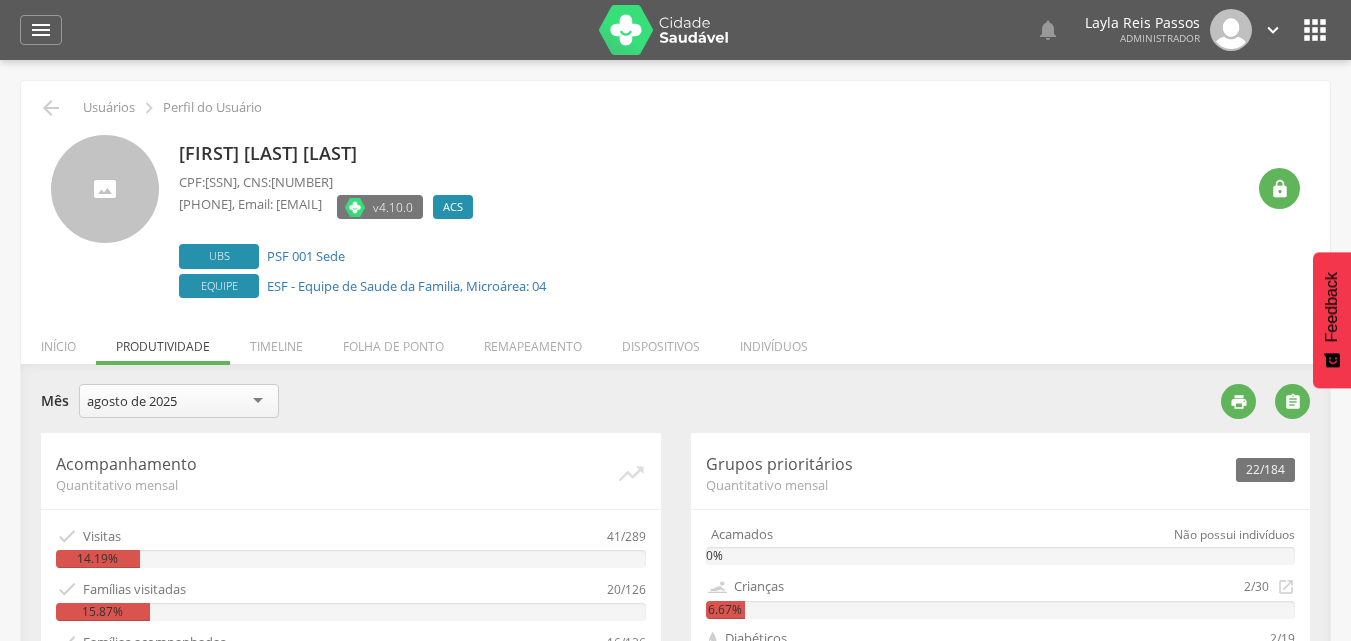 click on "agosto de 2025" at bounding box center (179, 401) 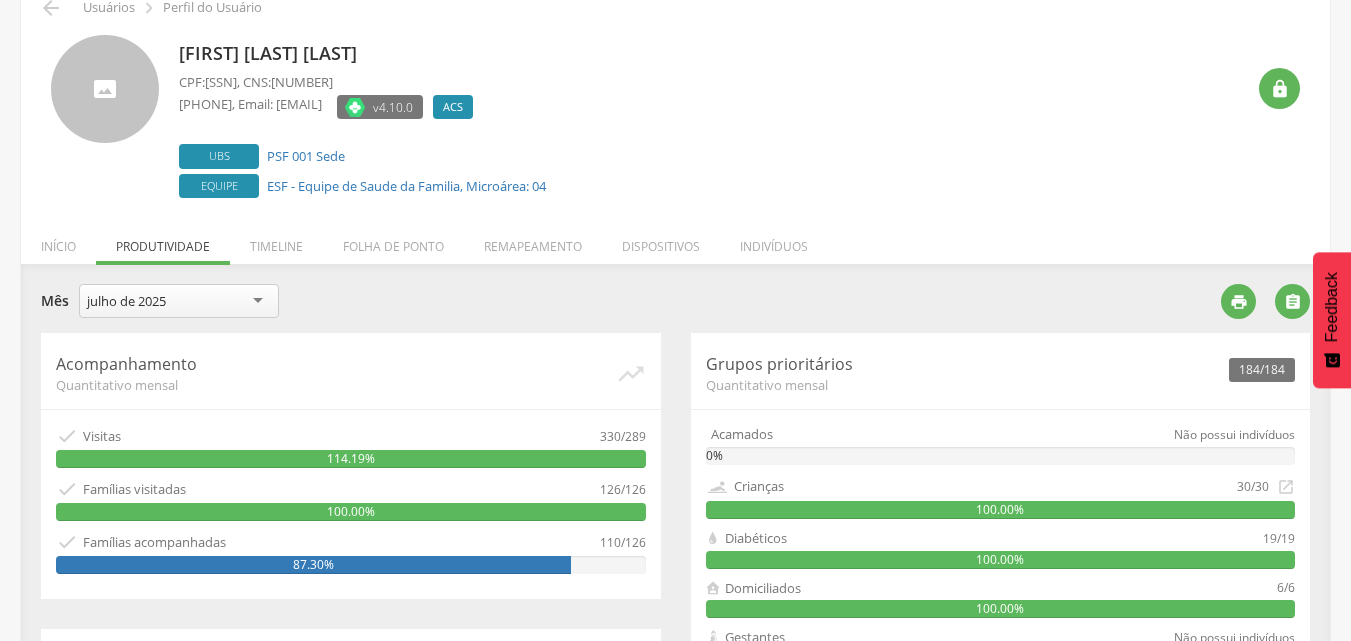 scroll, scrollTop: 200, scrollLeft: 0, axis: vertical 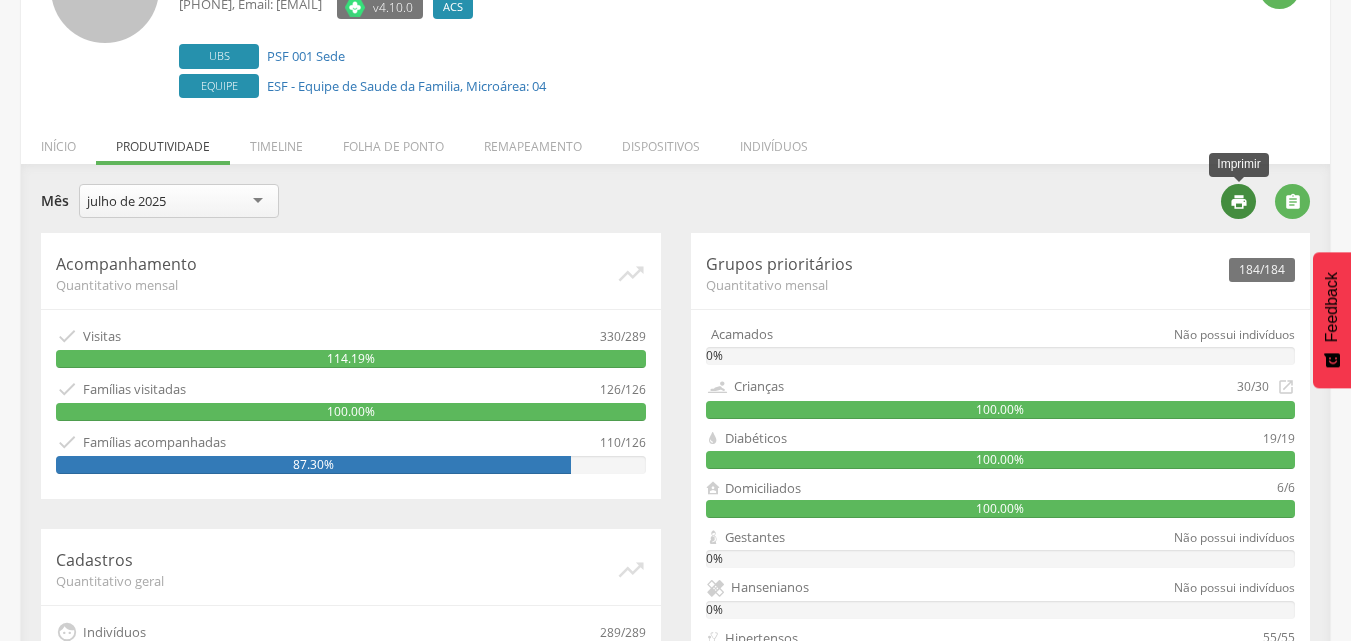 click on "" at bounding box center (1238, 201) 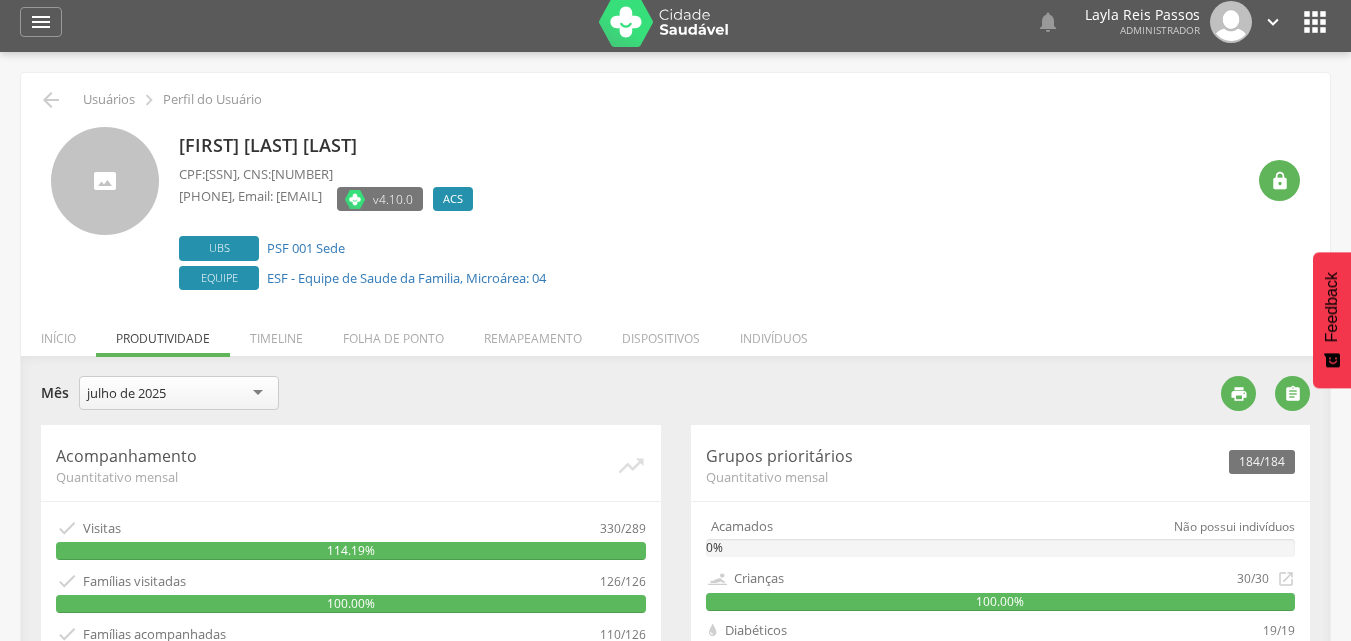 scroll, scrollTop: 0, scrollLeft: 0, axis: both 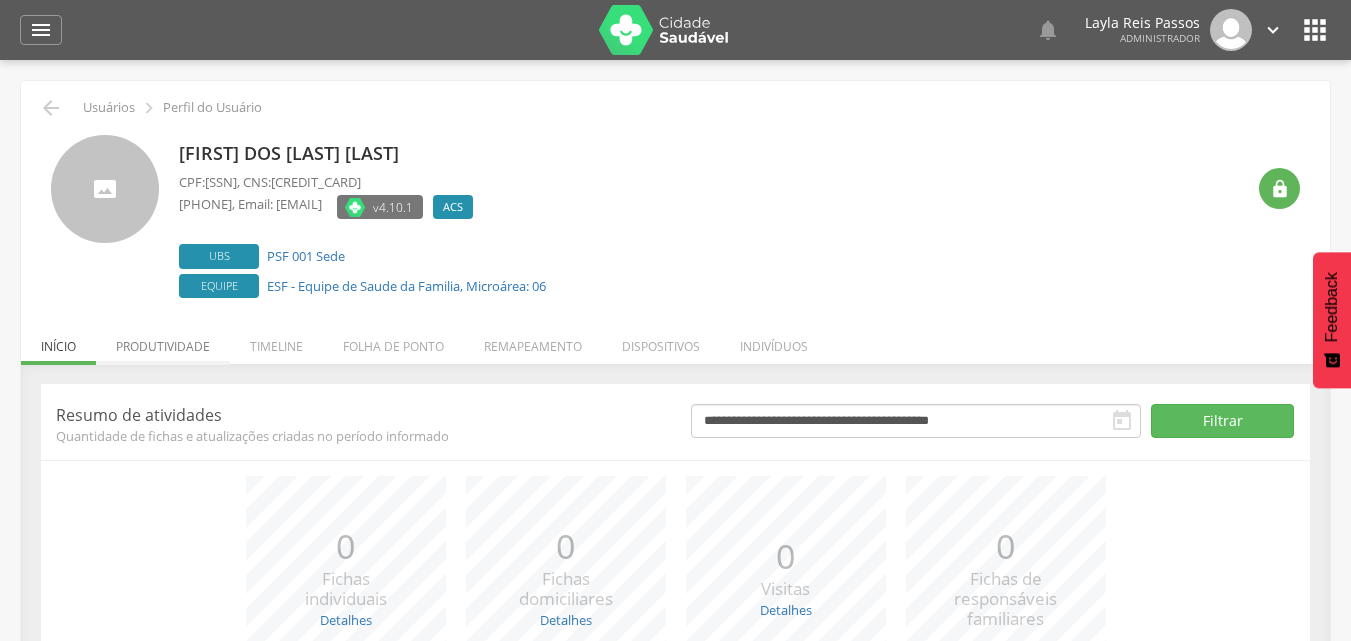 click on "Produtividade" at bounding box center (163, 341) 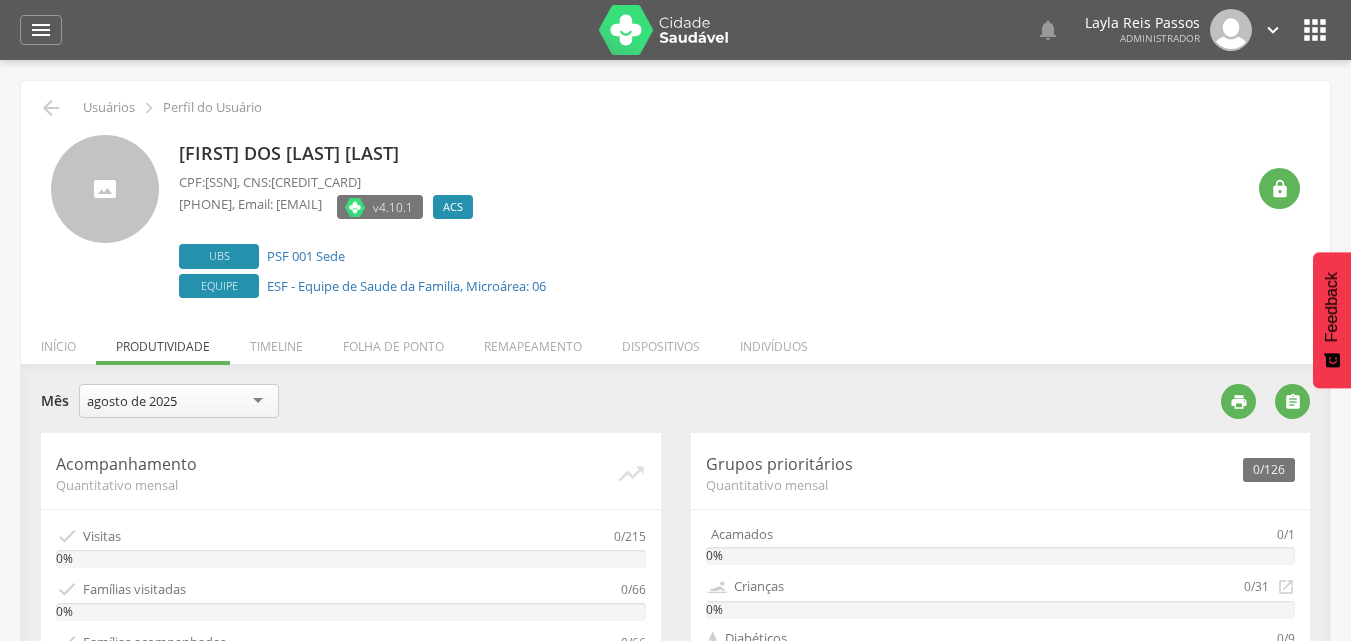 click on "agosto de 2025" at bounding box center [179, 401] 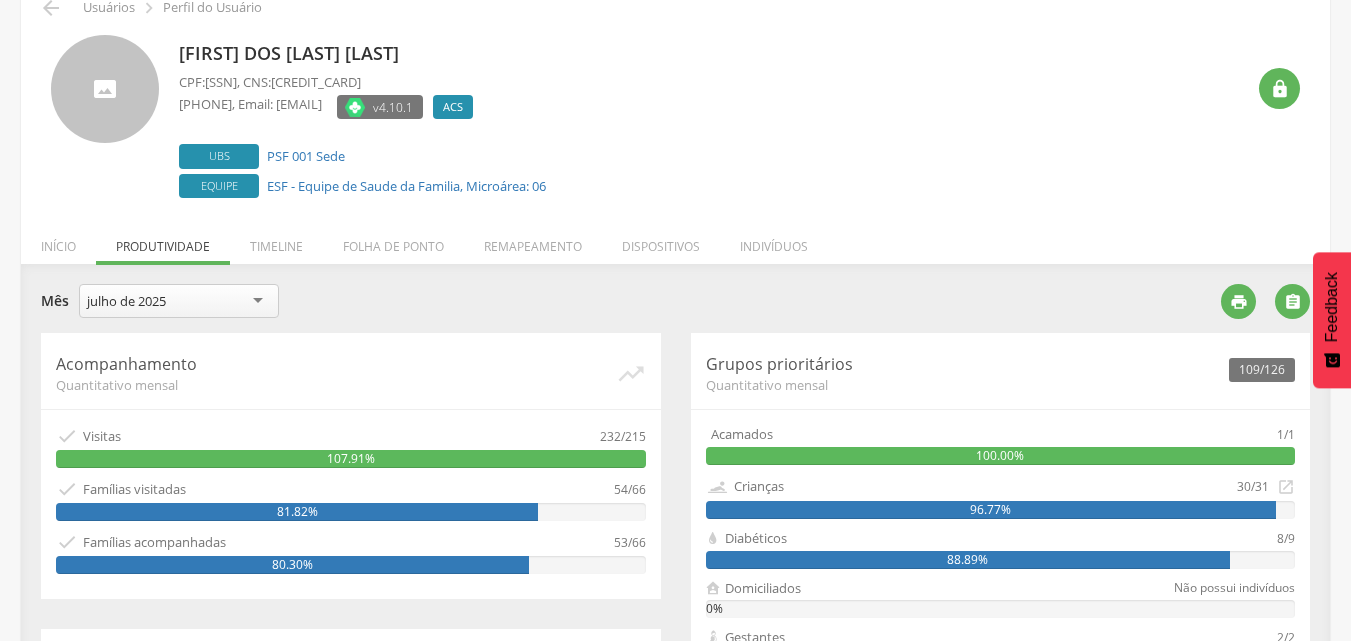 scroll, scrollTop: 0, scrollLeft: 0, axis: both 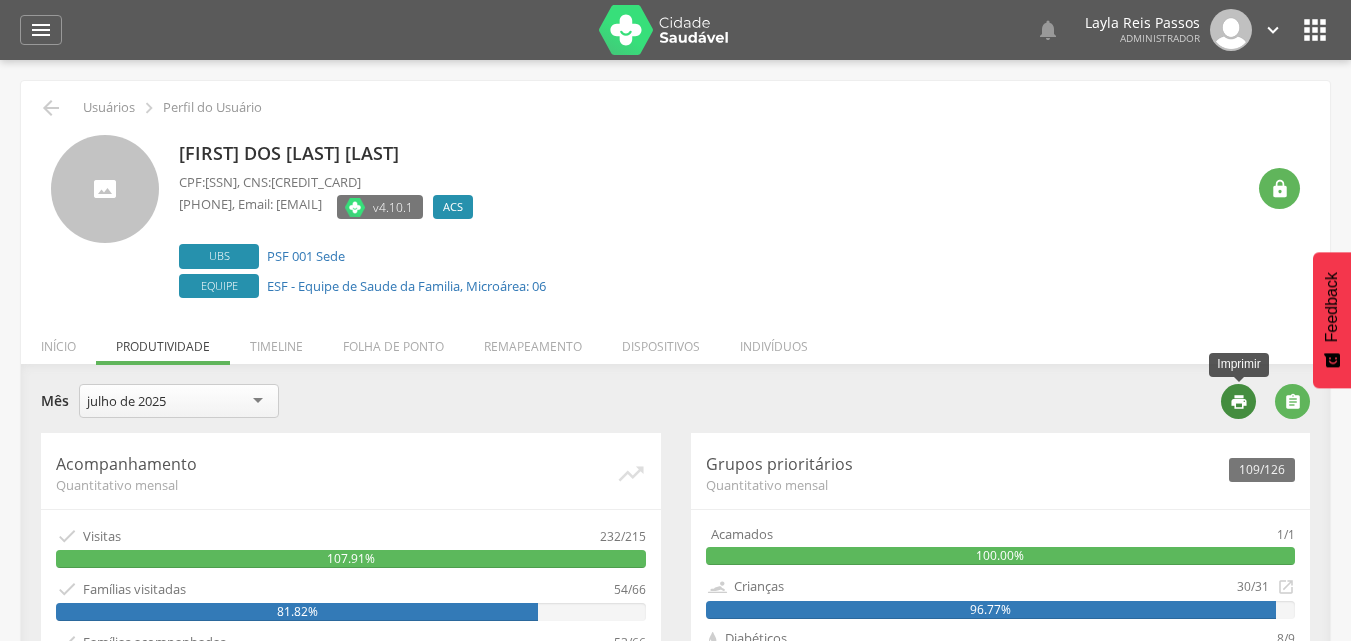 click on "" at bounding box center [1239, 402] 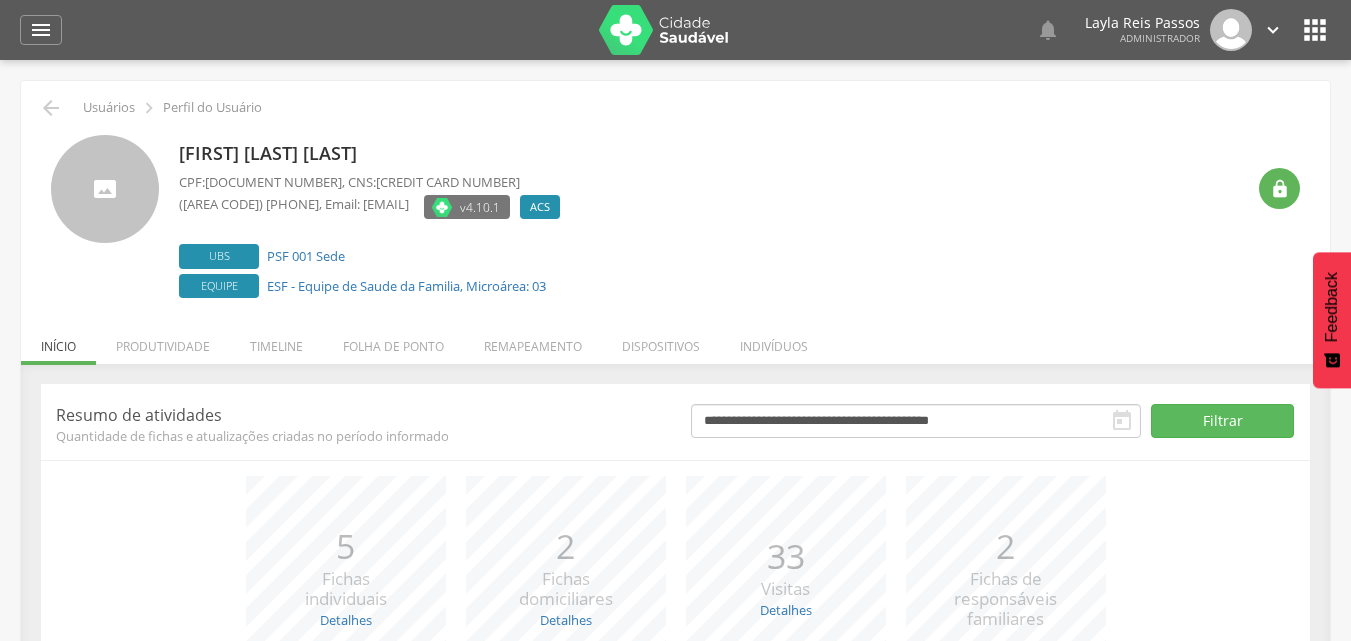 scroll, scrollTop: 0, scrollLeft: 0, axis: both 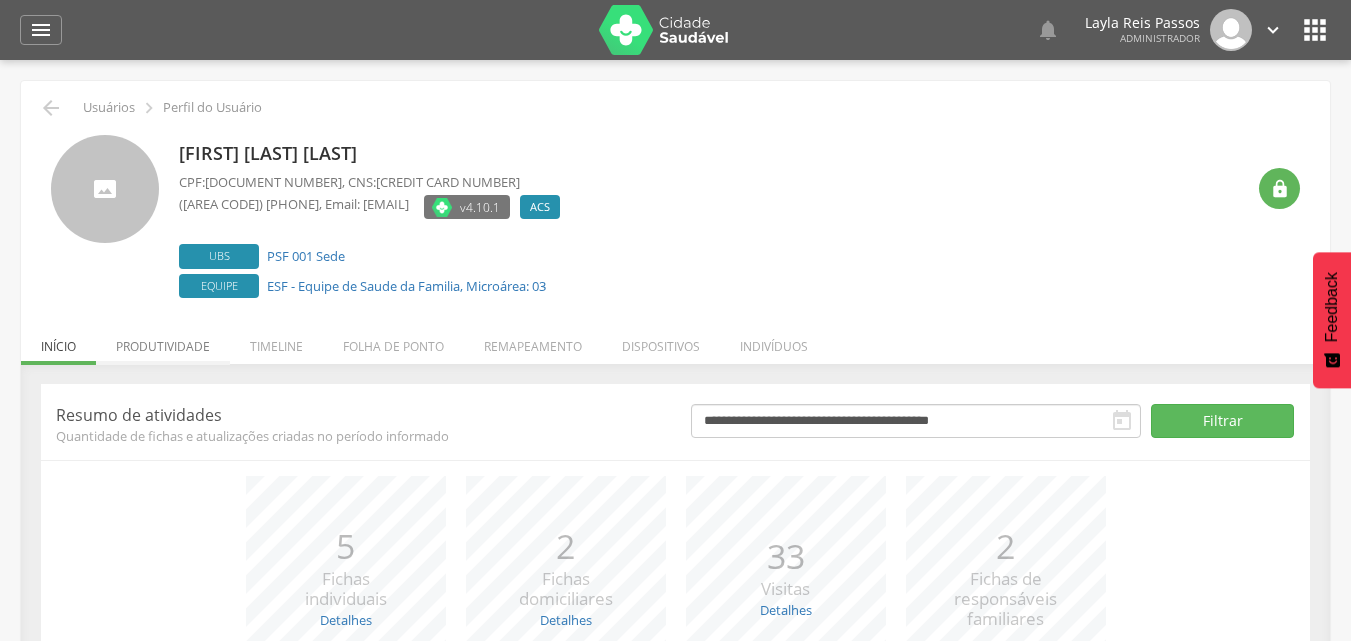 click on "Produtividade" at bounding box center (163, 341) 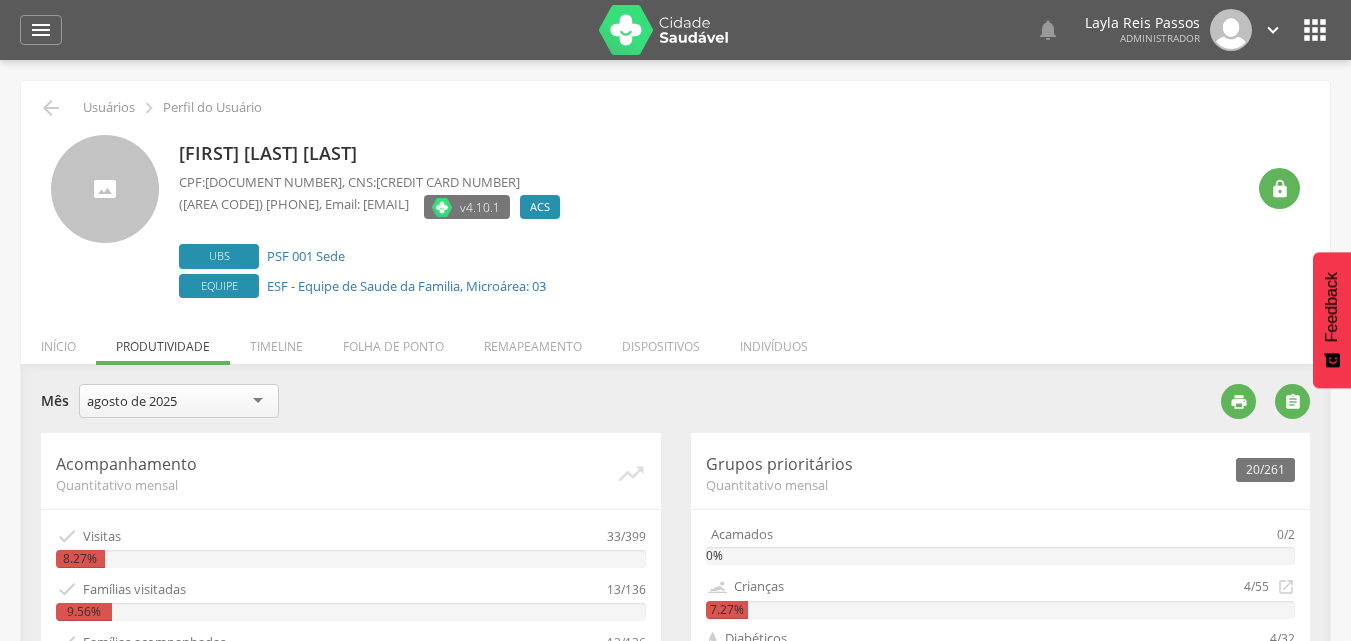 click on "[MONTH] de [YEAR] [MONTH] de [YEAR]" at bounding box center (179, 403) 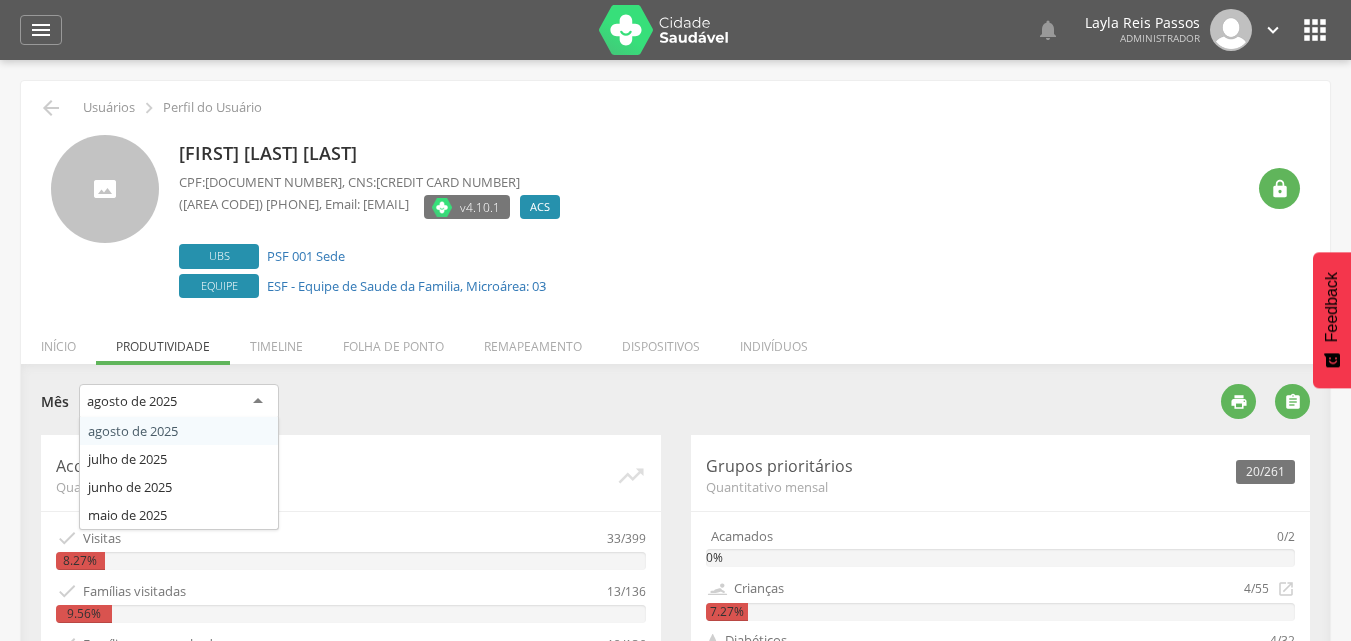 click on "agosto de 2025" at bounding box center [179, 402] 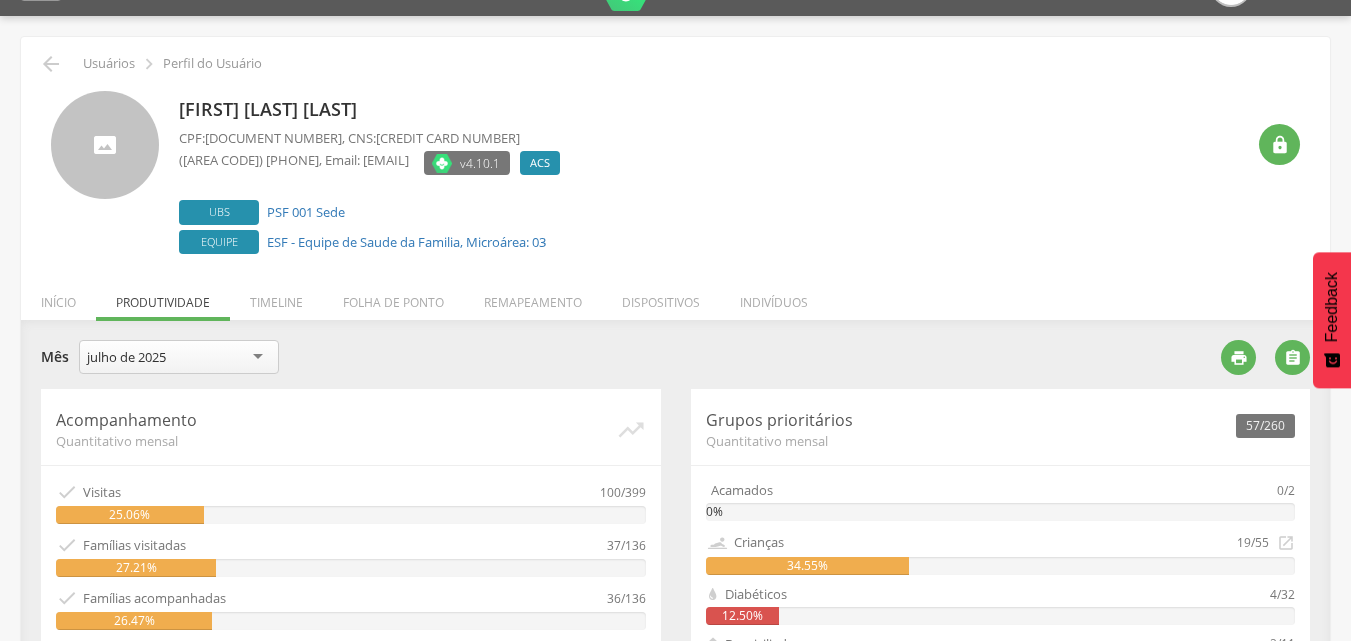 scroll, scrollTop: 0, scrollLeft: 0, axis: both 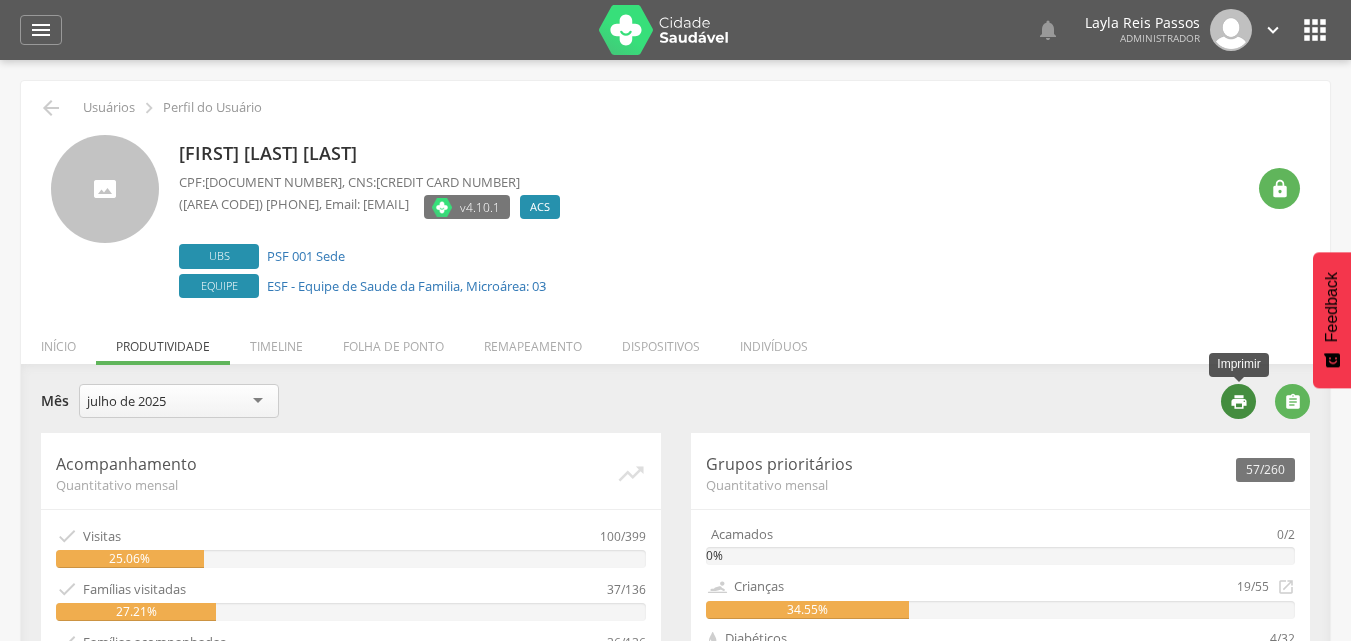 click on "" at bounding box center [1238, 401] 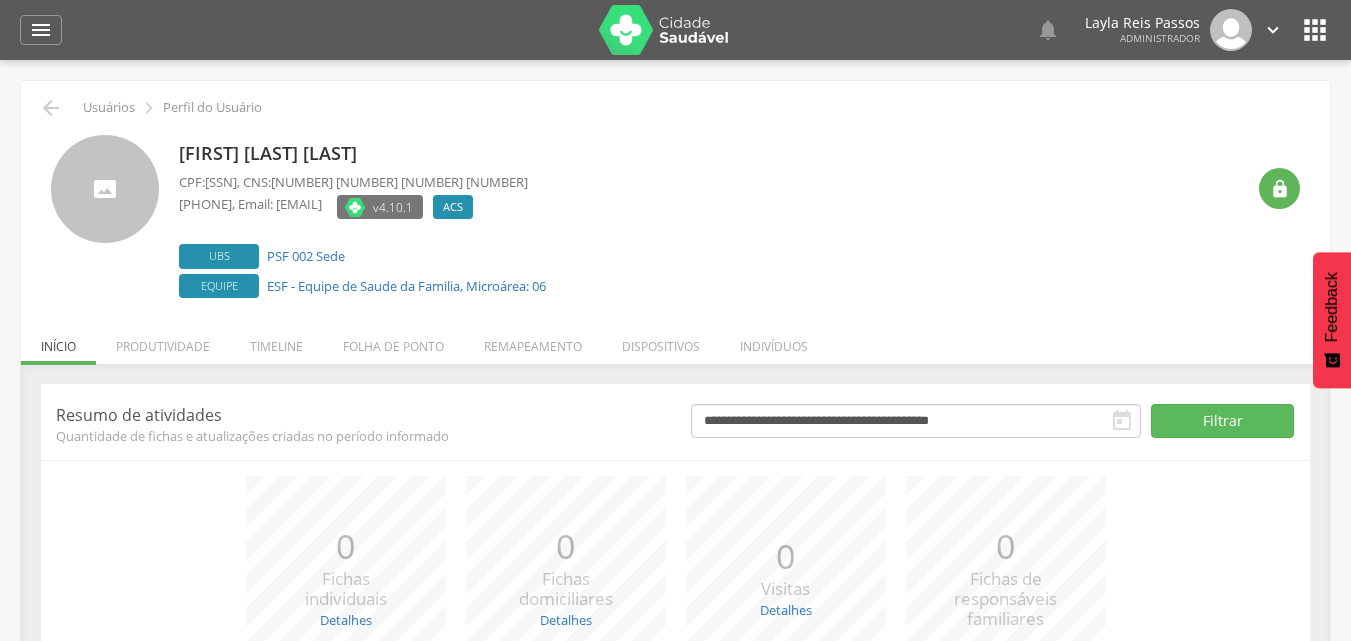 scroll, scrollTop: 0, scrollLeft: 0, axis: both 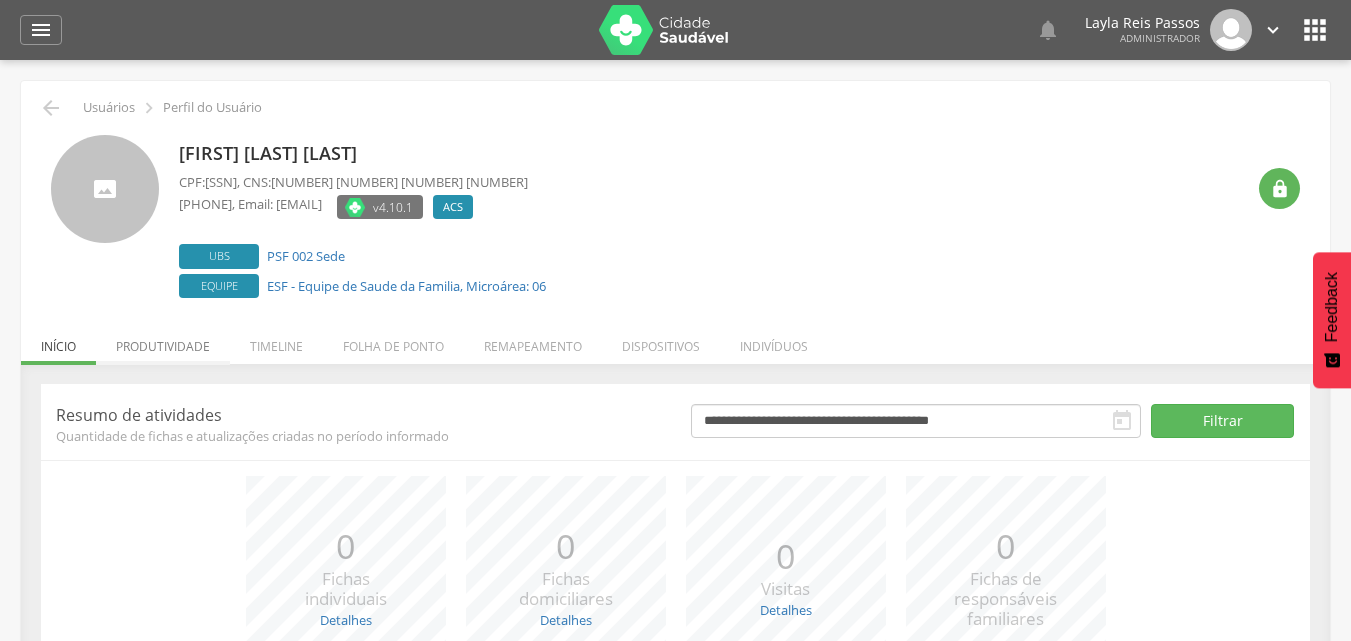 click on "Produtividade" at bounding box center (163, 341) 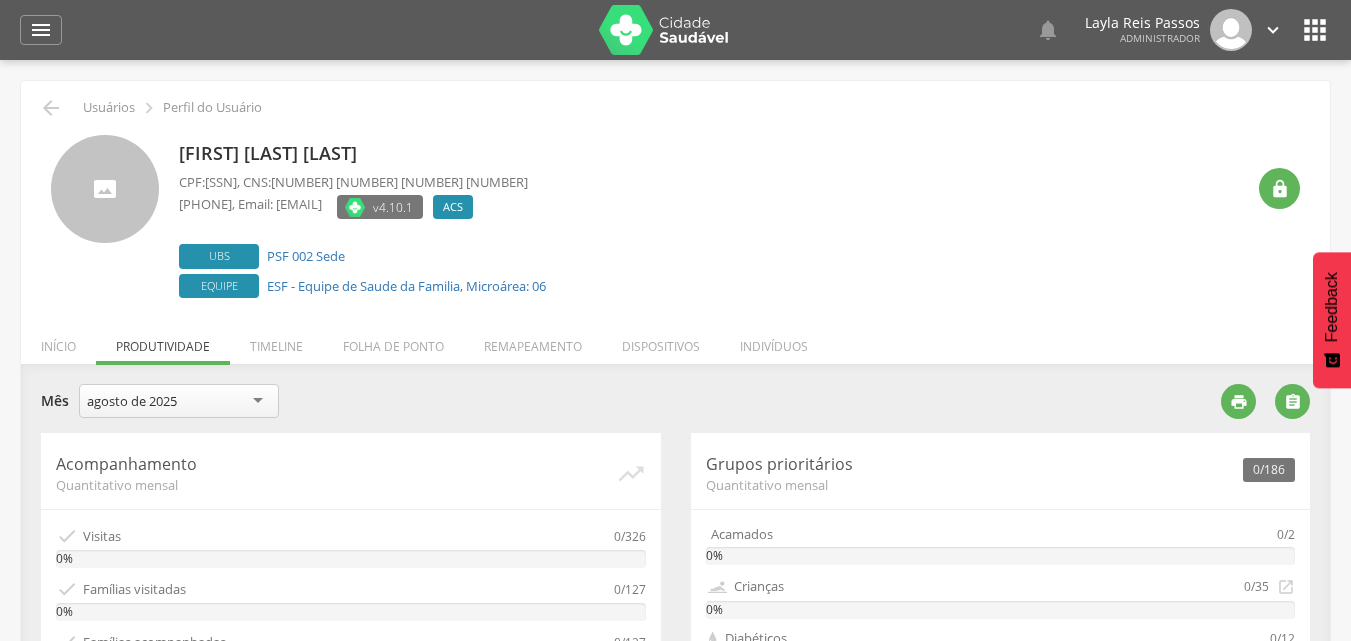 click on "agosto de 2025" at bounding box center (179, 401) 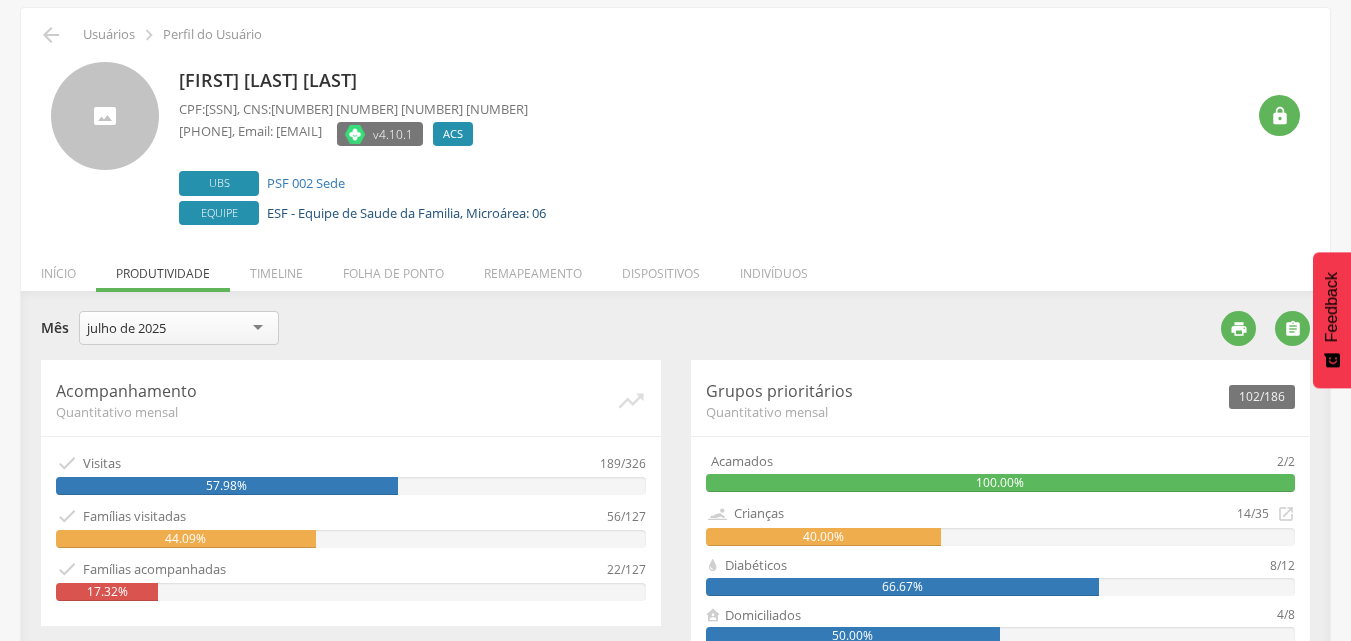 scroll, scrollTop: 100, scrollLeft: 0, axis: vertical 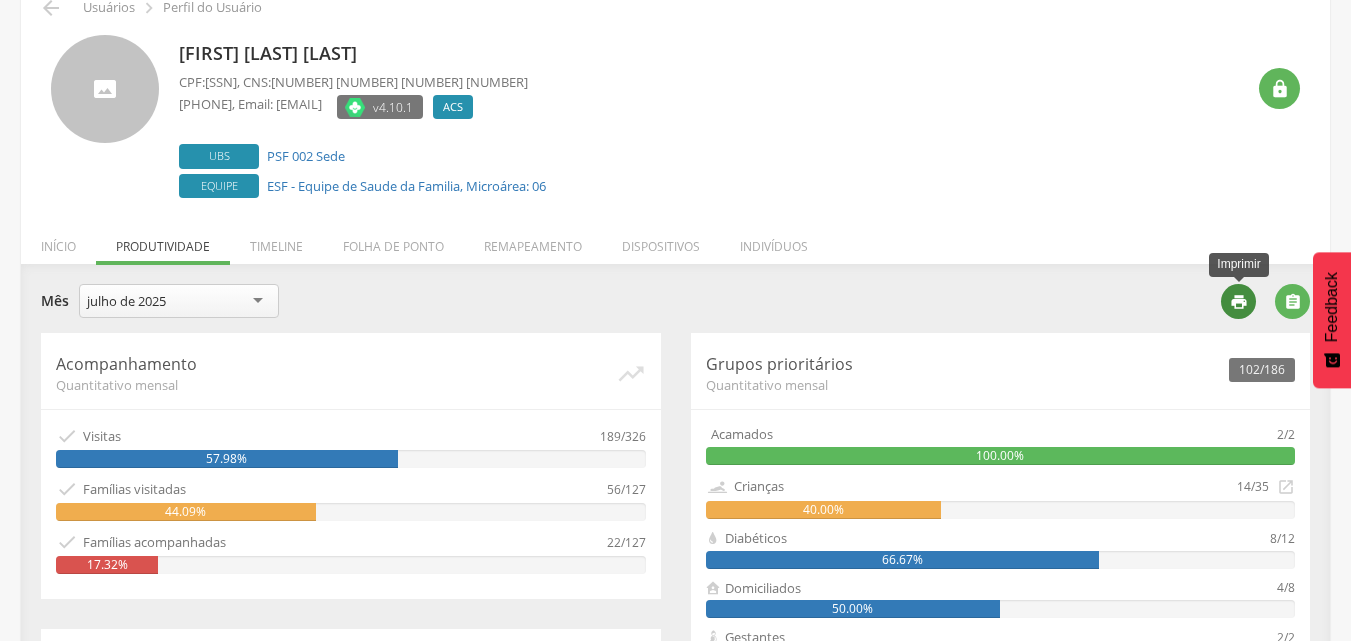click on "" at bounding box center [1239, 302] 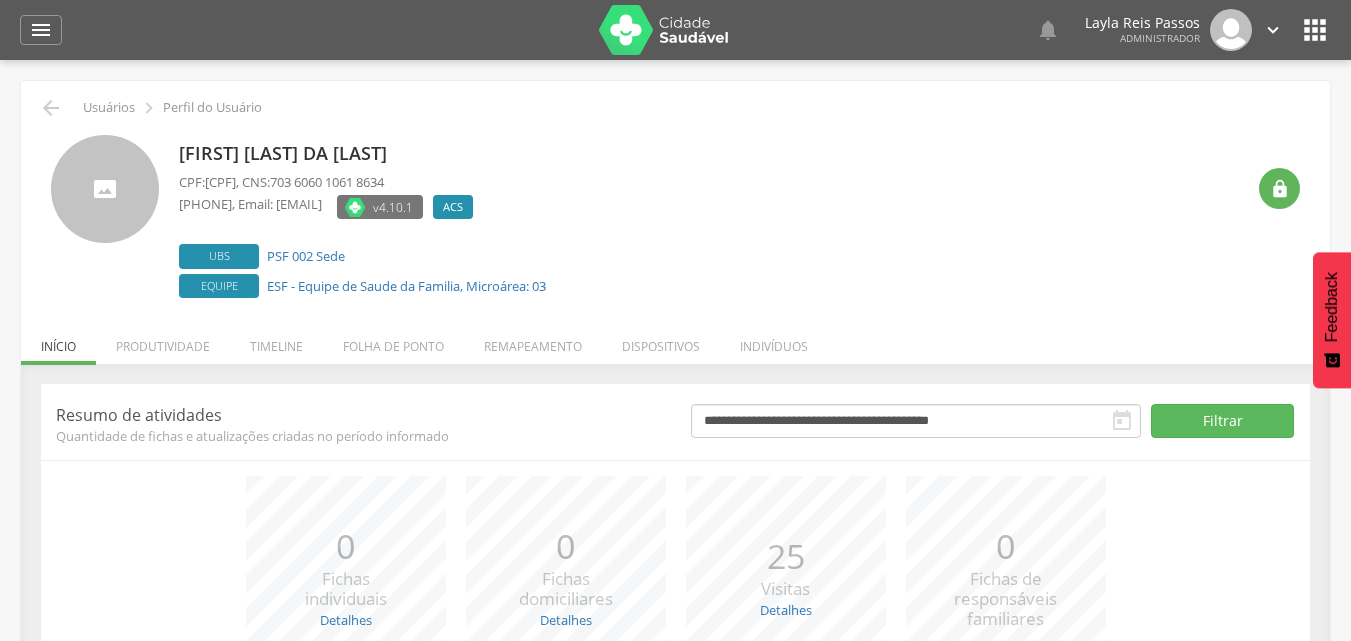 scroll, scrollTop: 0, scrollLeft: 0, axis: both 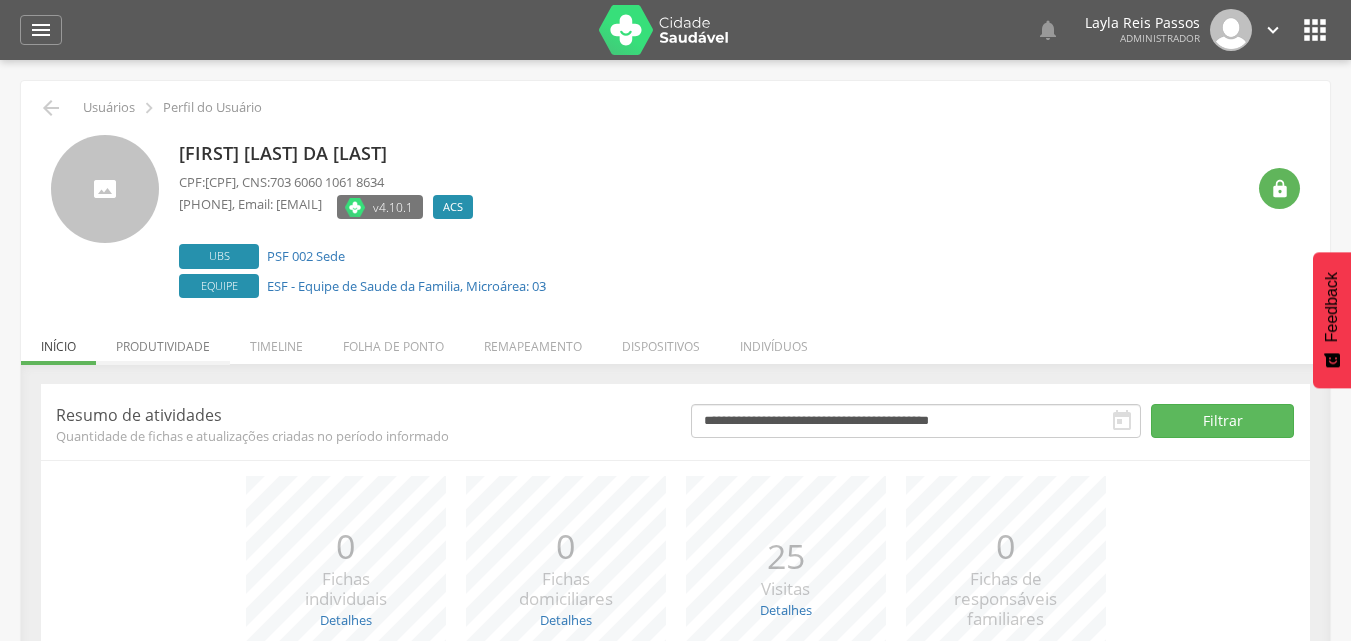 click on "Produtividade" at bounding box center [163, 341] 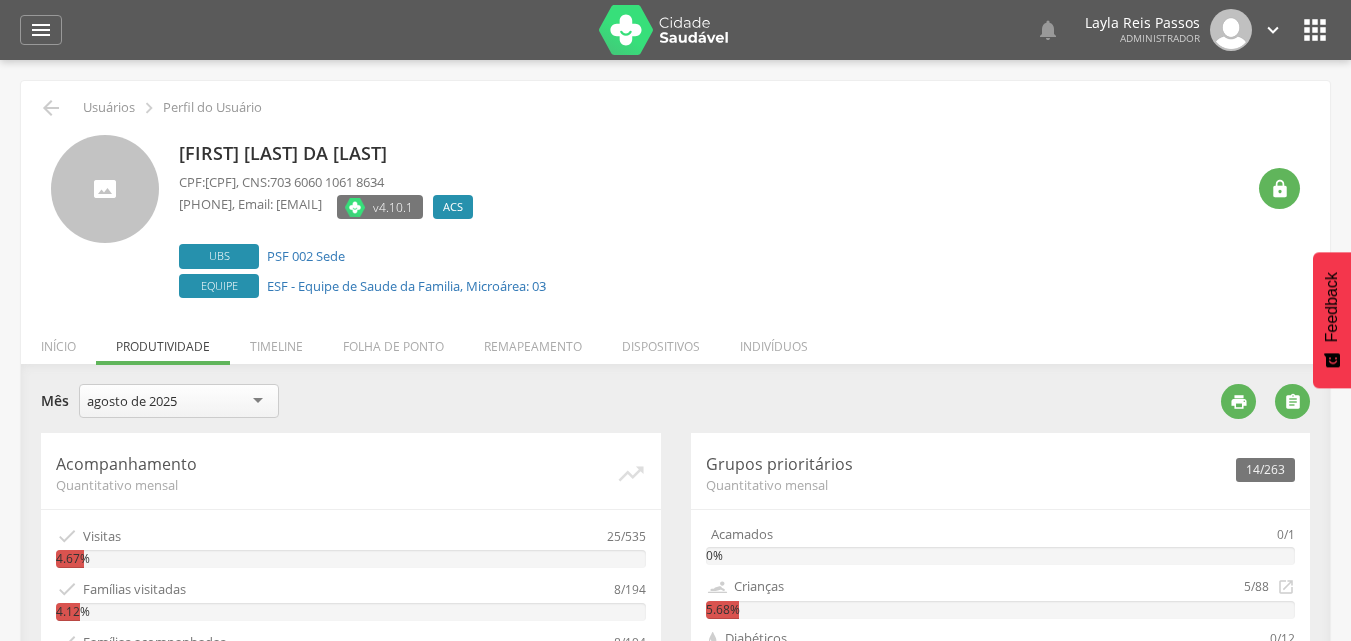 click on "agosto de 2025" at bounding box center [179, 401] 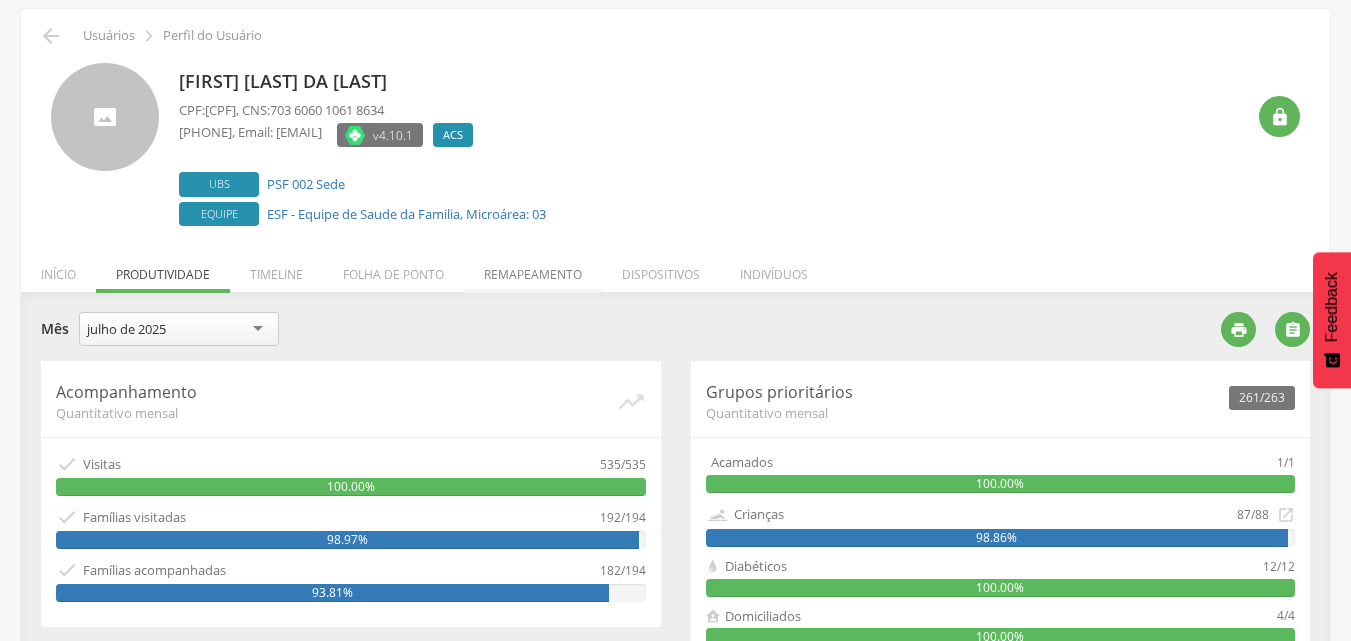 scroll, scrollTop: 100, scrollLeft: 0, axis: vertical 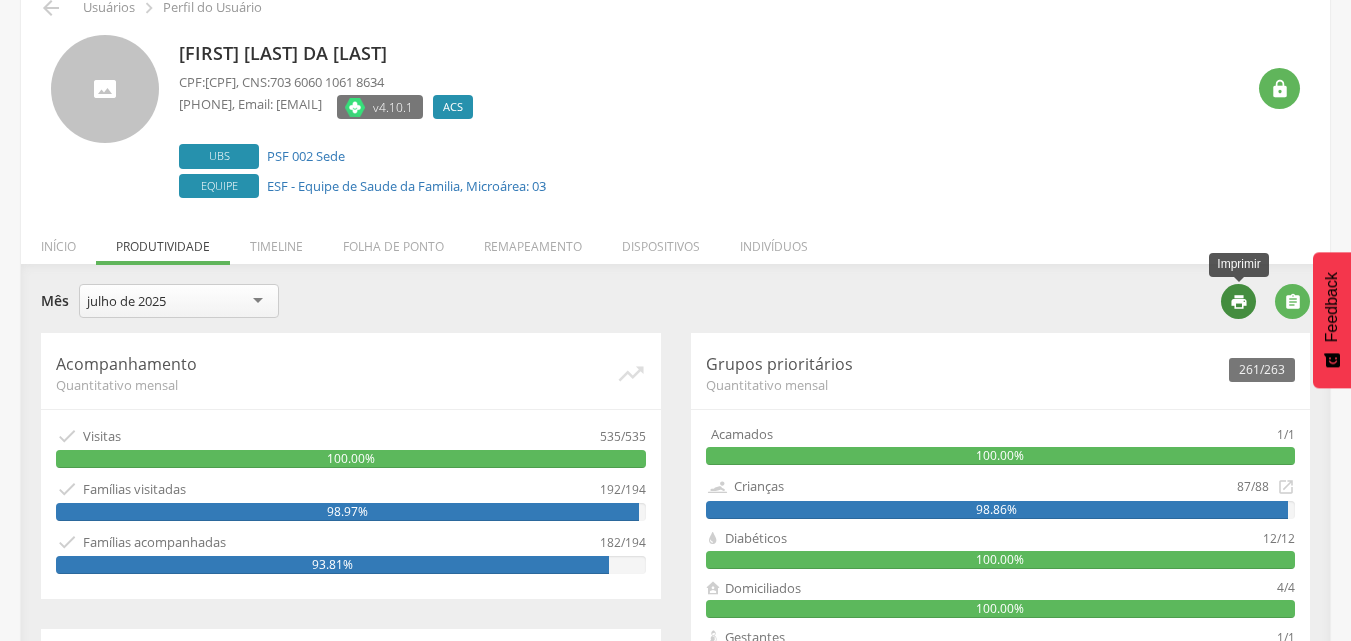 click on "" at bounding box center [1239, 302] 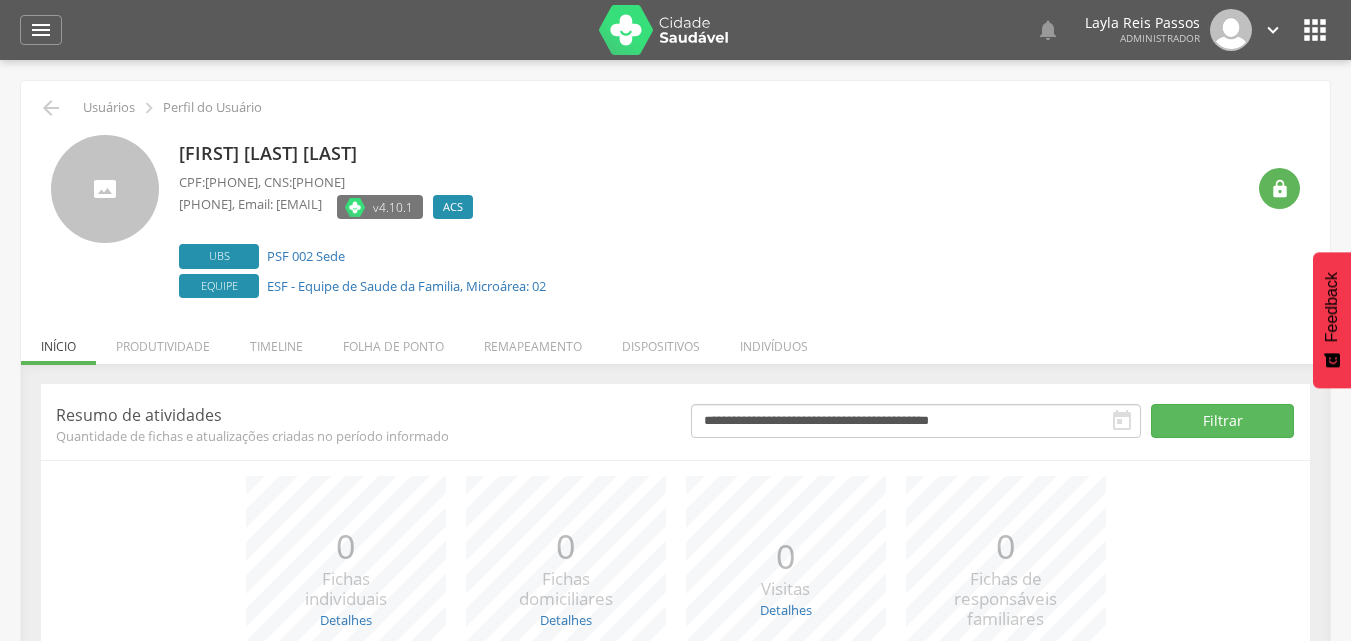 scroll, scrollTop: 0, scrollLeft: 0, axis: both 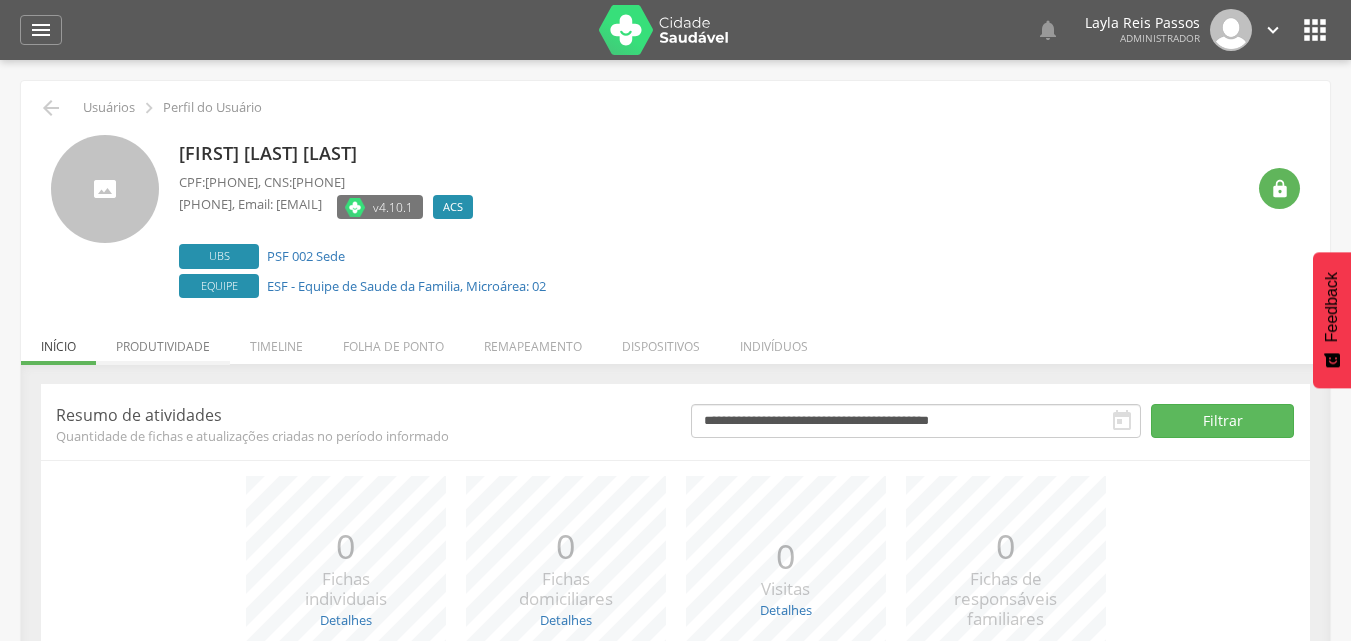 click on "Produtividade" at bounding box center (163, 341) 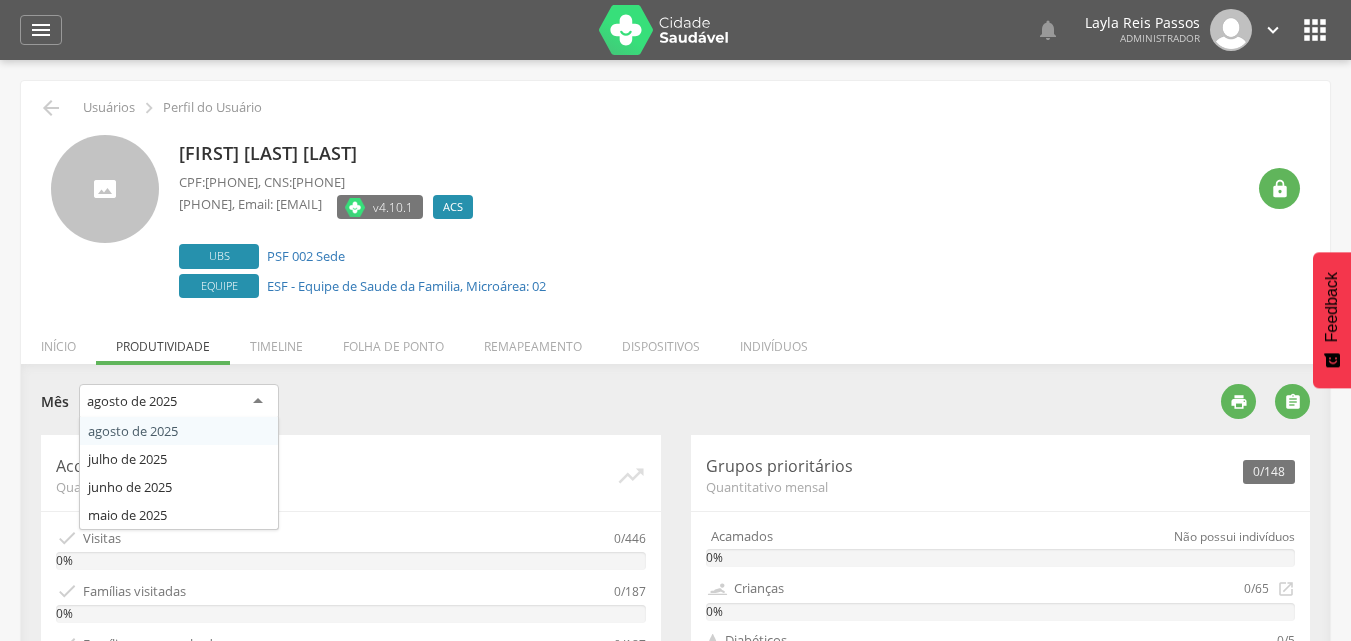 click on "agosto de 2025" at bounding box center (132, 401) 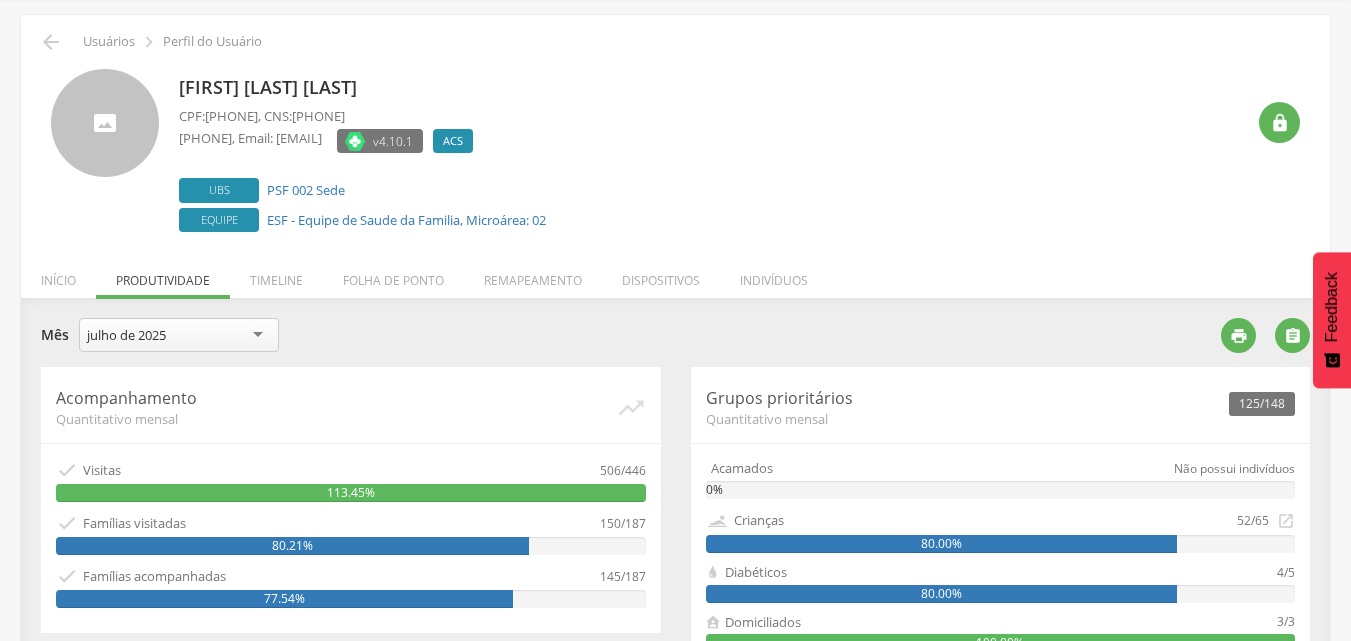 scroll, scrollTop: 100, scrollLeft: 0, axis: vertical 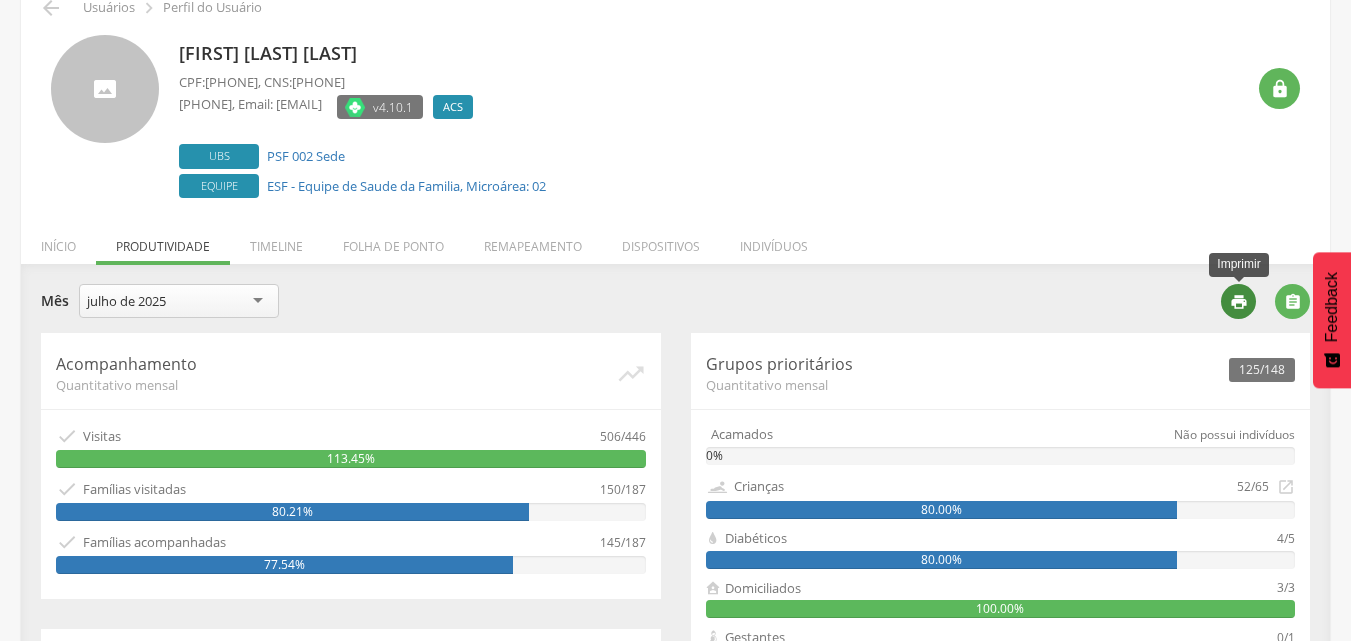 click on "" at bounding box center [1239, 302] 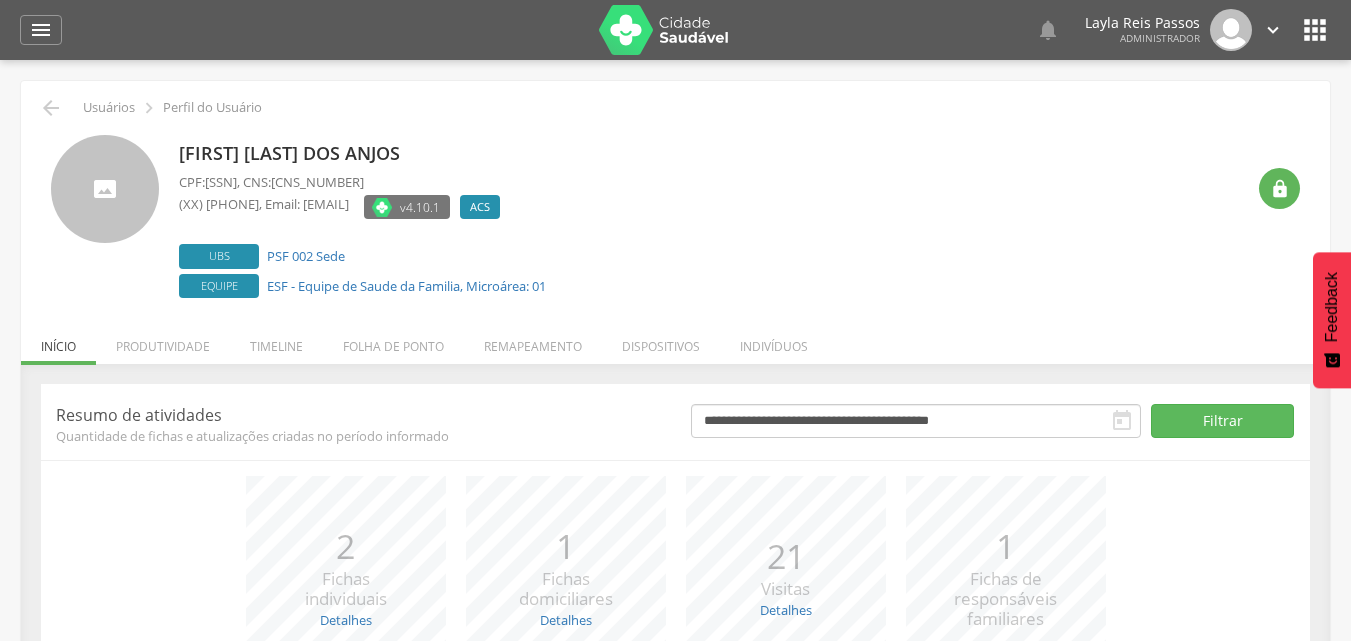 scroll, scrollTop: 0, scrollLeft: 0, axis: both 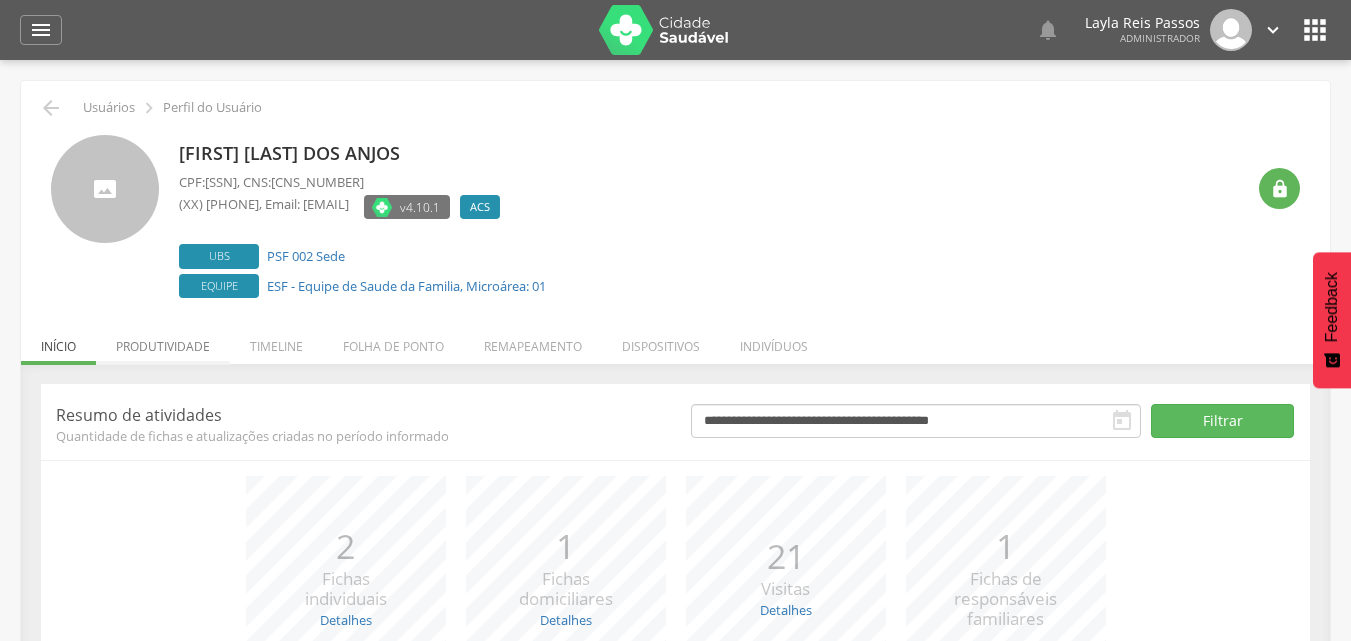 click on "Produtividade" at bounding box center (163, 341) 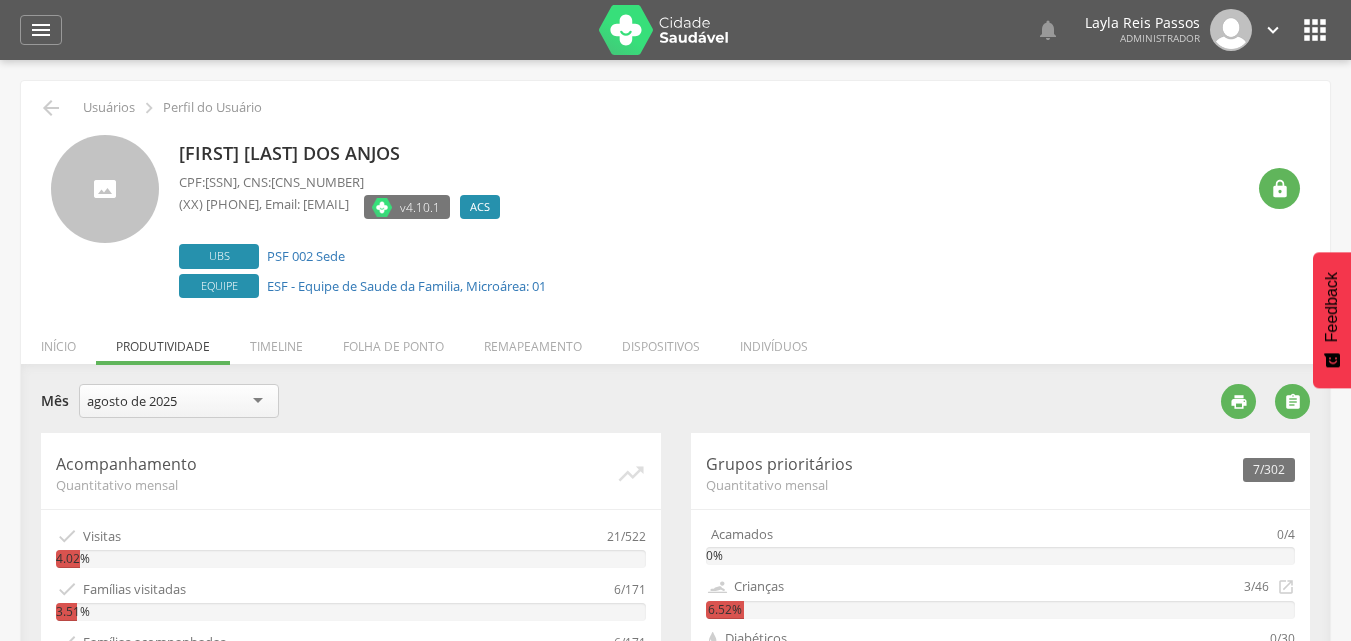 click on "agosto de 2025" at bounding box center (179, 401) 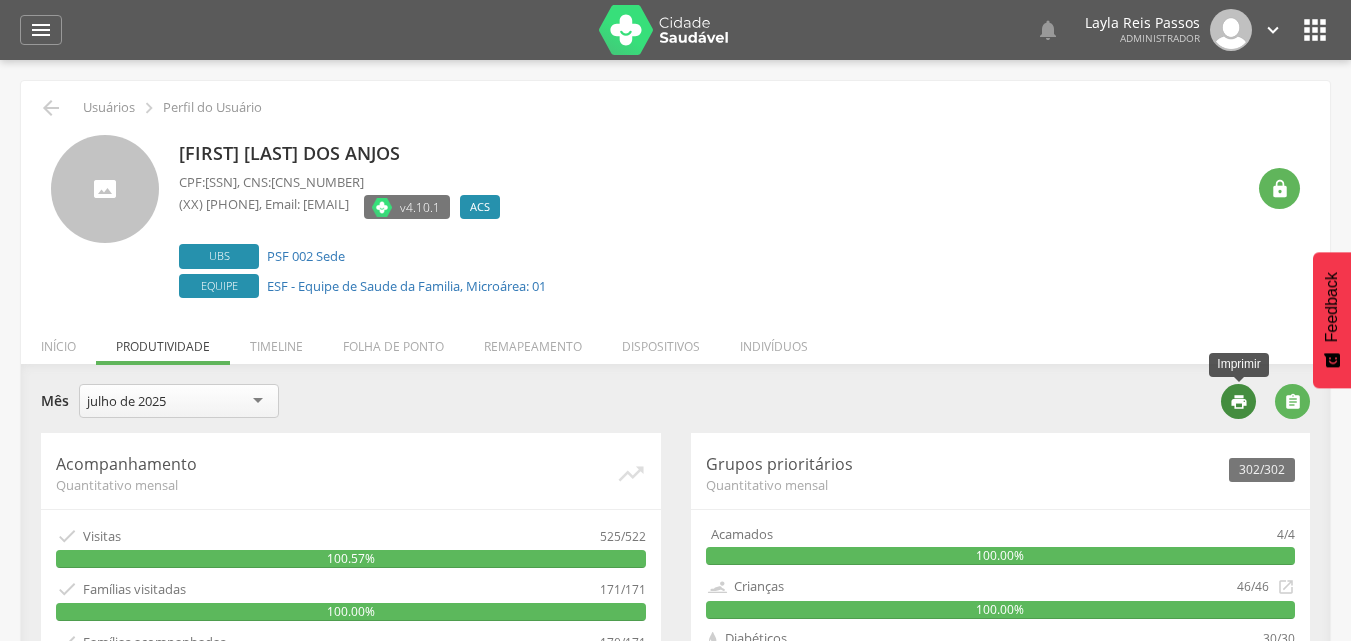 click on "" at bounding box center (1239, 402) 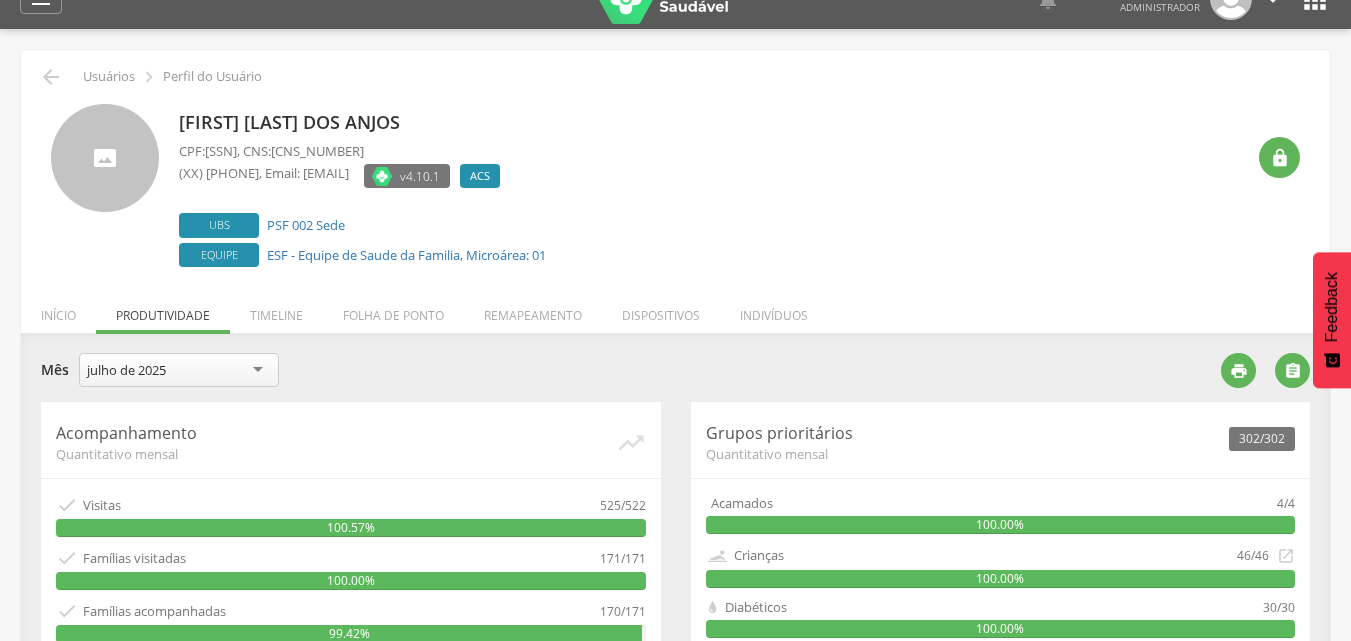 scroll, scrollTop: 0, scrollLeft: 0, axis: both 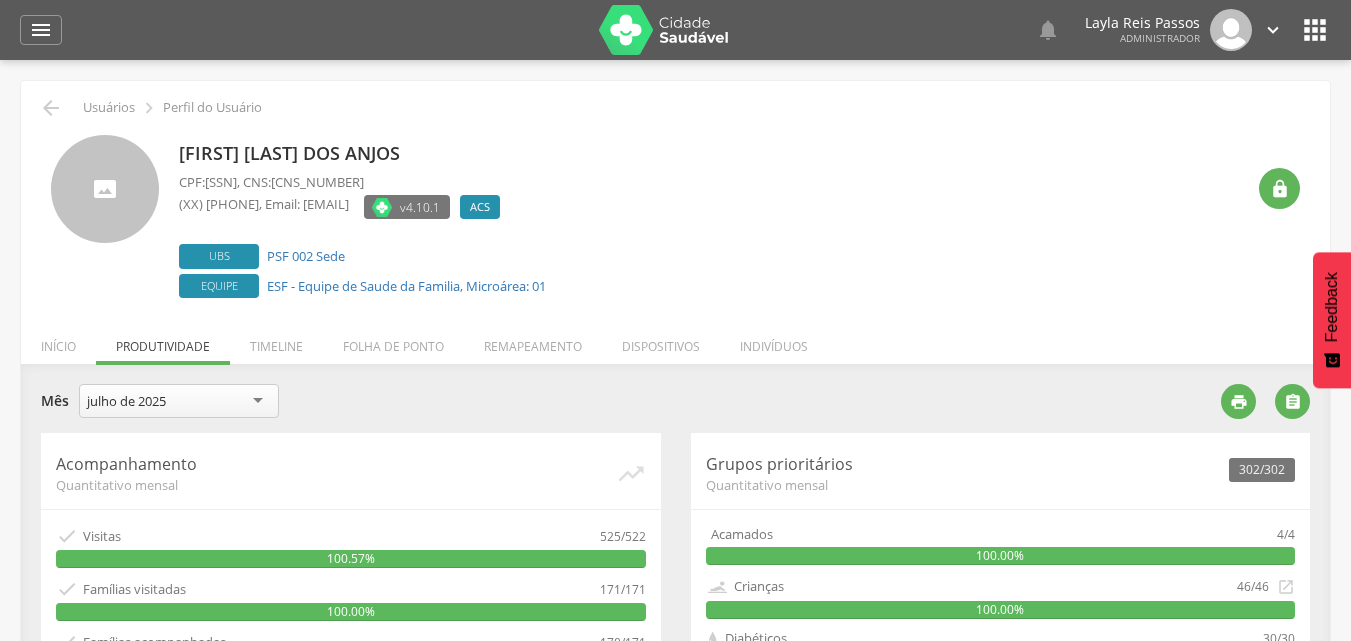 click on "Liliana Serafim dos Anjos
CPF:  897.716.305-63 , CNS:  706 8032 8896 3422
(73) 99990-9449 , Email: smscaravelas@gmail.com
v4.10.1
ACS
Desativado
Ubs PSF 002 Sede Equipe ESF - Equipe de Saude da Familia, Microárea: 01" at bounding box center [711, 219] 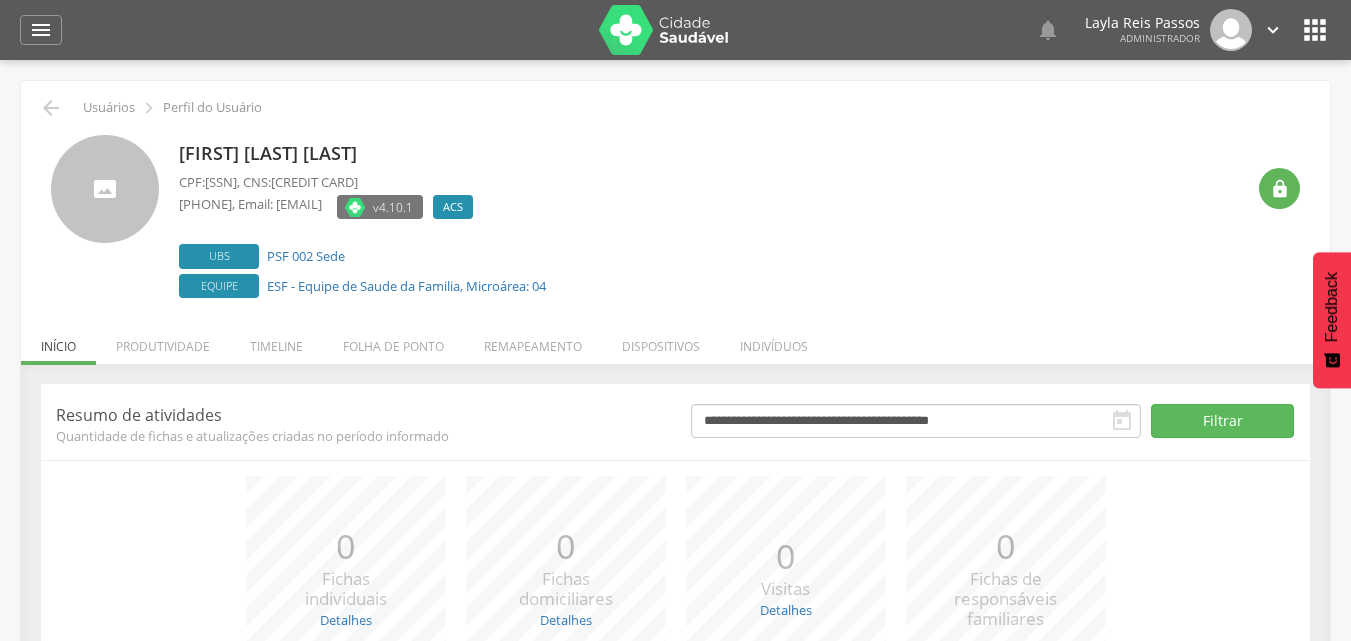 scroll, scrollTop: 0, scrollLeft: 0, axis: both 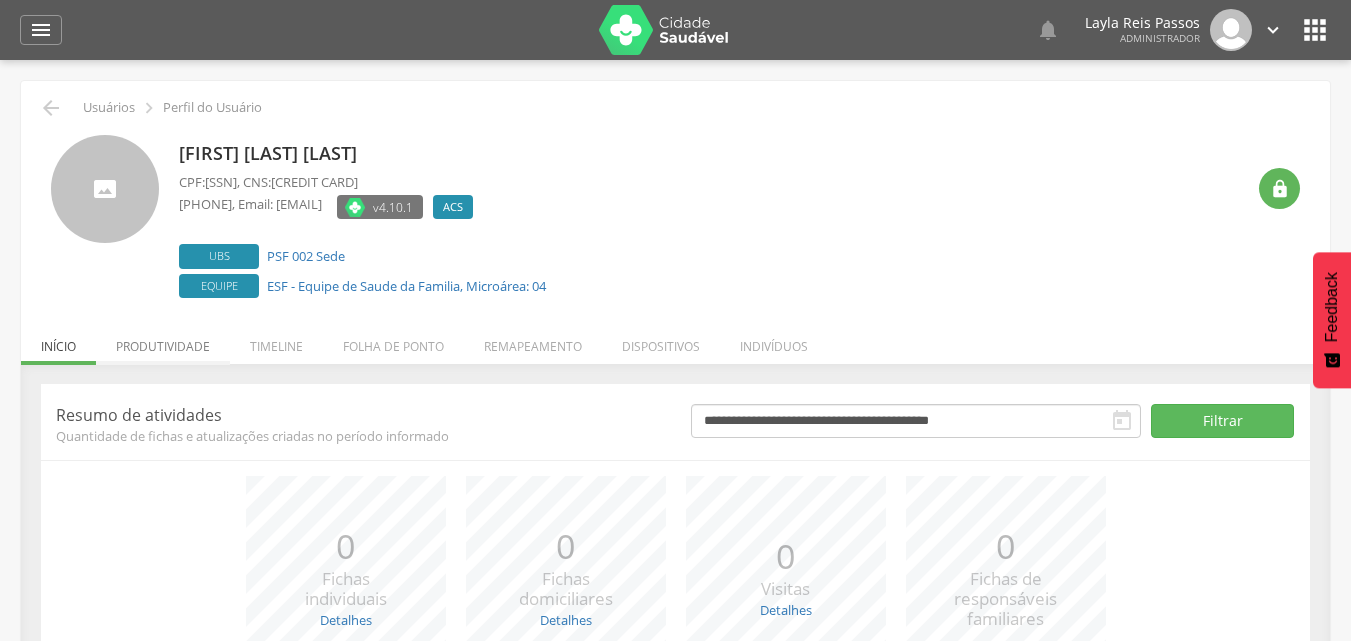 click on "Produtividade" at bounding box center (163, 341) 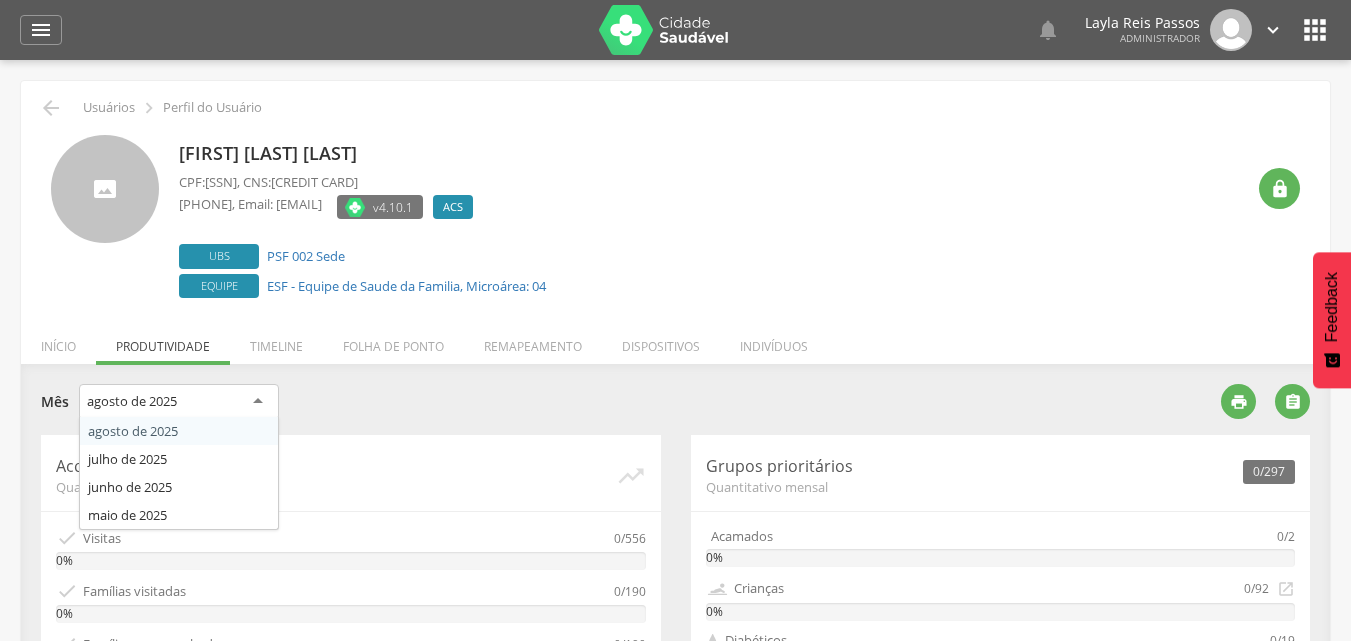 click on "agosto de 2025" at bounding box center (179, 402) 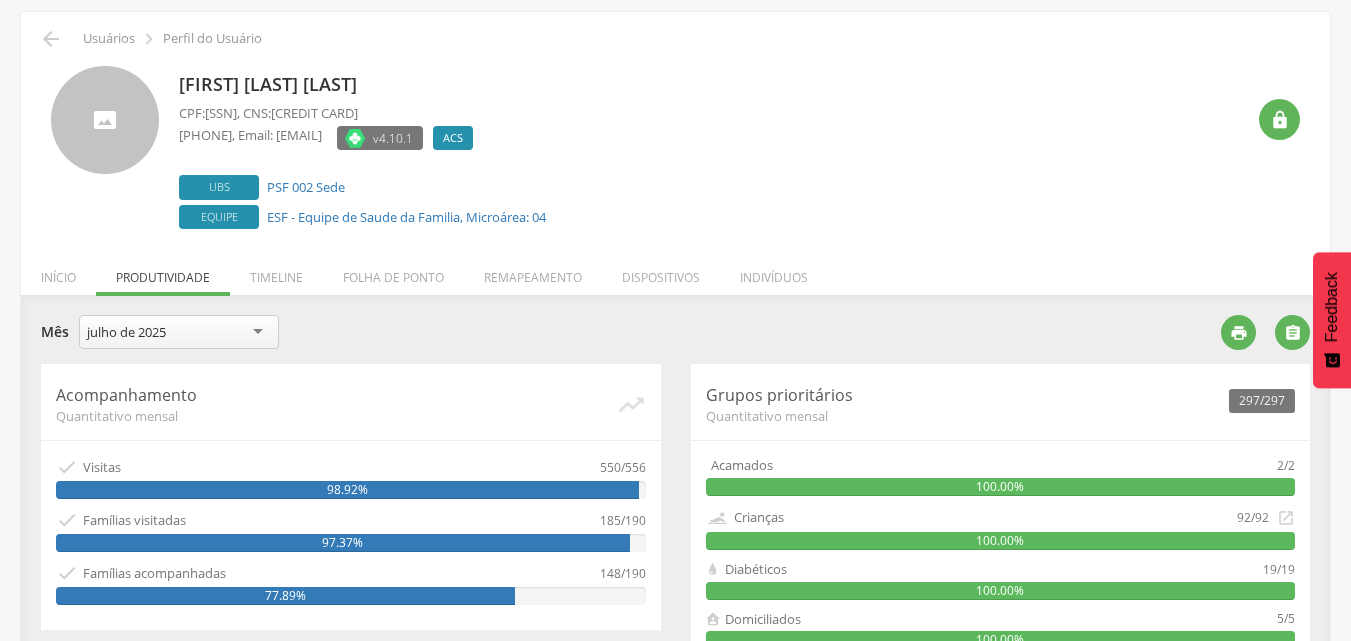 scroll, scrollTop: 100, scrollLeft: 0, axis: vertical 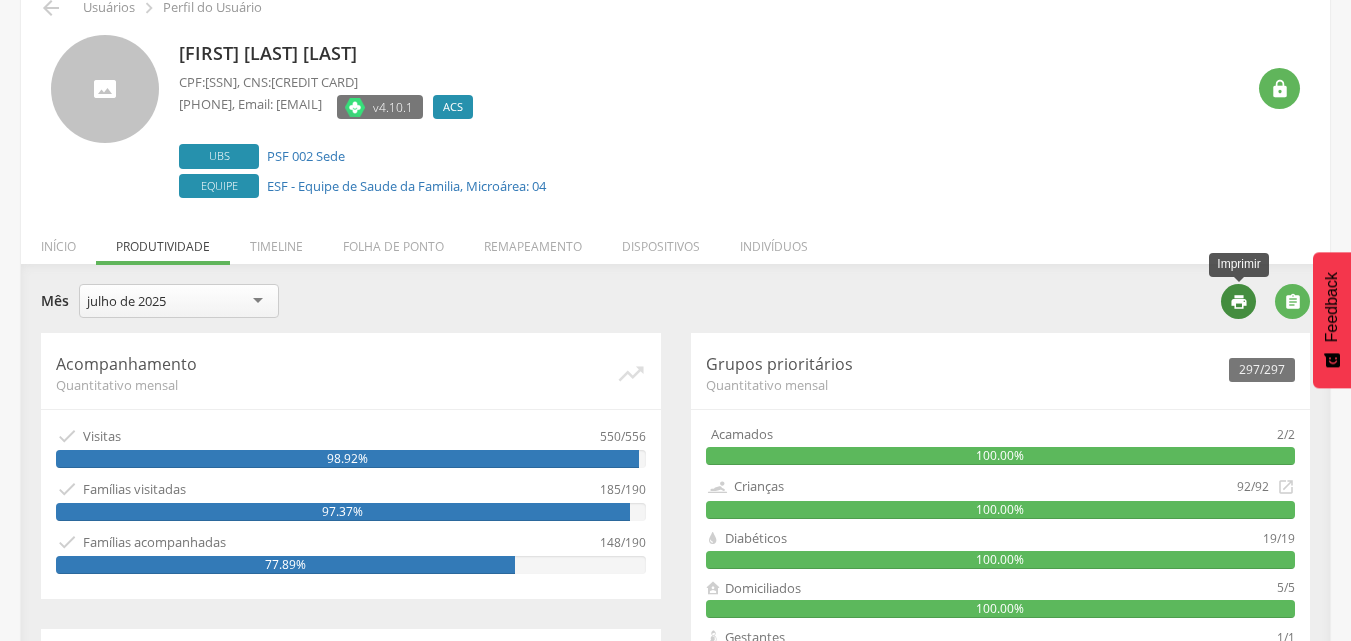 click on "" at bounding box center (1238, 301) 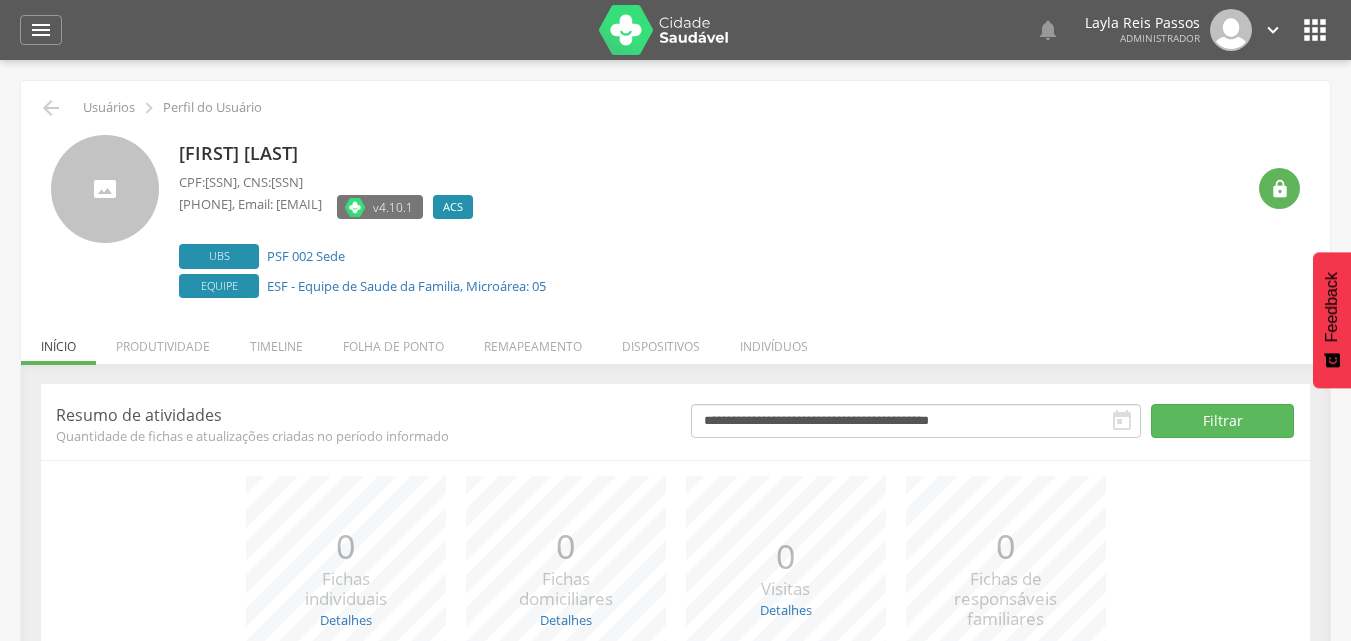 scroll, scrollTop: 0, scrollLeft: 0, axis: both 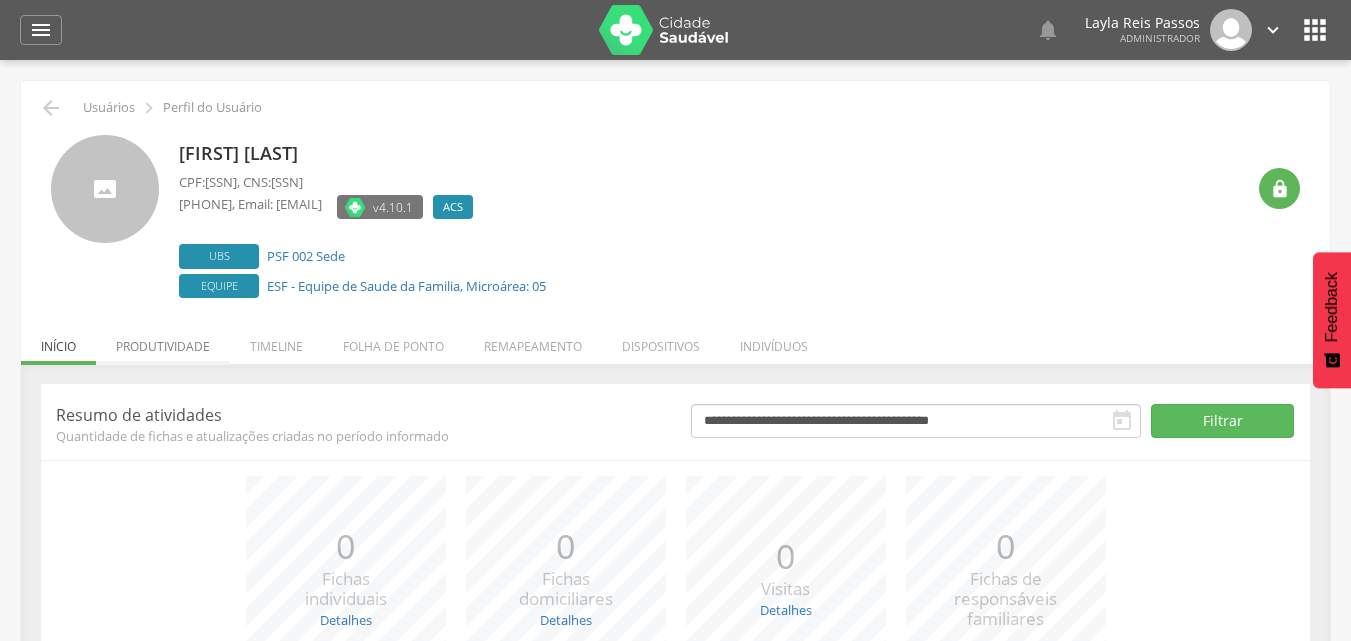 click on "Produtividade" at bounding box center [163, 341] 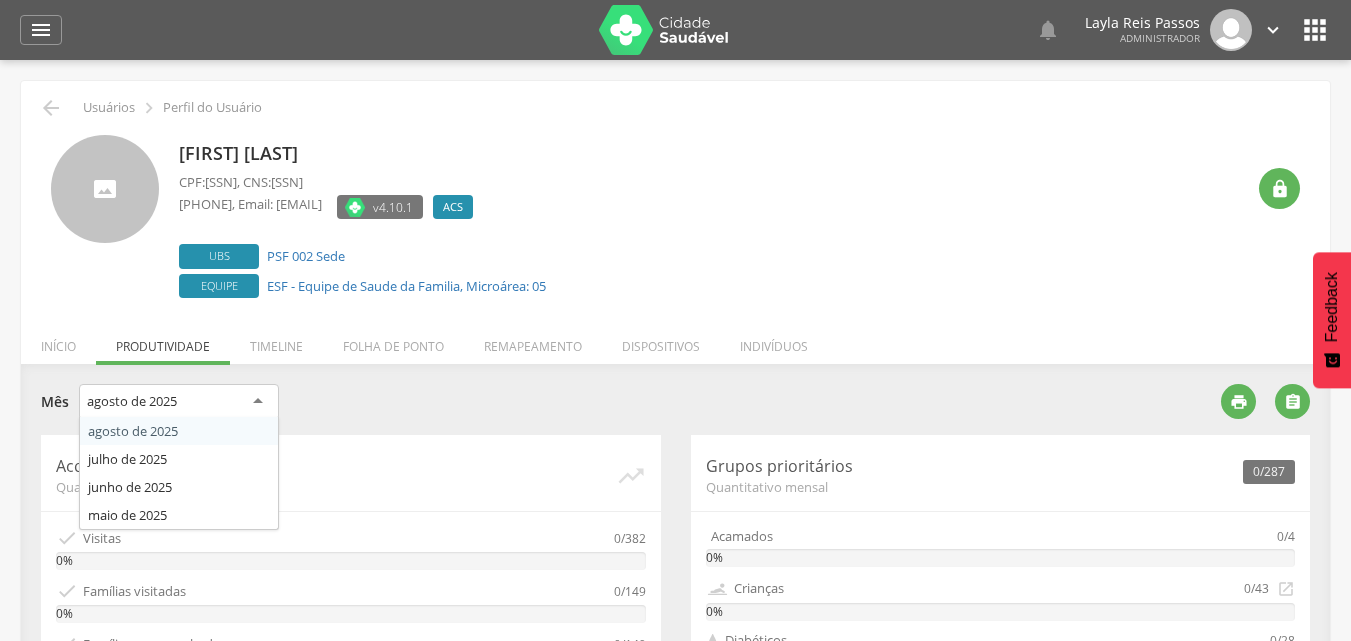 click on "agosto de 2025" at bounding box center [179, 402] 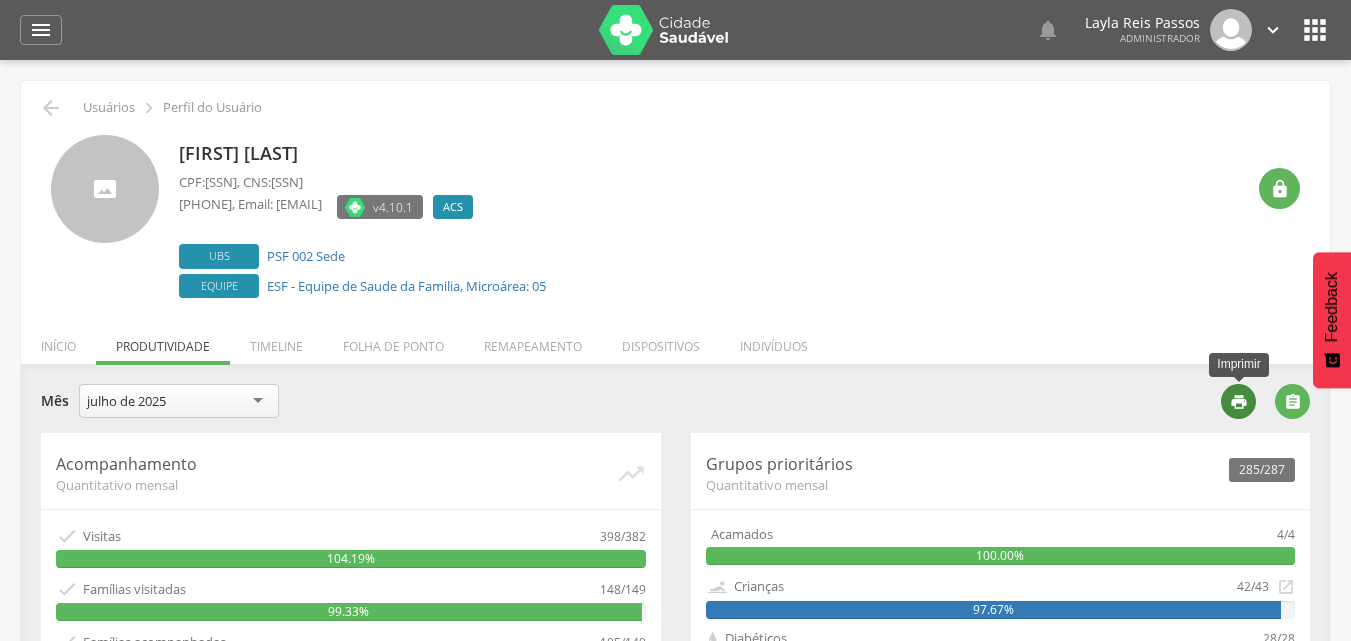 click on "" at bounding box center [1239, 402] 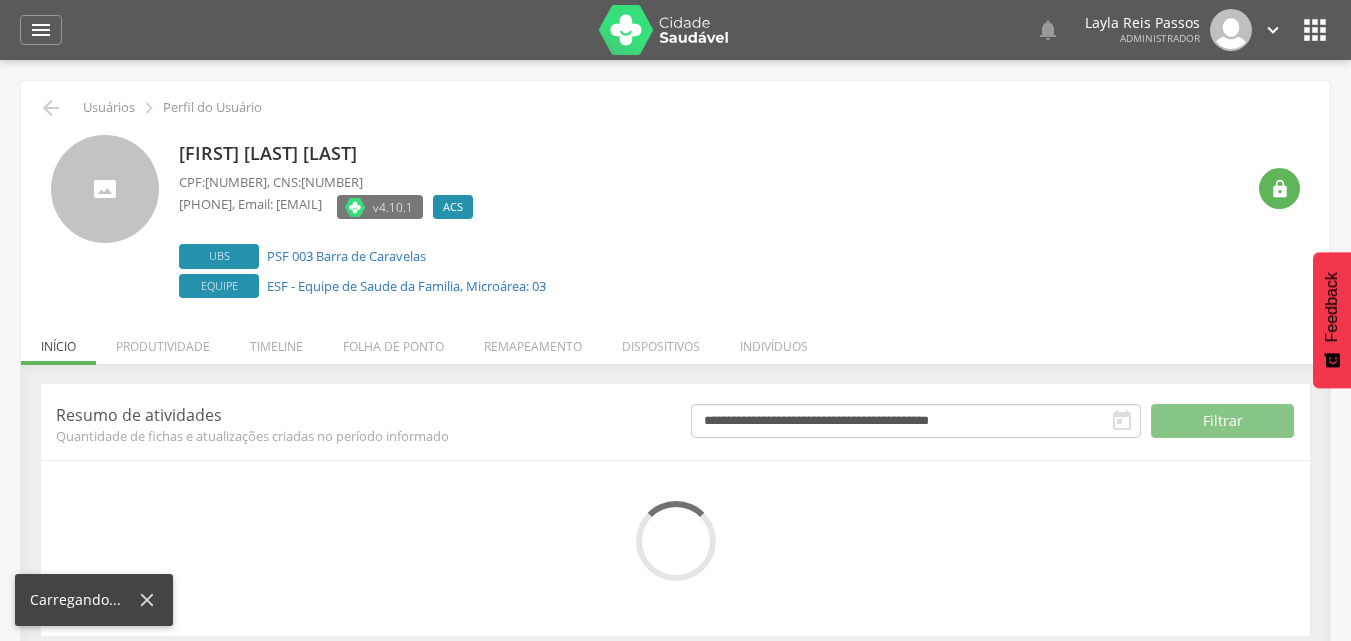scroll, scrollTop: 0, scrollLeft: 0, axis: both 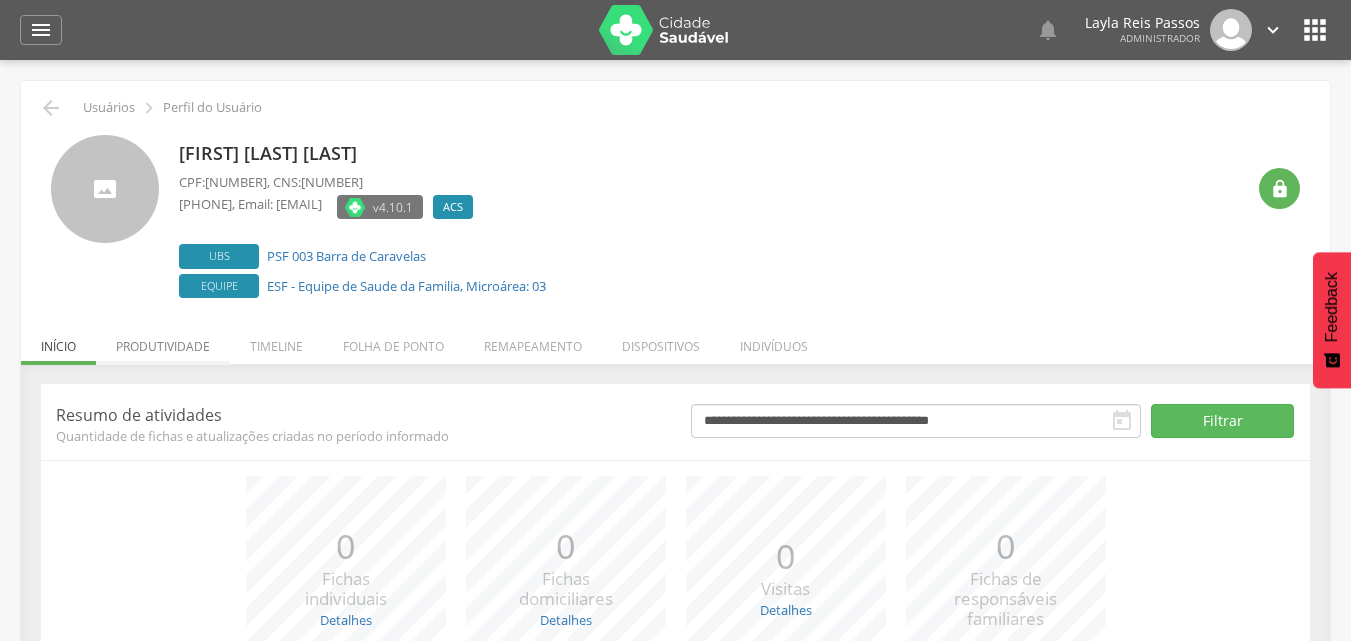 click on "Produtividade" at bounding box center (163, 341) 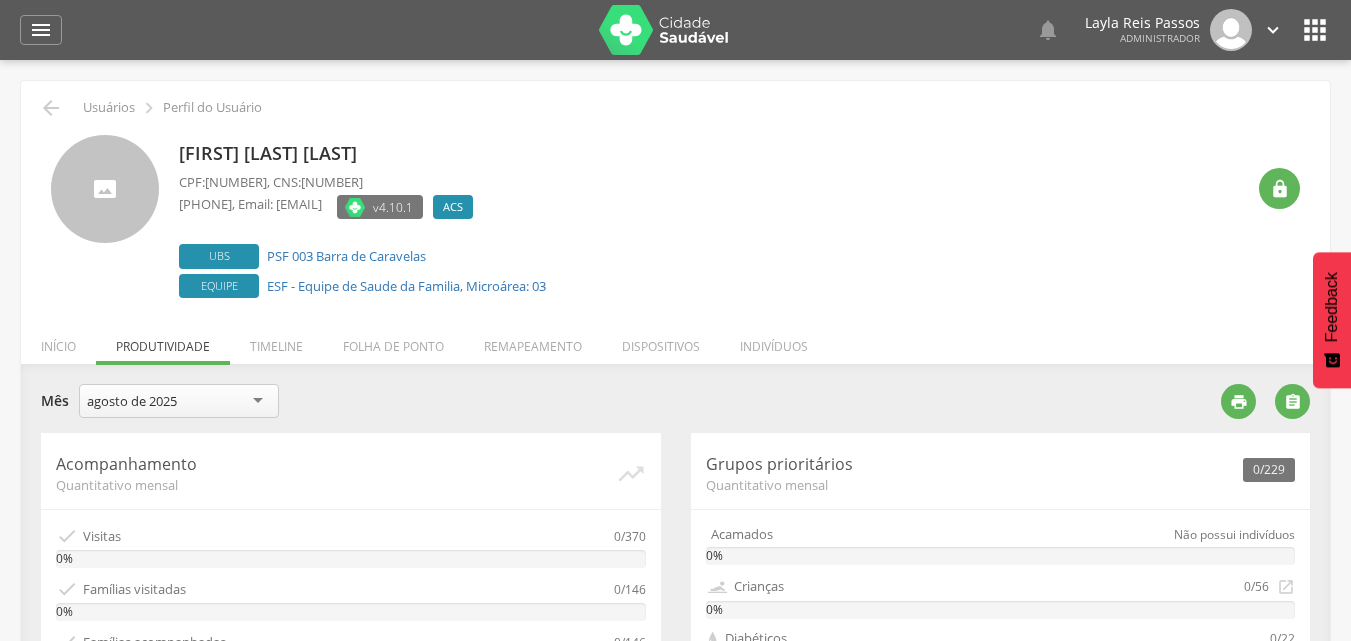 click on "agosto de 2025" at bounding box center (179, 401) 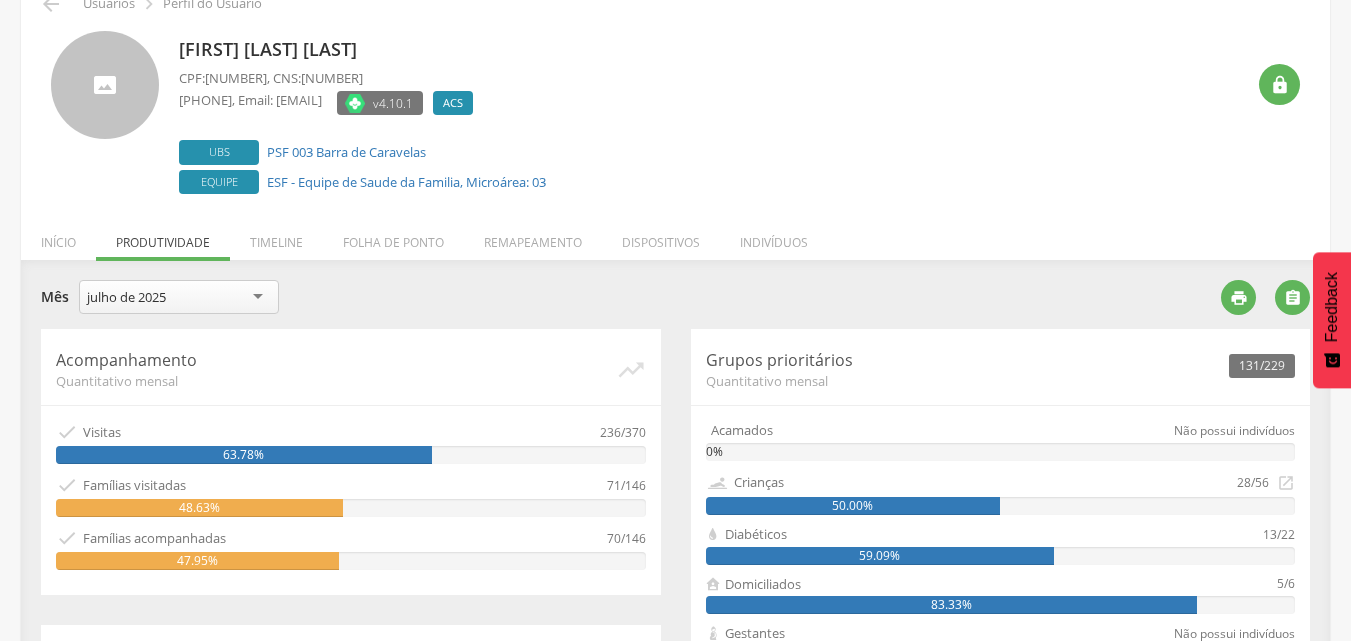scroll, scrollTop: 200, scrollLeft: 0, axis: vertical 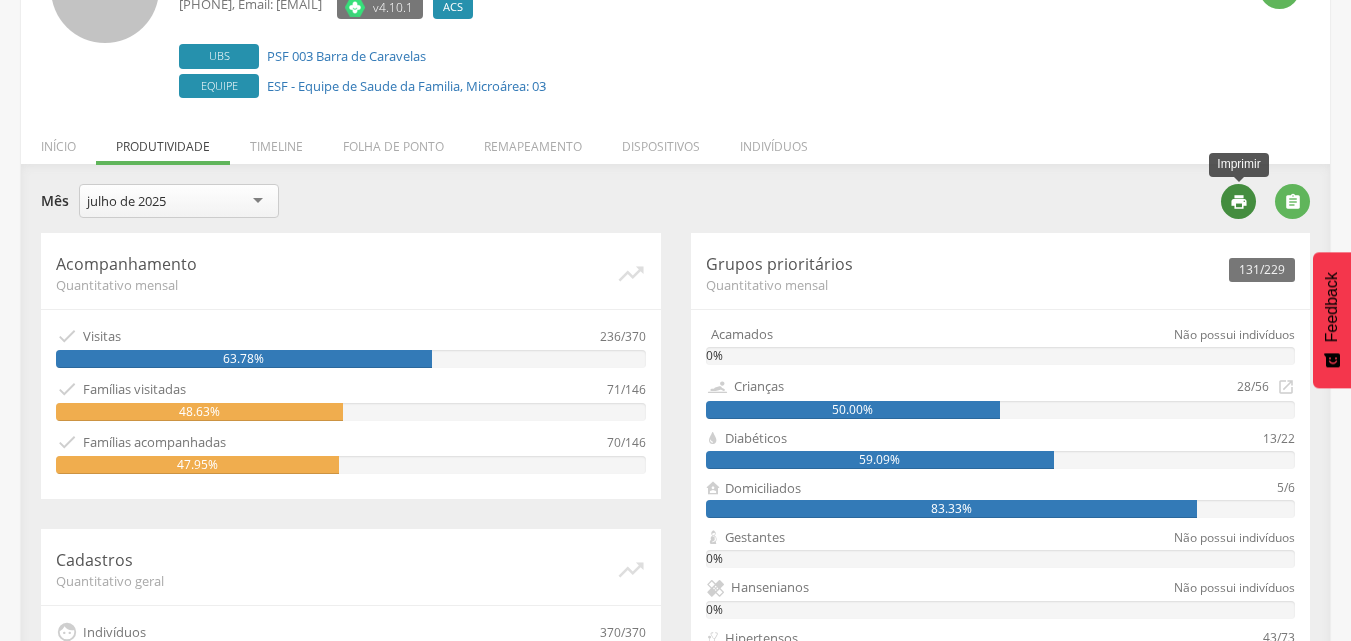 click on "" at bounding box center [1239, 202] 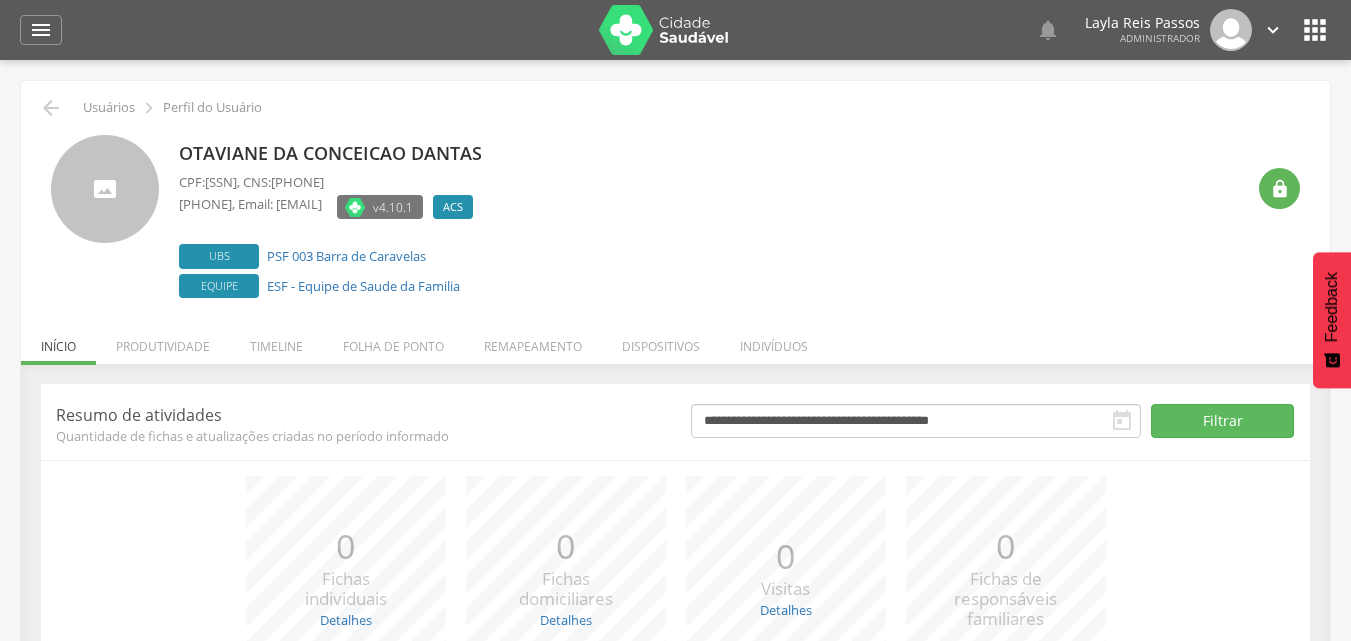 scroll, scrollTop: 0, scrollLeft: 0, axis: both 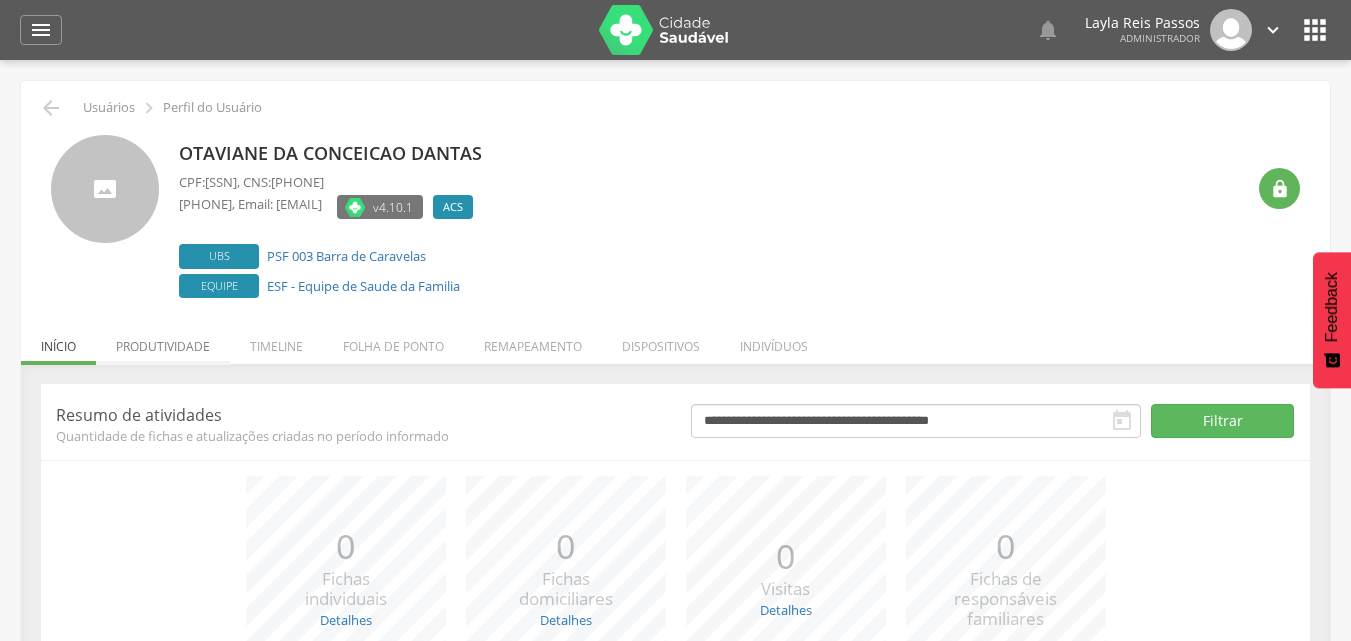 click on "Produtividade" at bounding box center (163, 341) 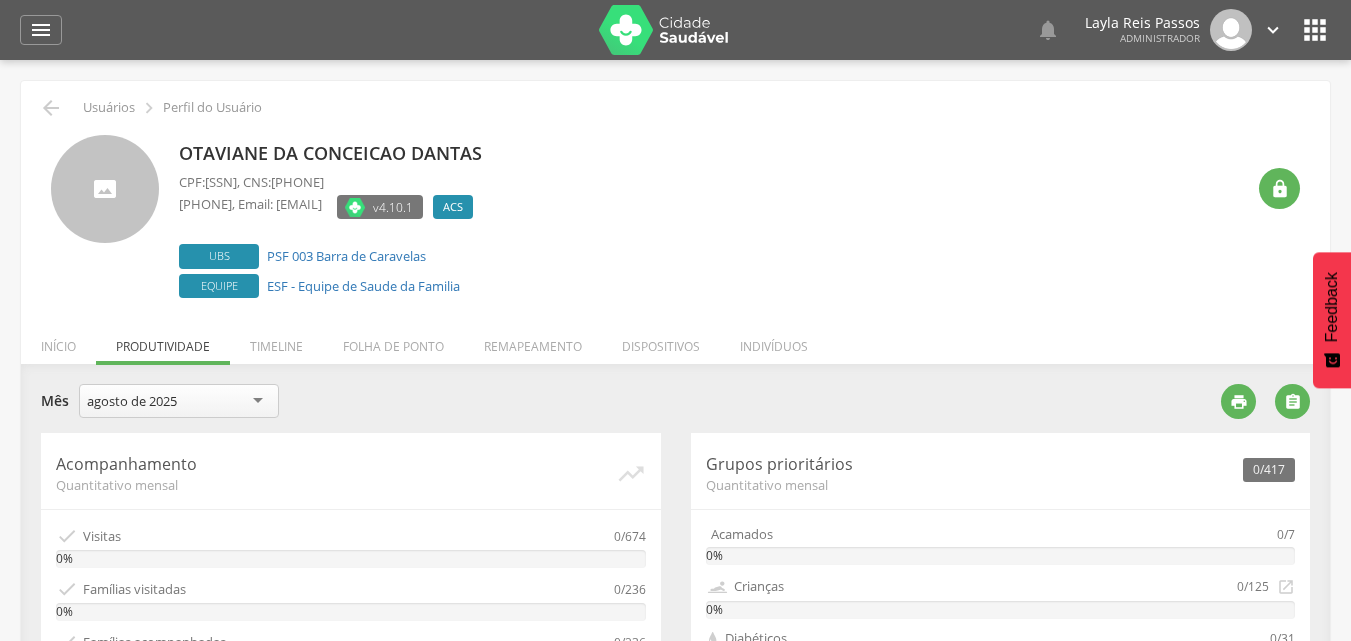 click on "agosto de 2025" at bounding box center (179, 401) 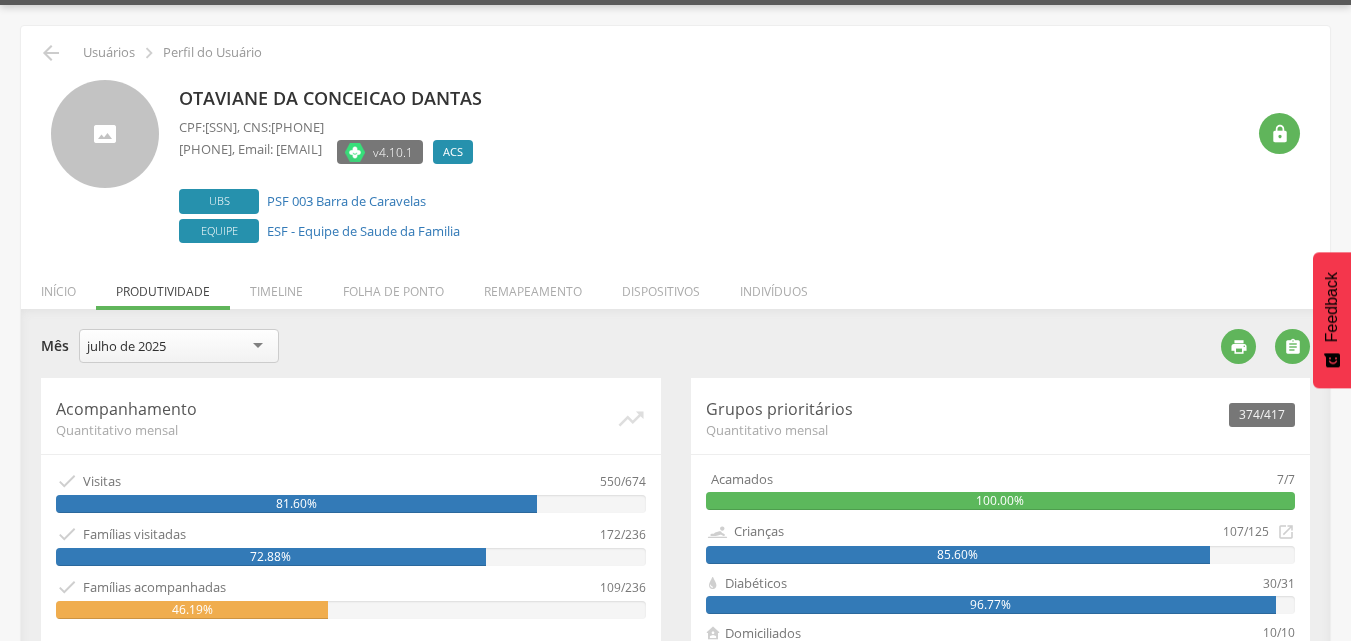 scroll, scrollTop: 100, scrollLeft: 0, axis: vertical 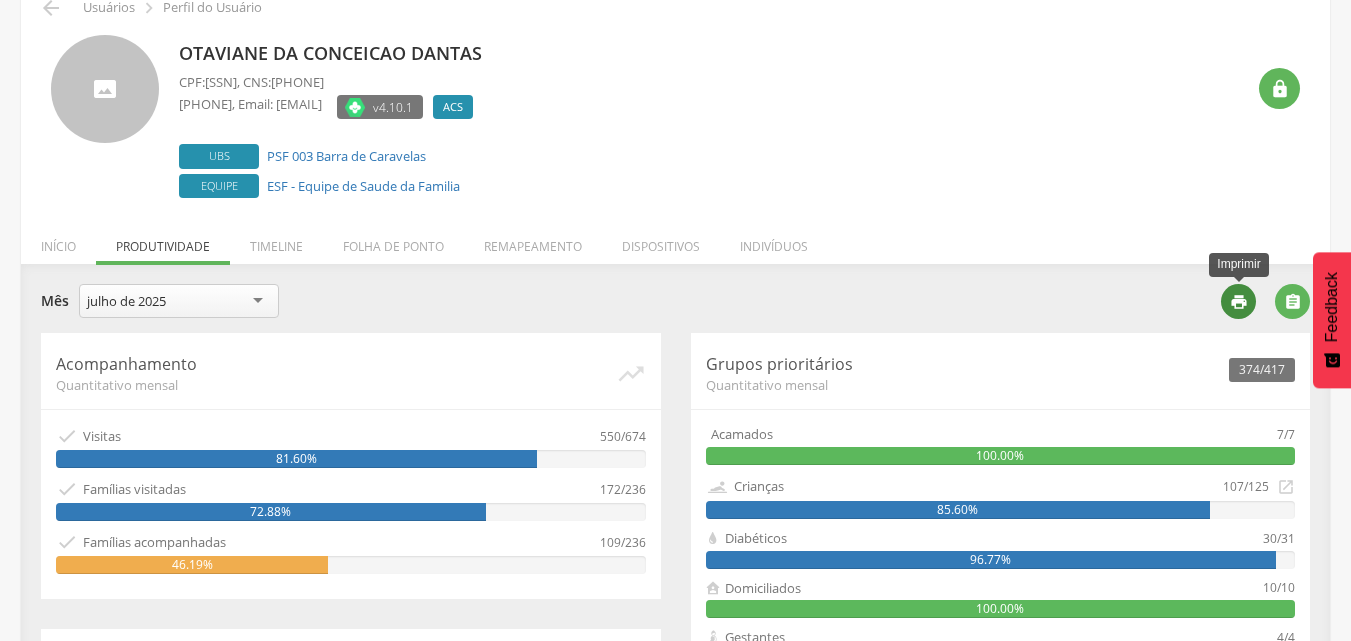 click on "" at bounding box center (1239, 302) 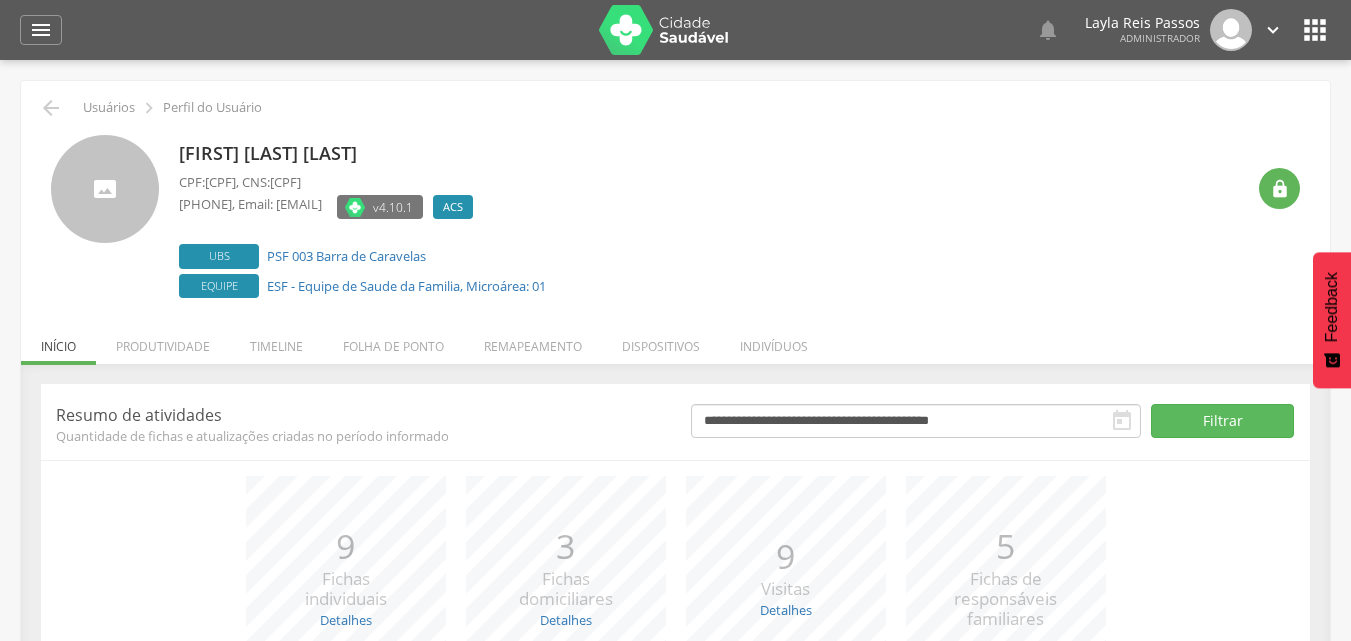 scroll, scrollTop: 0, scrollLeft: 0, axis: both 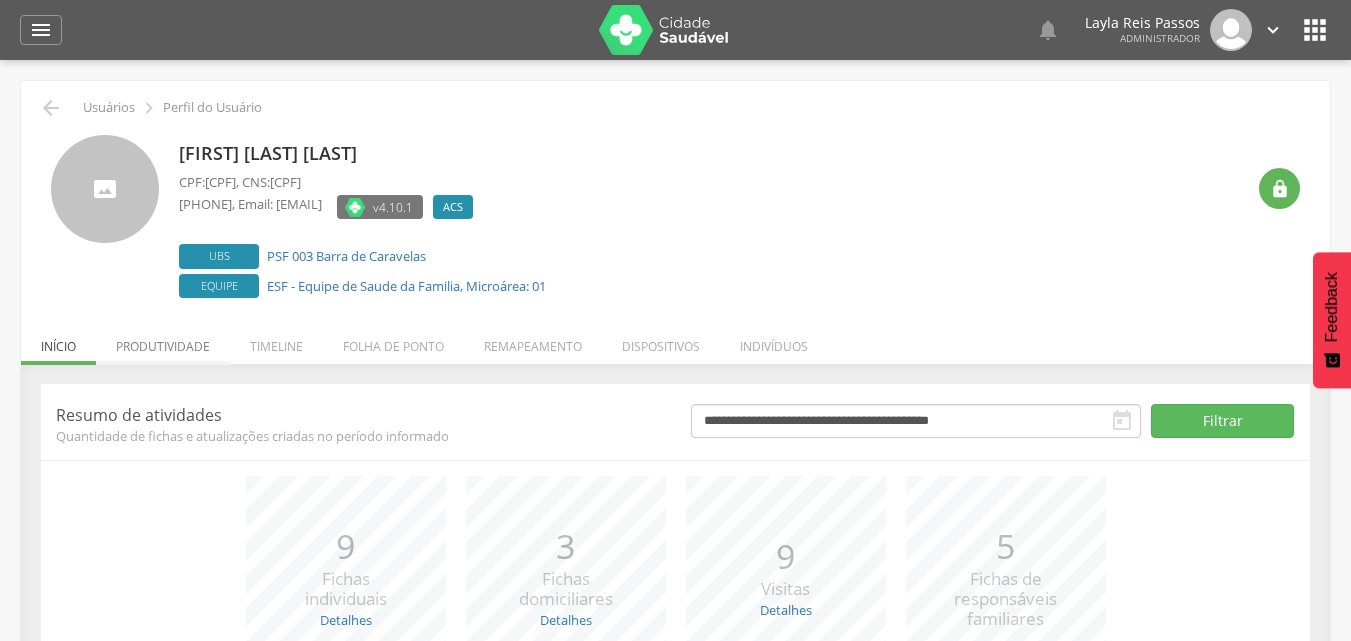 click on "Produtividade" at bounding box center (163, 341) 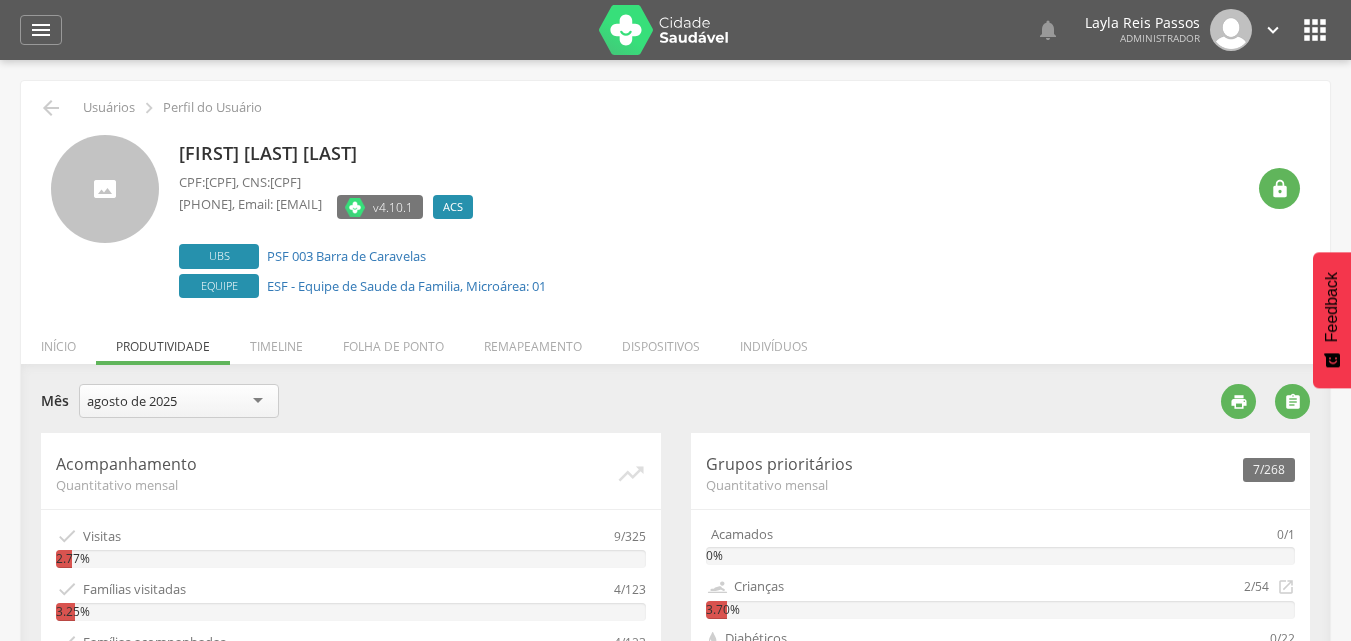 click on "agosto de 2025" at bounding box center [132, 401] 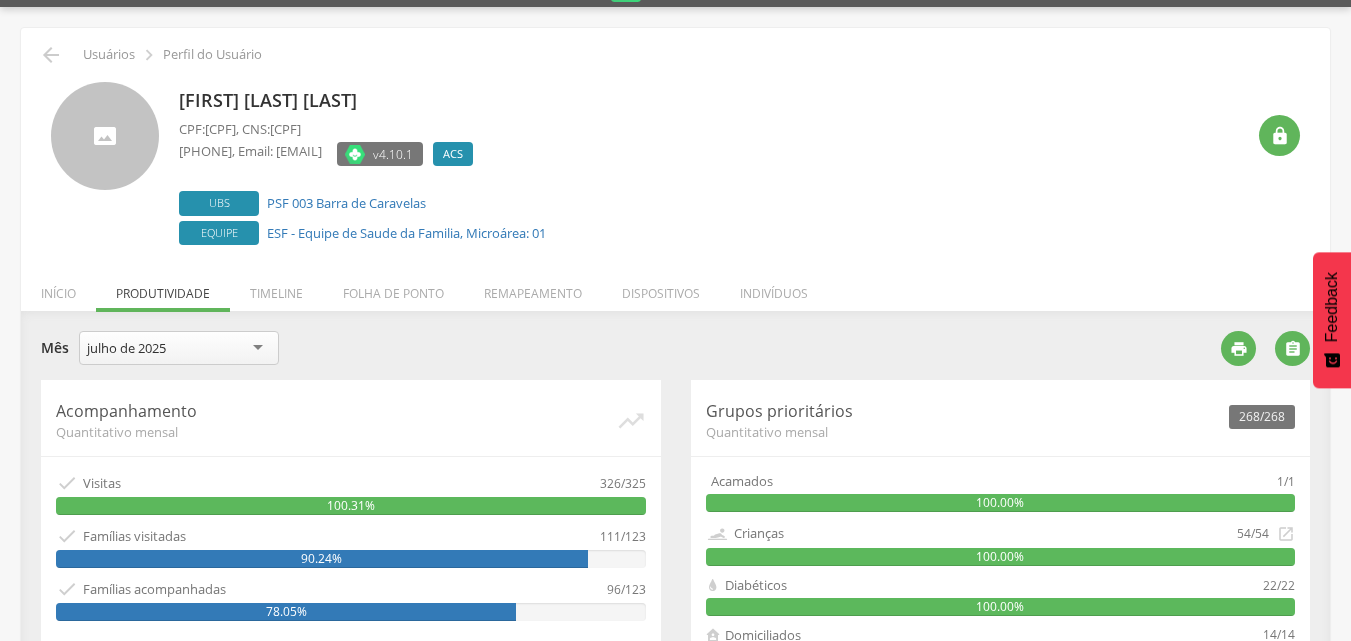 scroll, scrollTop: 100, scrollLeft: 0, axis: vertical 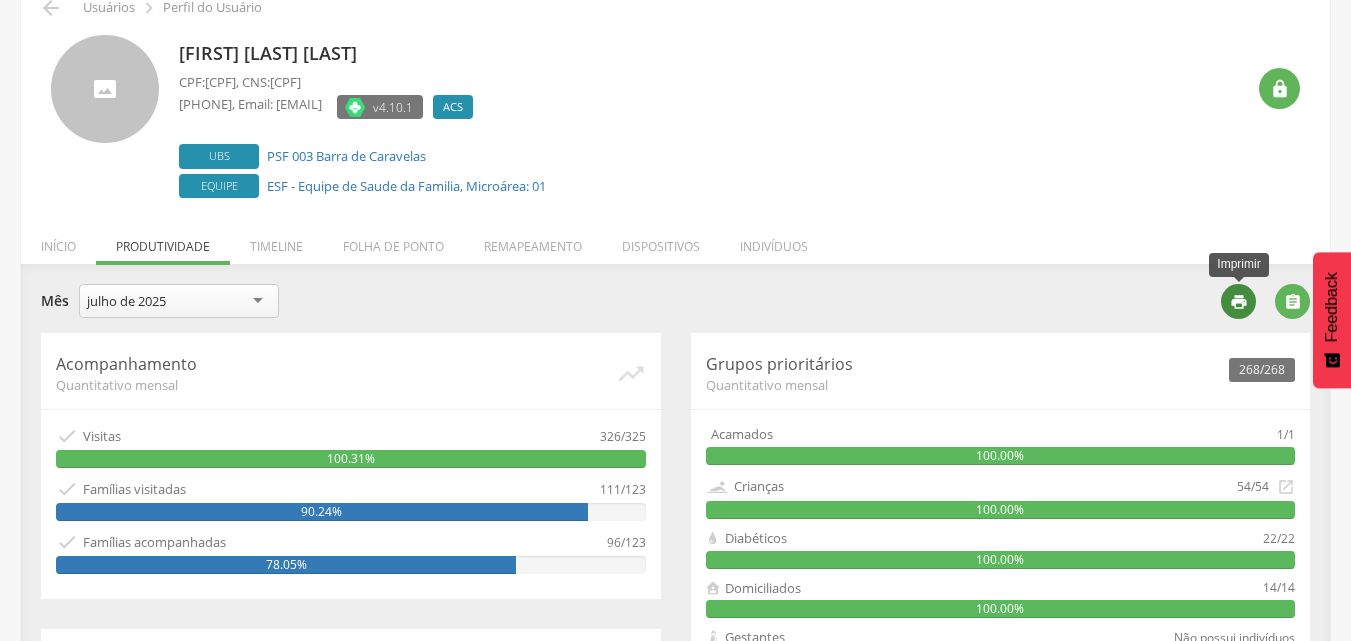 click on "" at bounding box center (1238, 301) 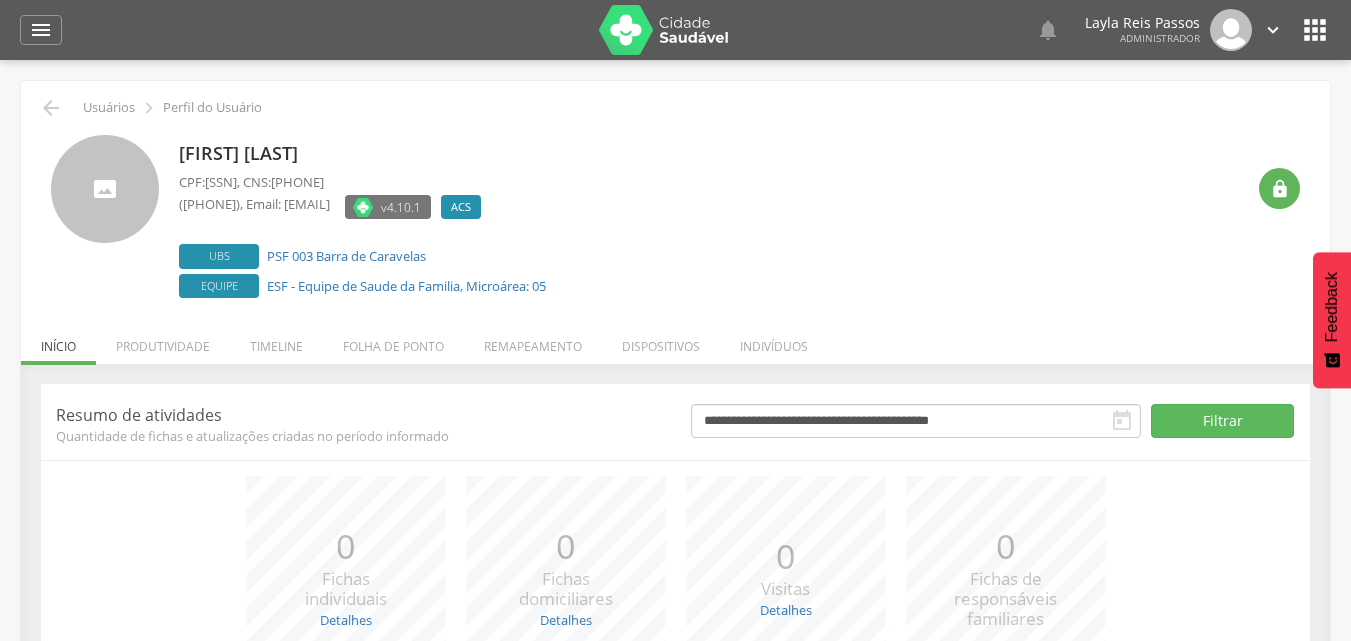 scroll, scrollTop: 0, scrollLeft: 0, axis: both 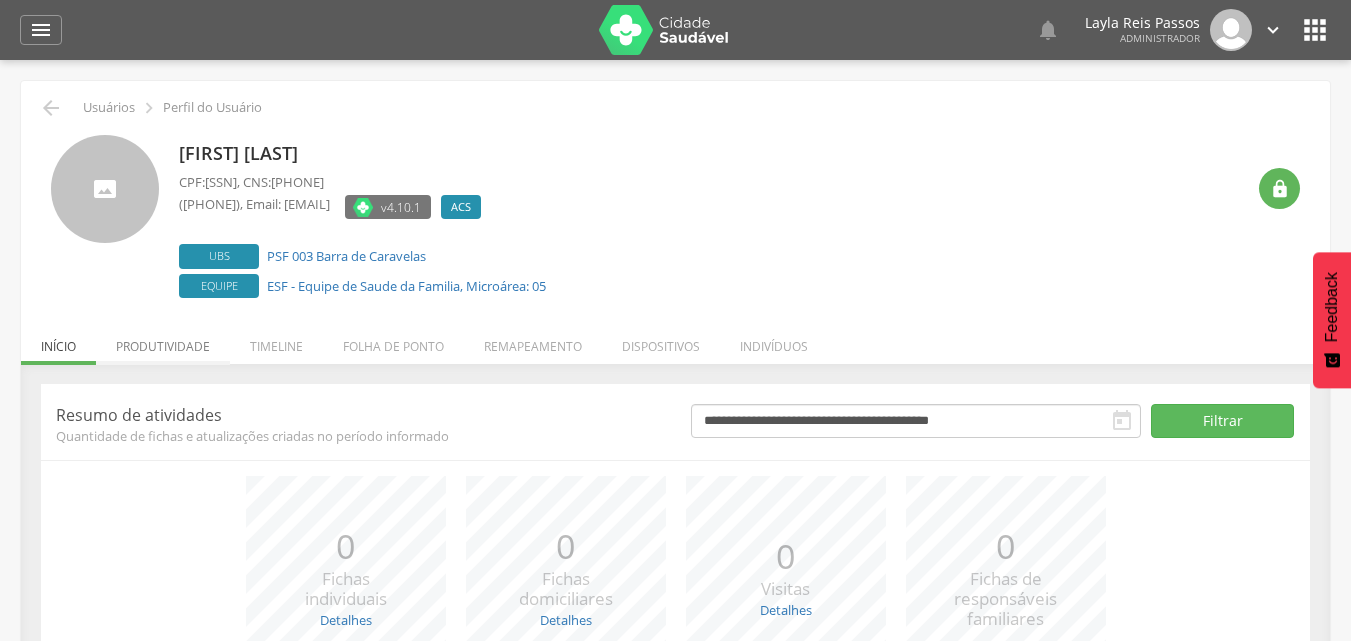 click on "Produtividade" at bounding box center (163, 341) 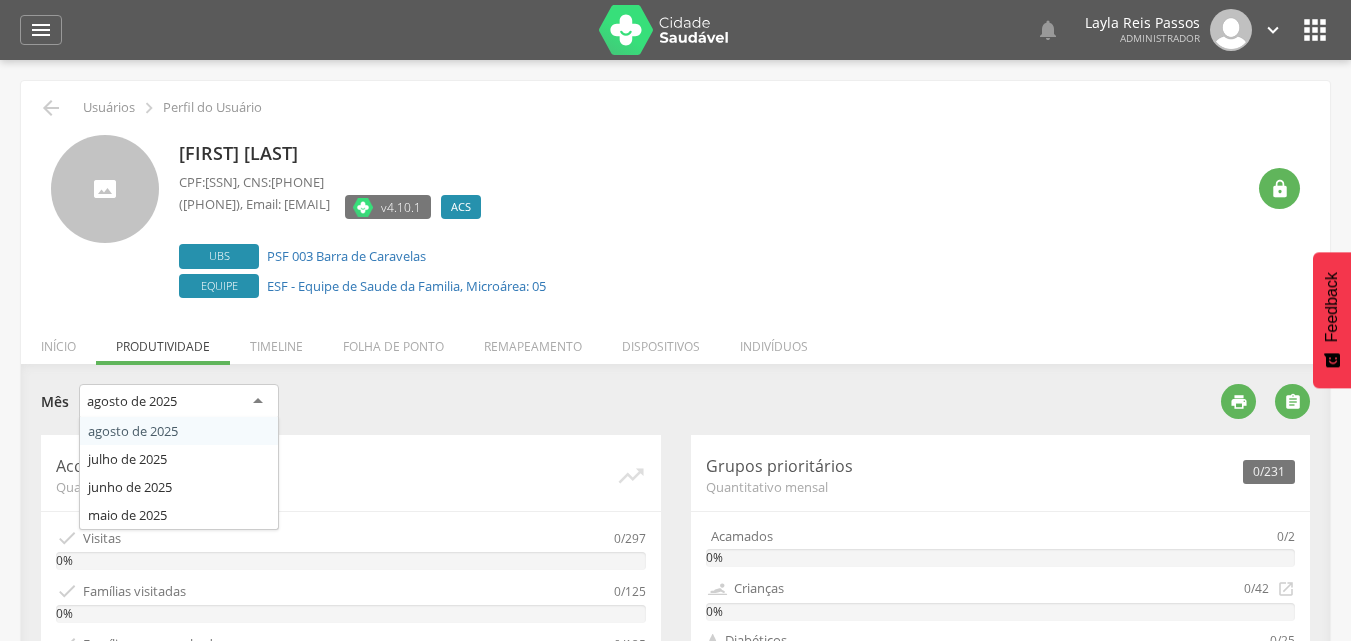 click on "agosto de 2025" at bounding box center (132, 401) 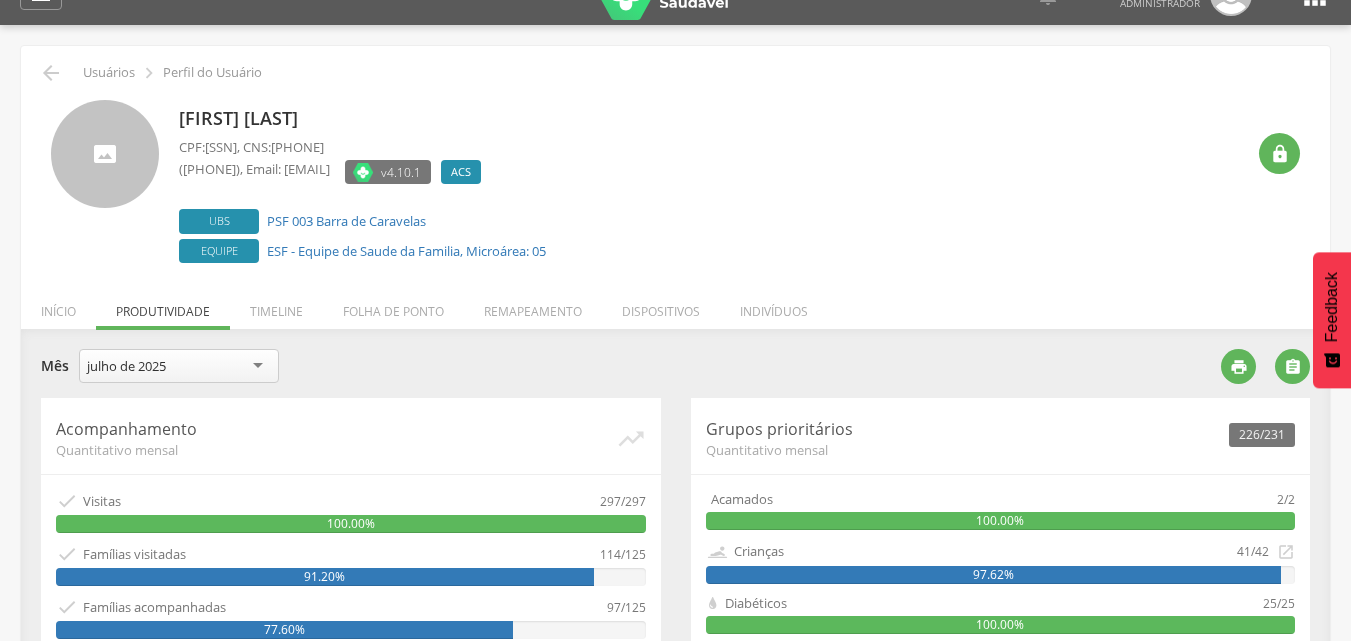 scroll, scrollTop: 0, scrollLeft: 0, axis: both 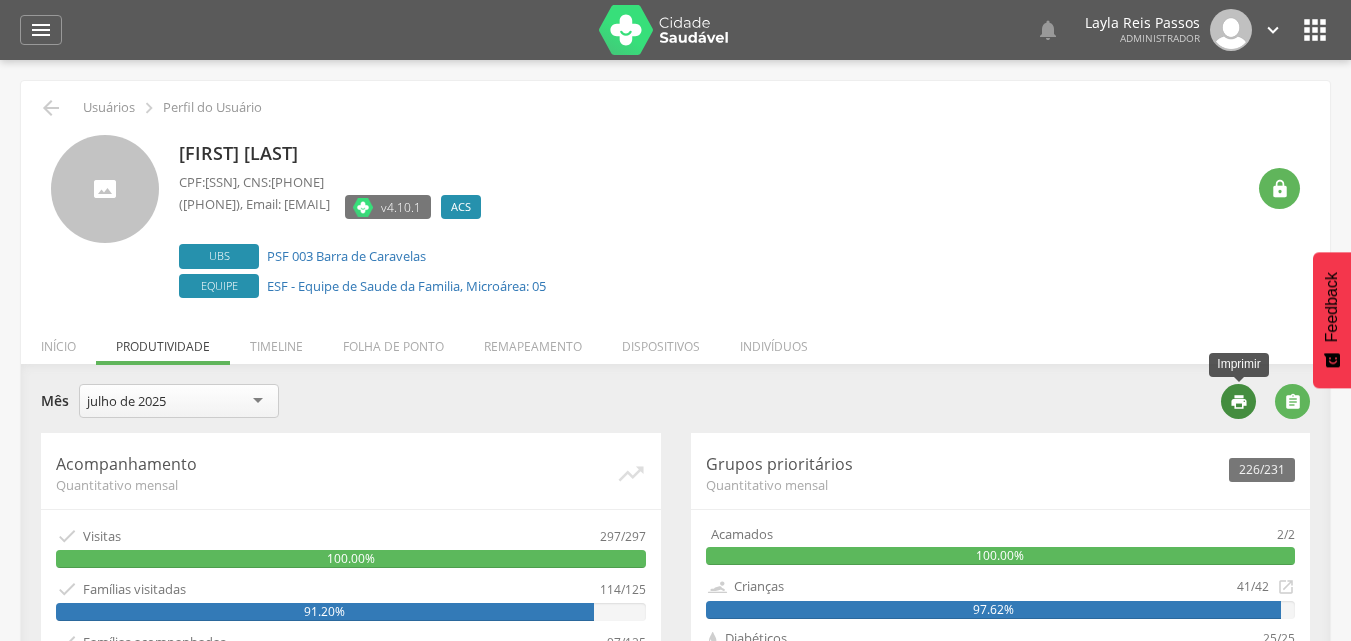 click on "" at bounding box center [1238, 401] 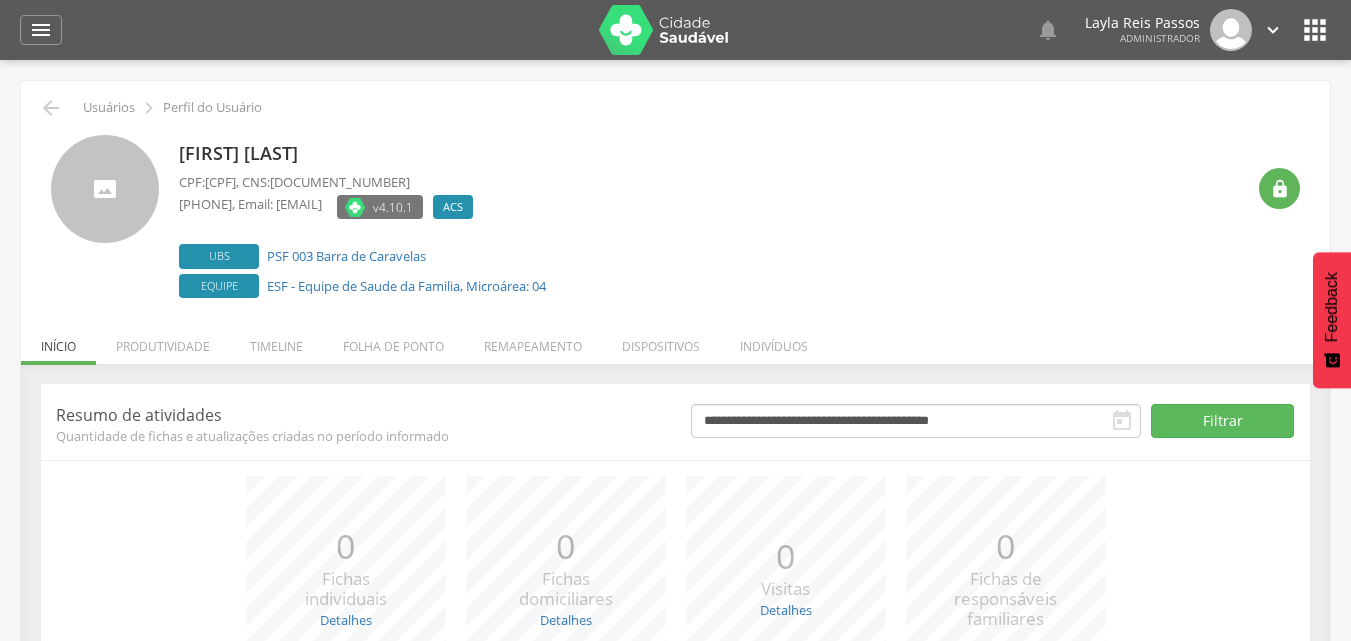 scroll, scrollTop: 0, scrollLeft: 0, axis: both 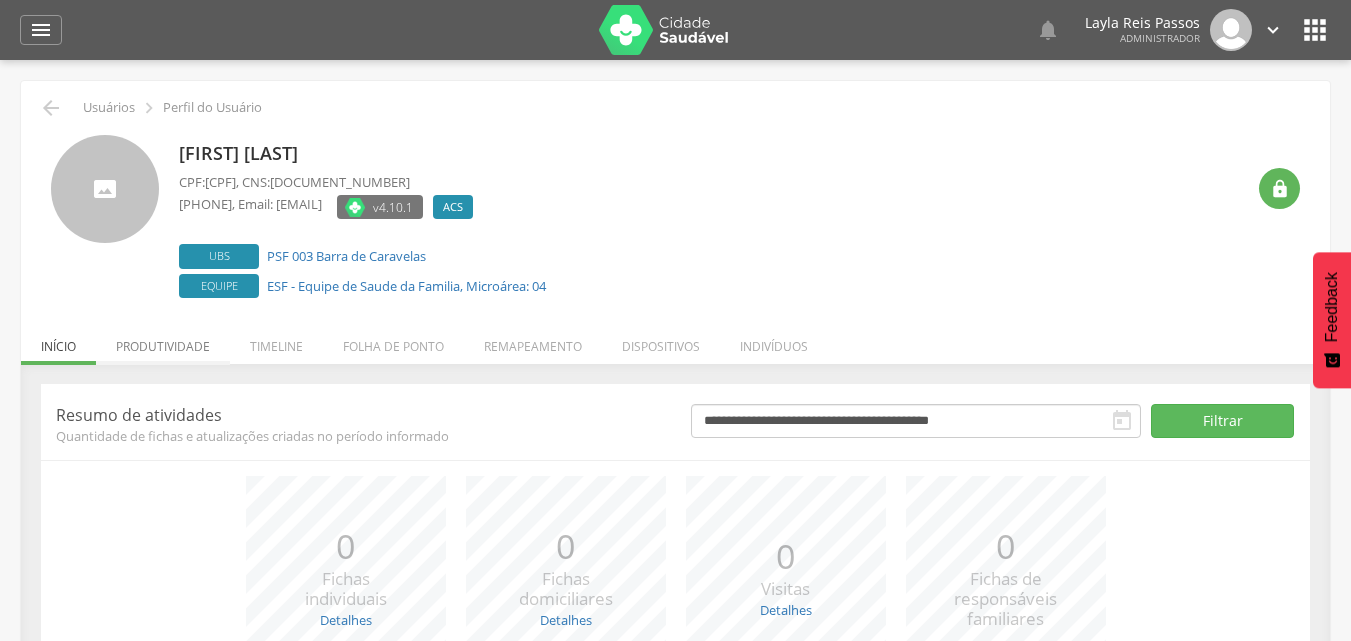 click on "Produtividade" at bounding box center [163, 341] 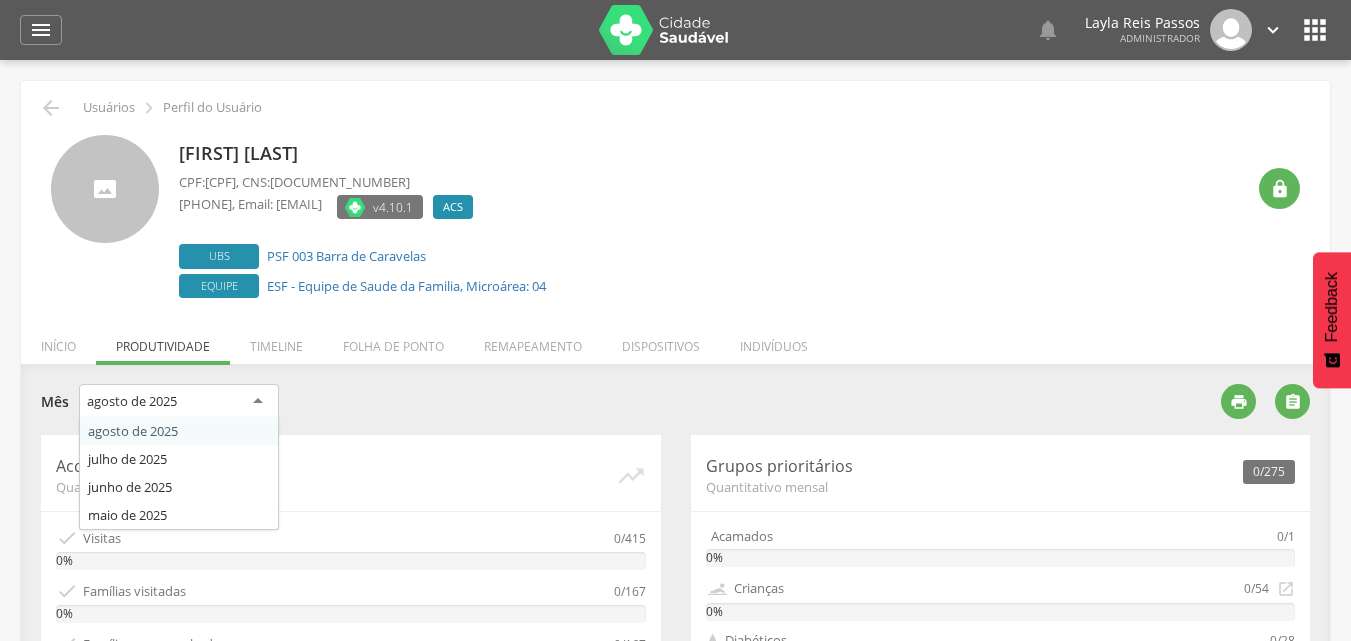 click on "agosto de 2025" at bounding box center [179, 402] 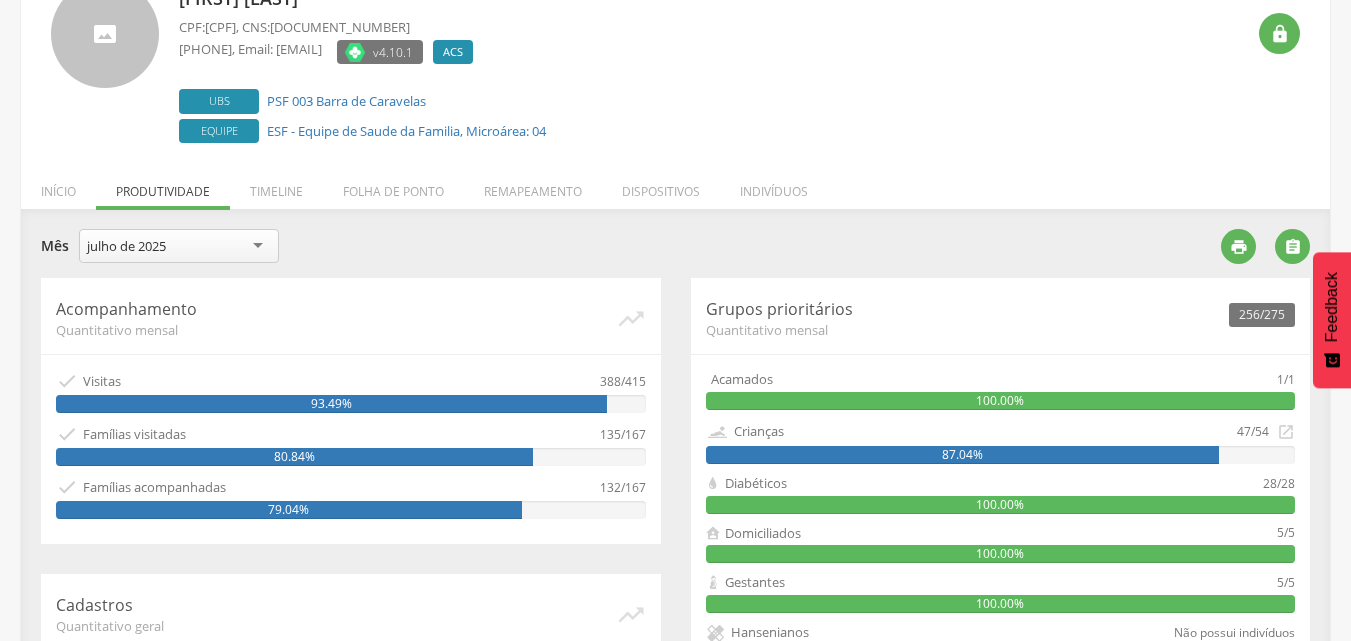 scroll, scrollTop: 200, scrollLeft: 0, axis: vertical 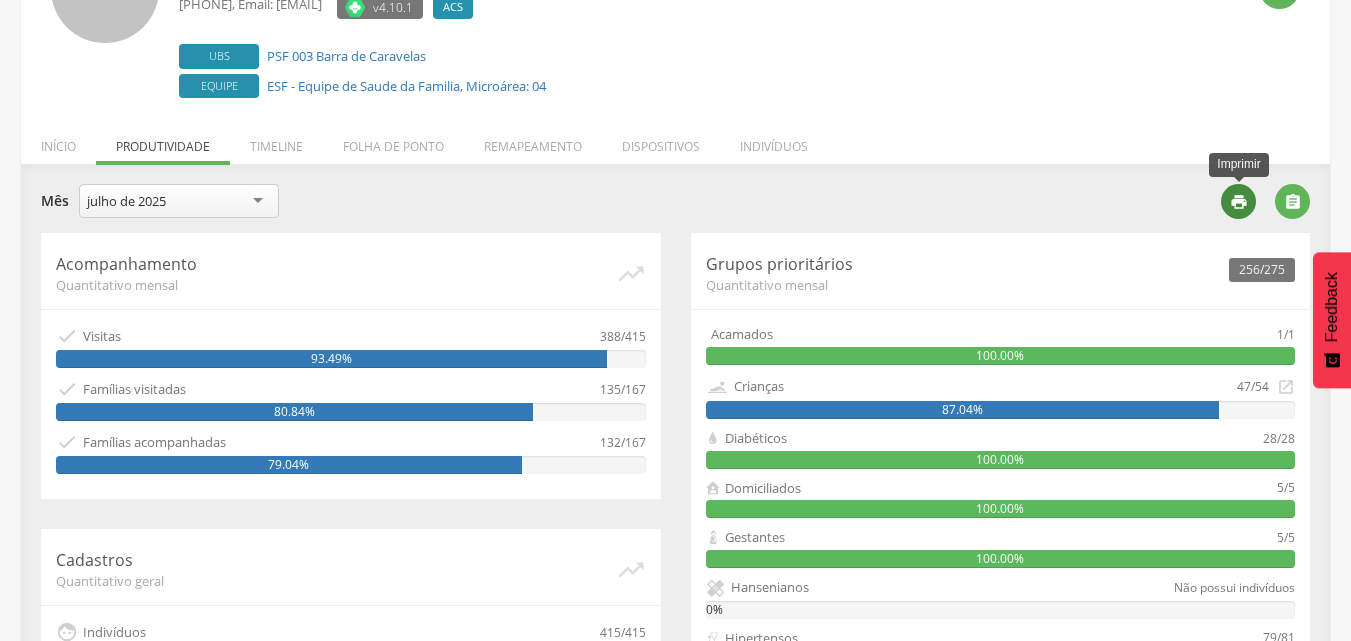 click on "" at bounding box center (1239, 202) 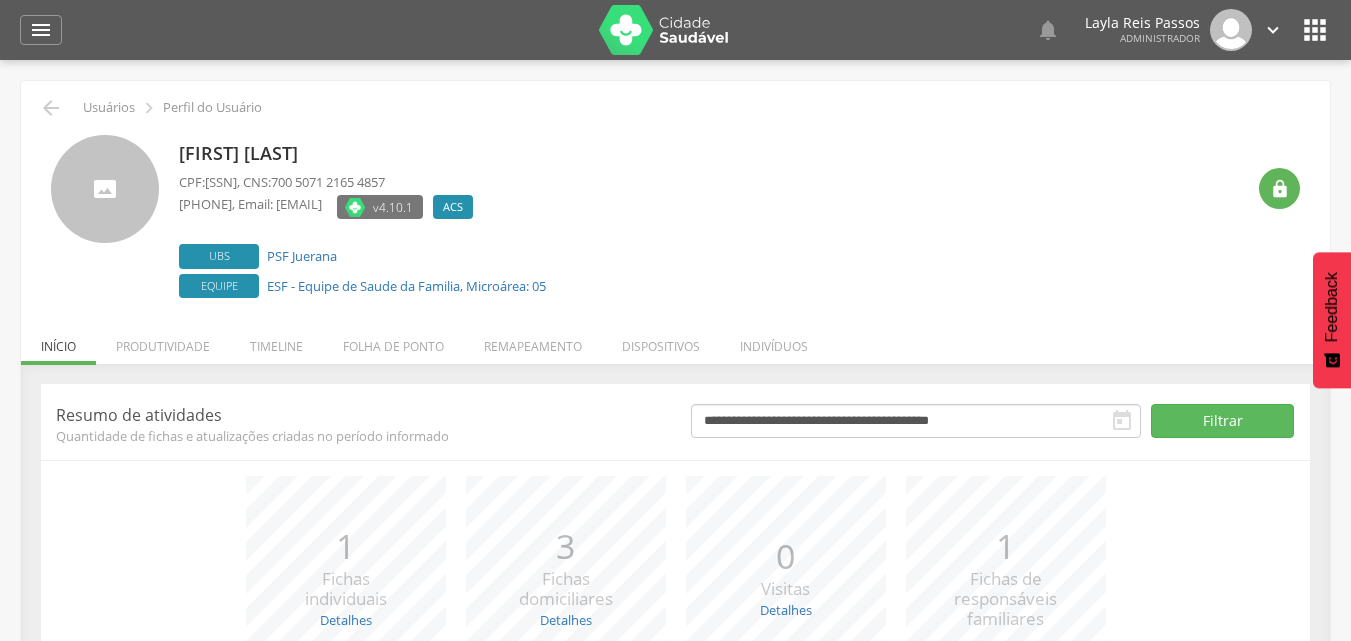 scroll, scrollTop: 0, scrollLeft: 0, axis: both 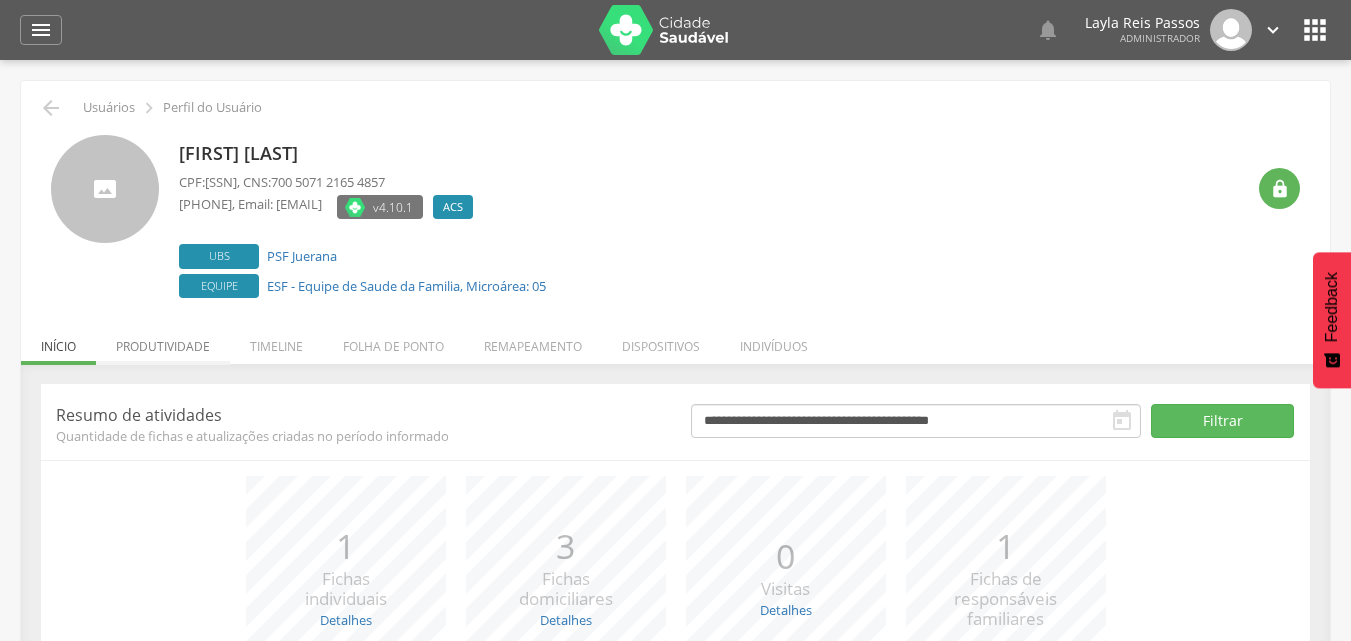 click on "Produtividade" at bounding box center (163, 341) 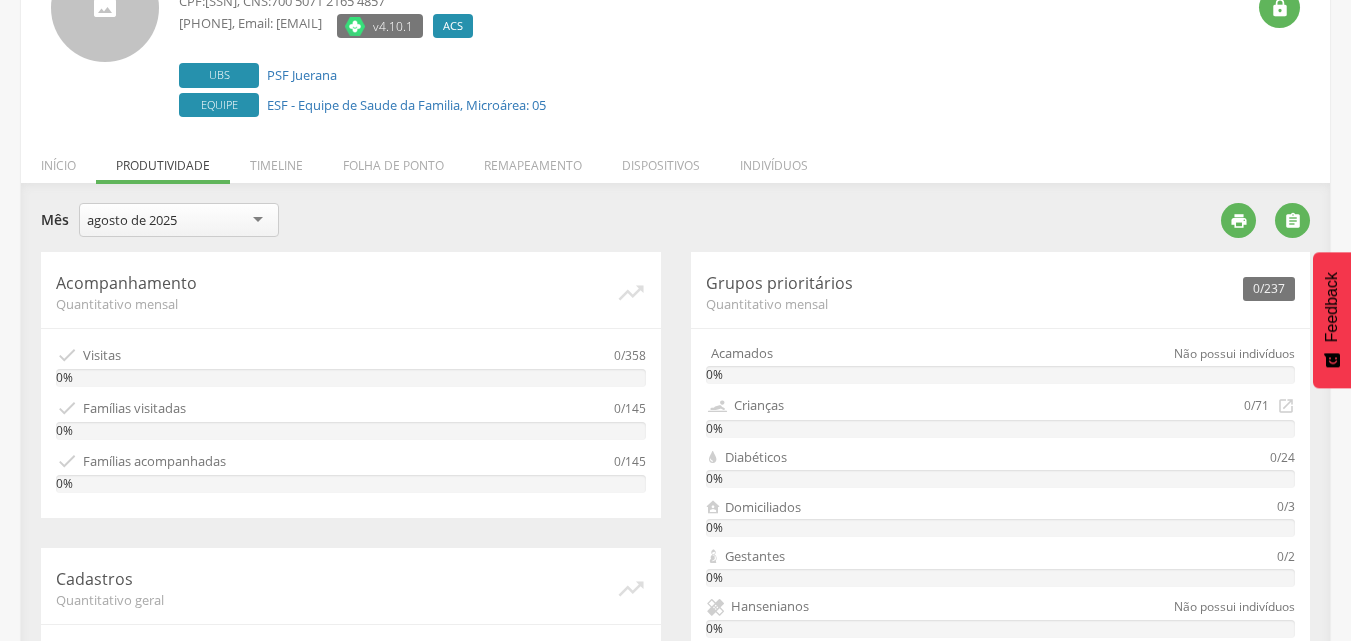 scroll, scrollTop: 200, scrollLeft: 0, axis: vertical 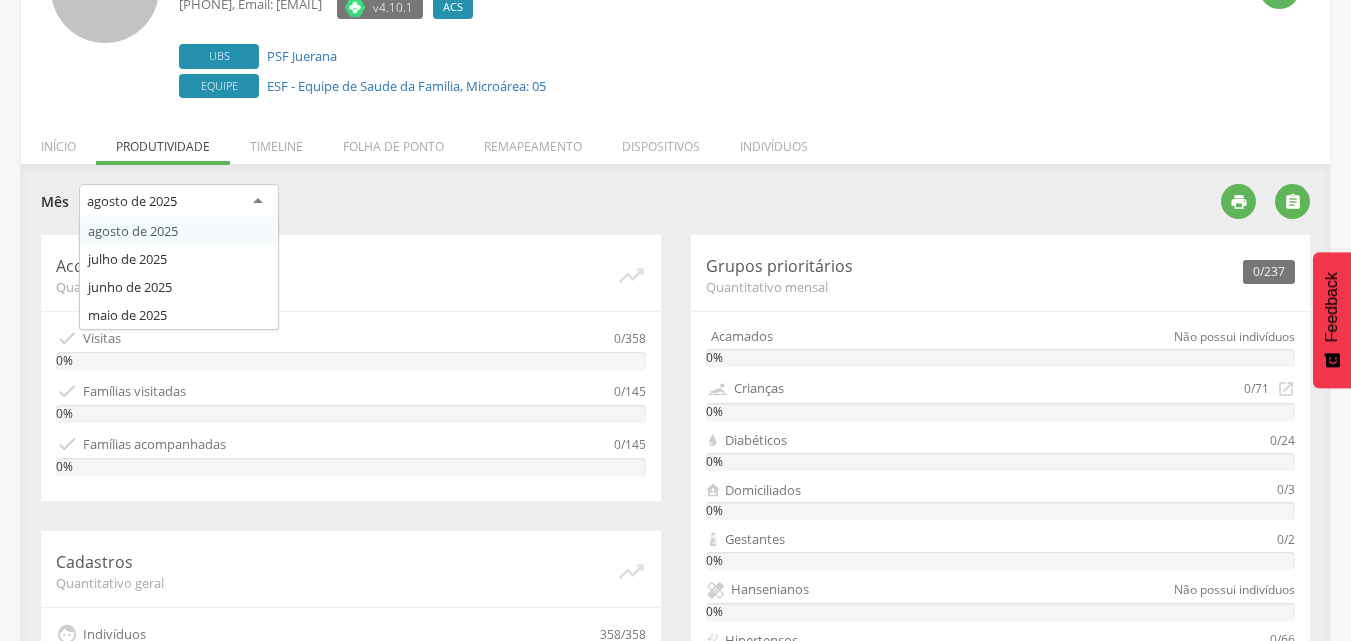 click on "agosto de 2025" at bounding box center [179, 202] 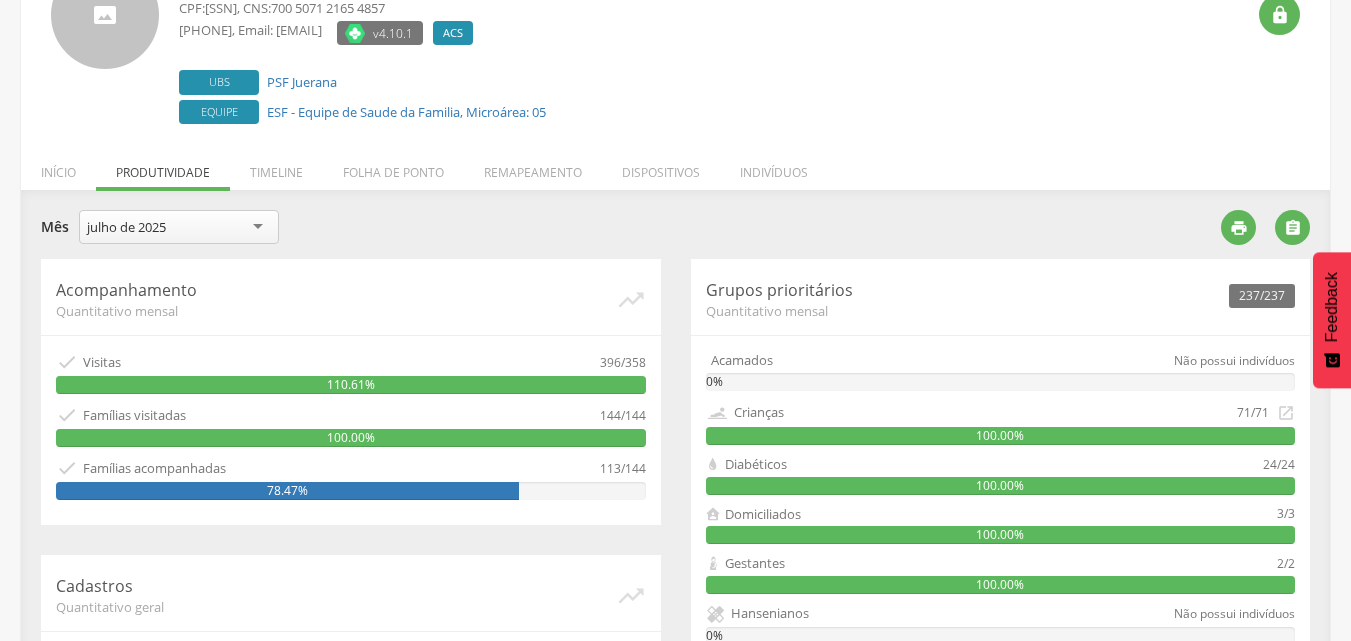 scroll, scrollTop: 200, scrollLeft: 0, axis: vertical 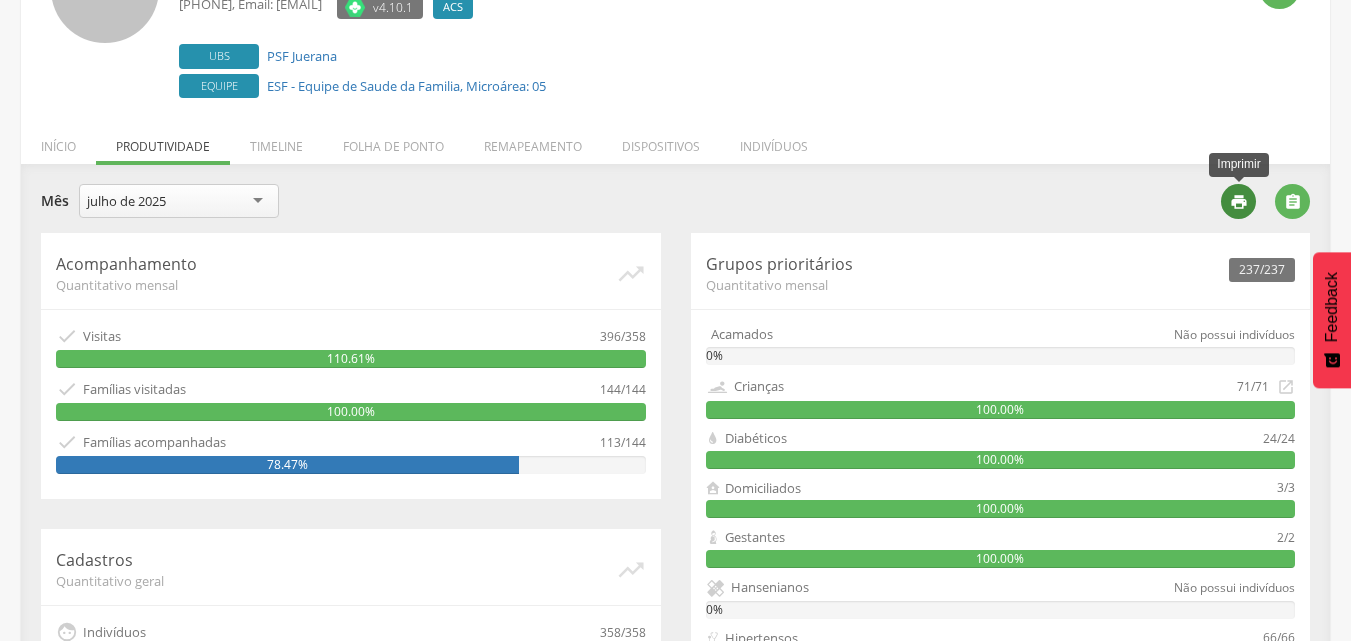 click on "" at bounding box center [1238, 201] 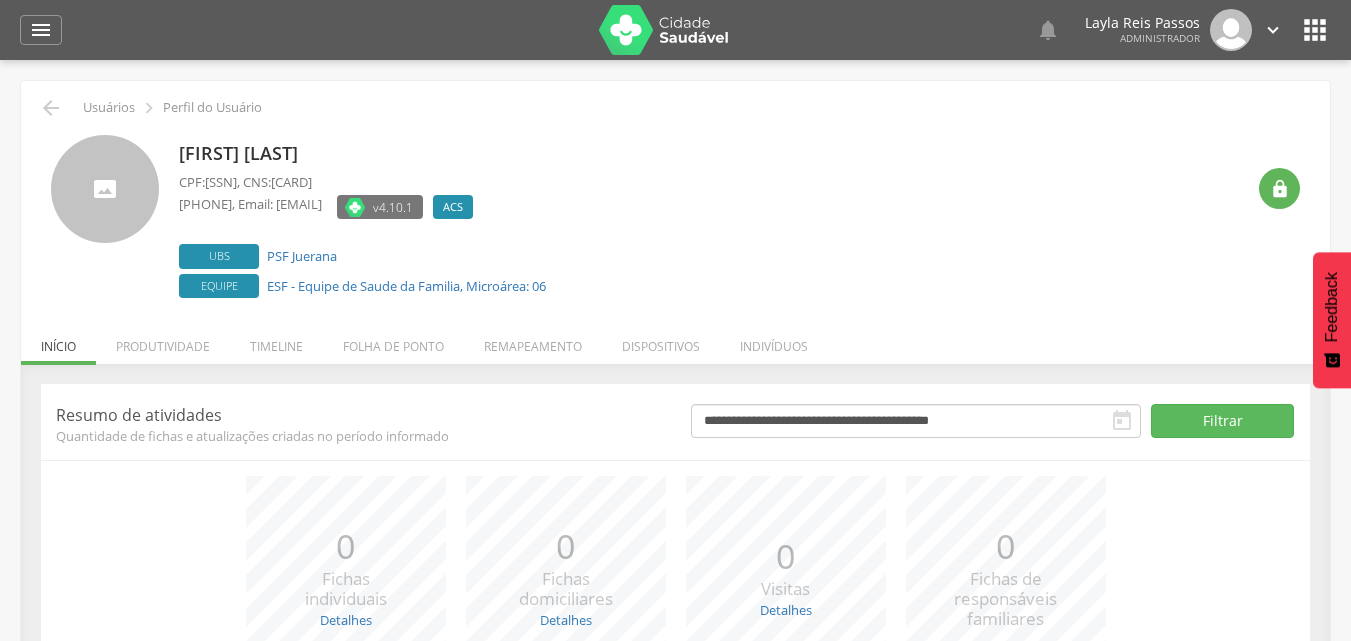 scroll, scrollTop: 0, scrollLeft: 0, axis: both 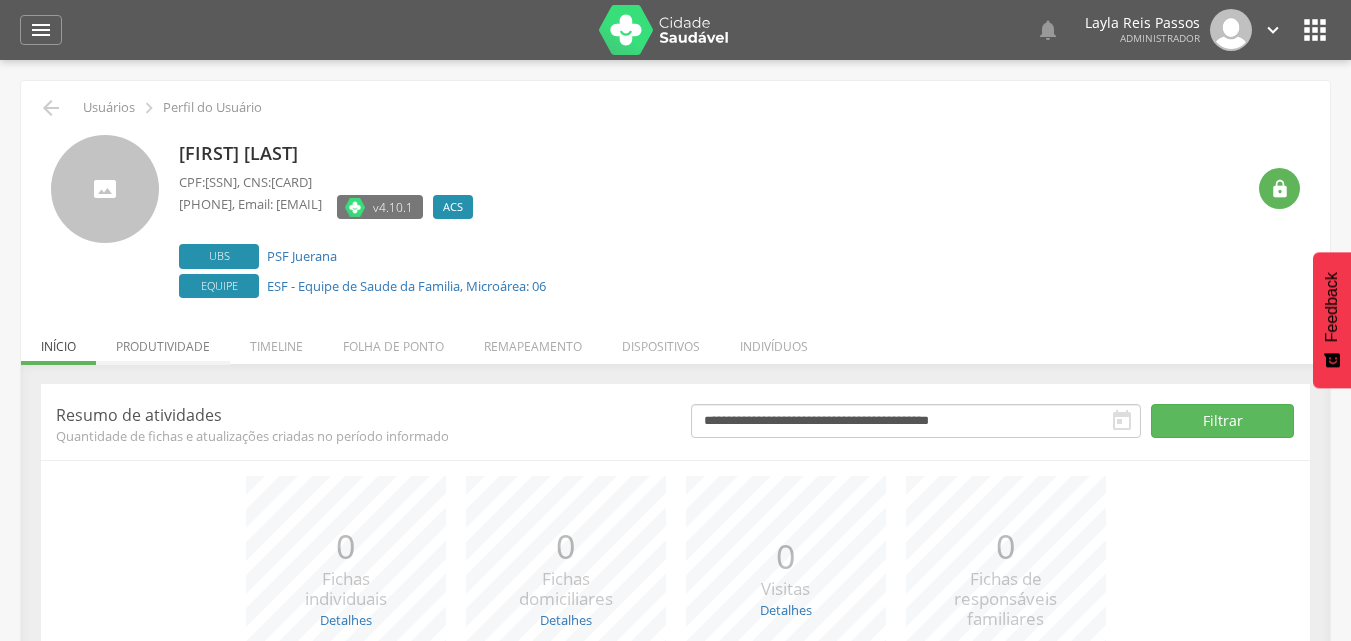 click on "Produtividade" at bounding box center (163, 341) 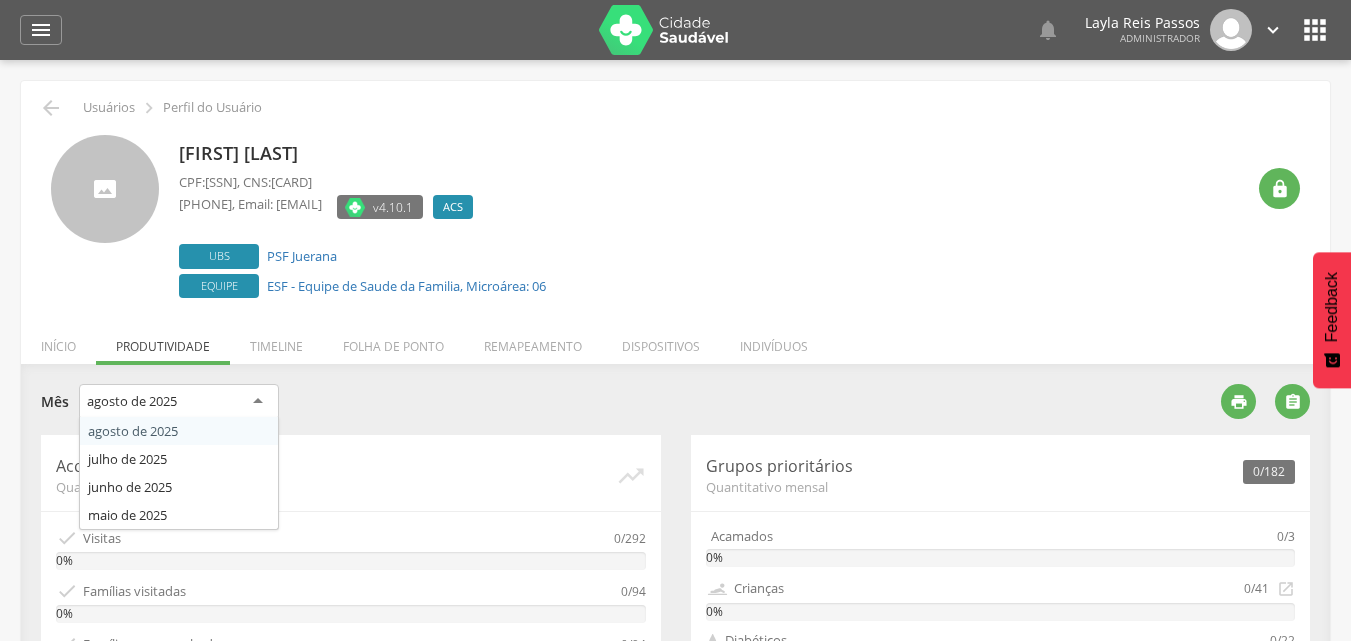click on "agosto de 2025" at bounding box center (132, 401) 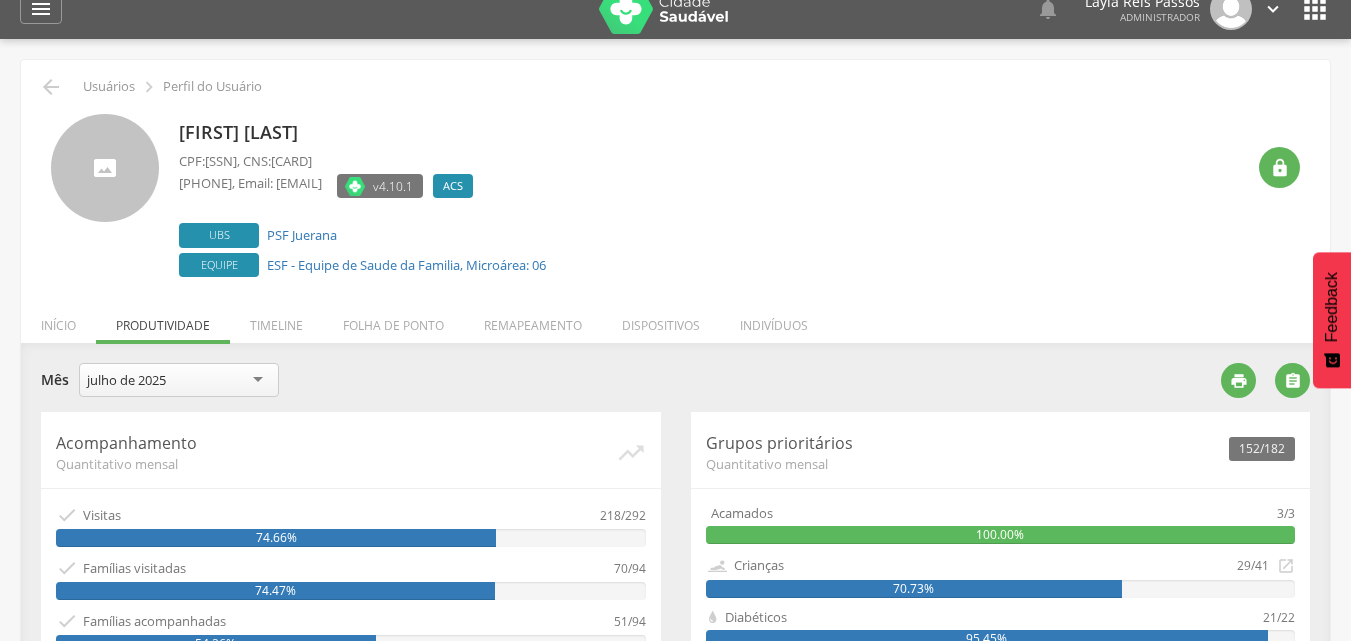 scroll, scrollTop: 0, scrollLeft: 0, axis: both 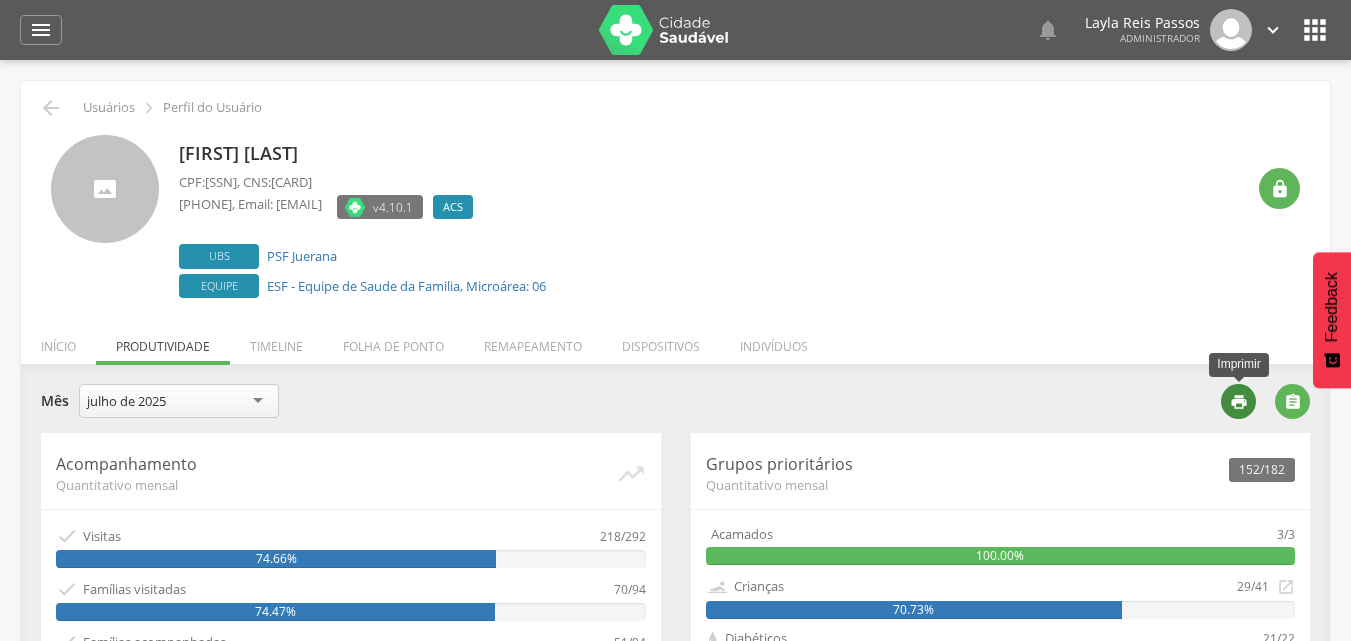 click on "" at bounding box center [1239, 402] 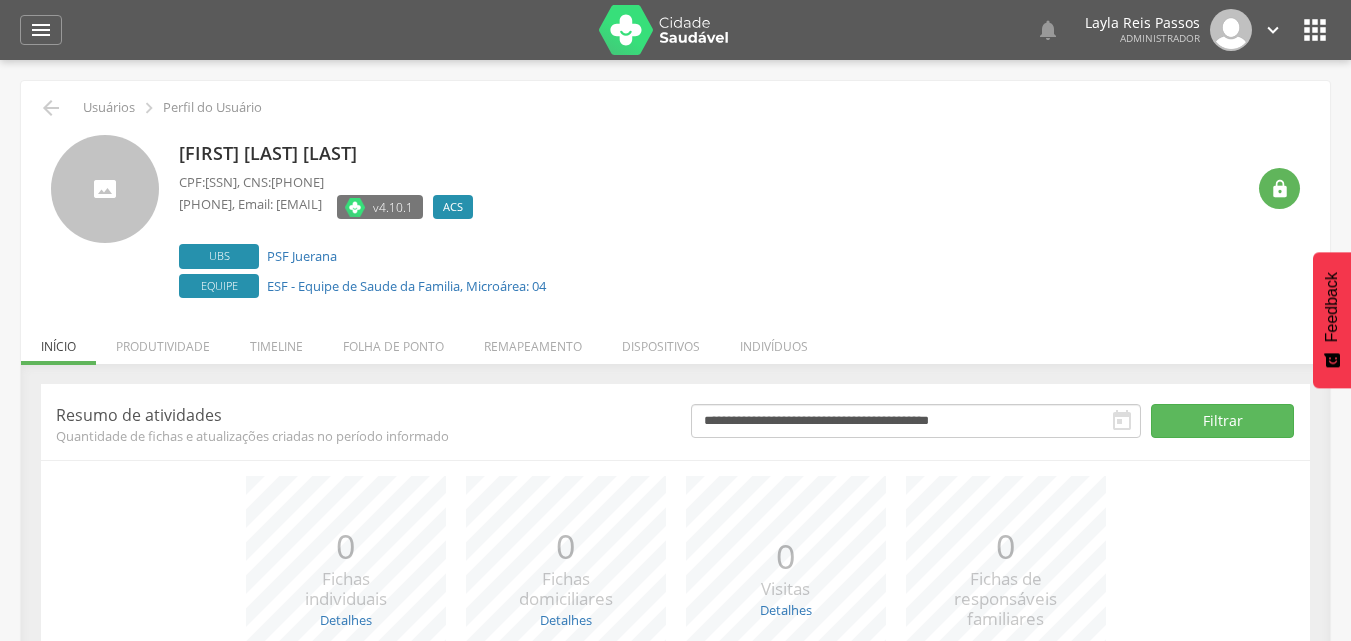 scroll, scrollTop: 0, scrollLeft: 0, axis: both 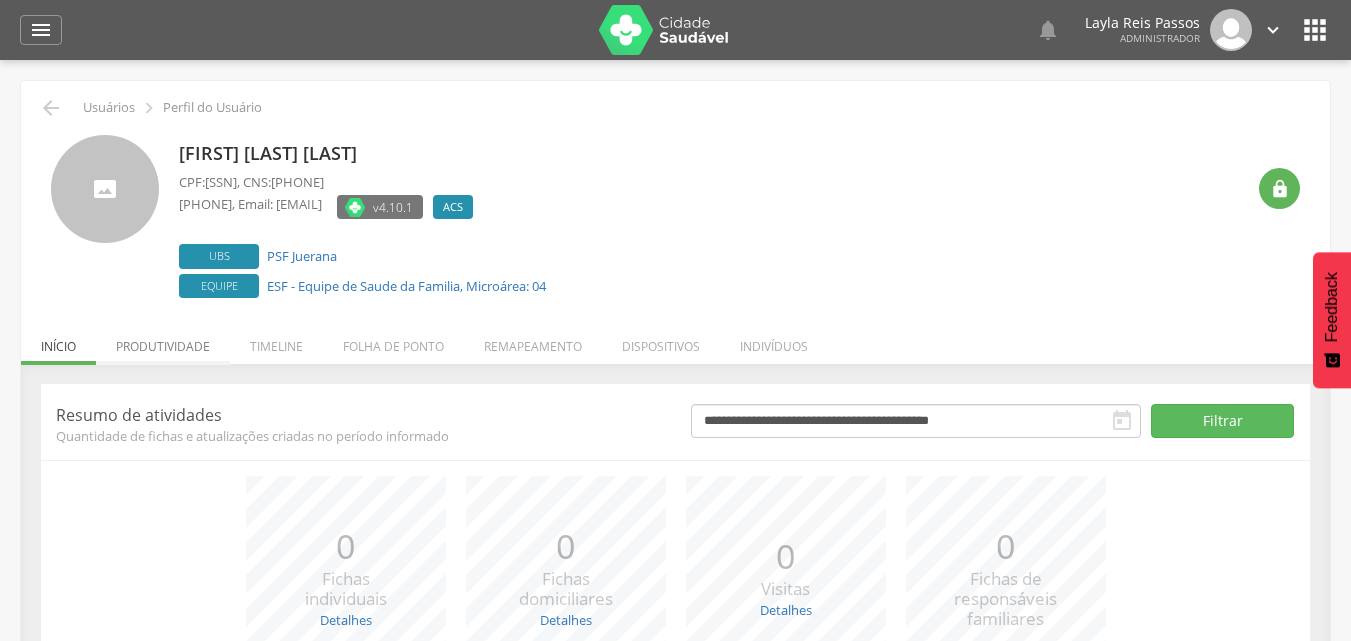 click on "Produtividade" at bounding box center (163, 341) 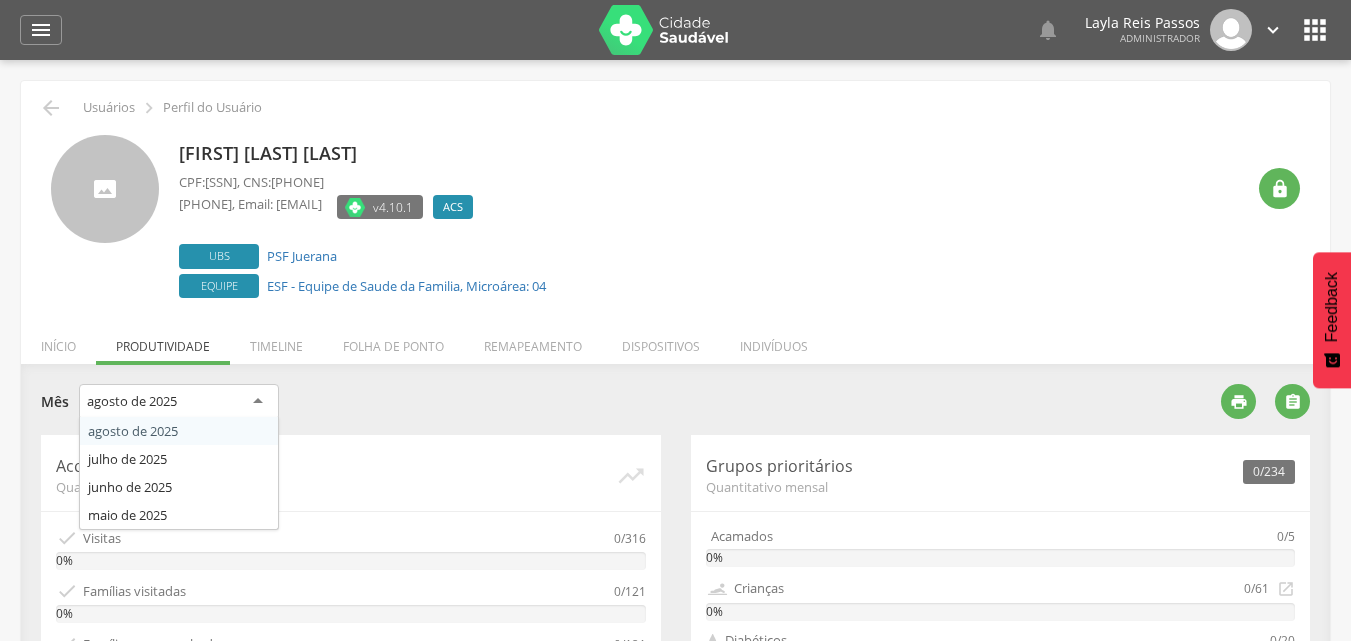 click on "agosto de 2025" at bounding box center [179, 402] 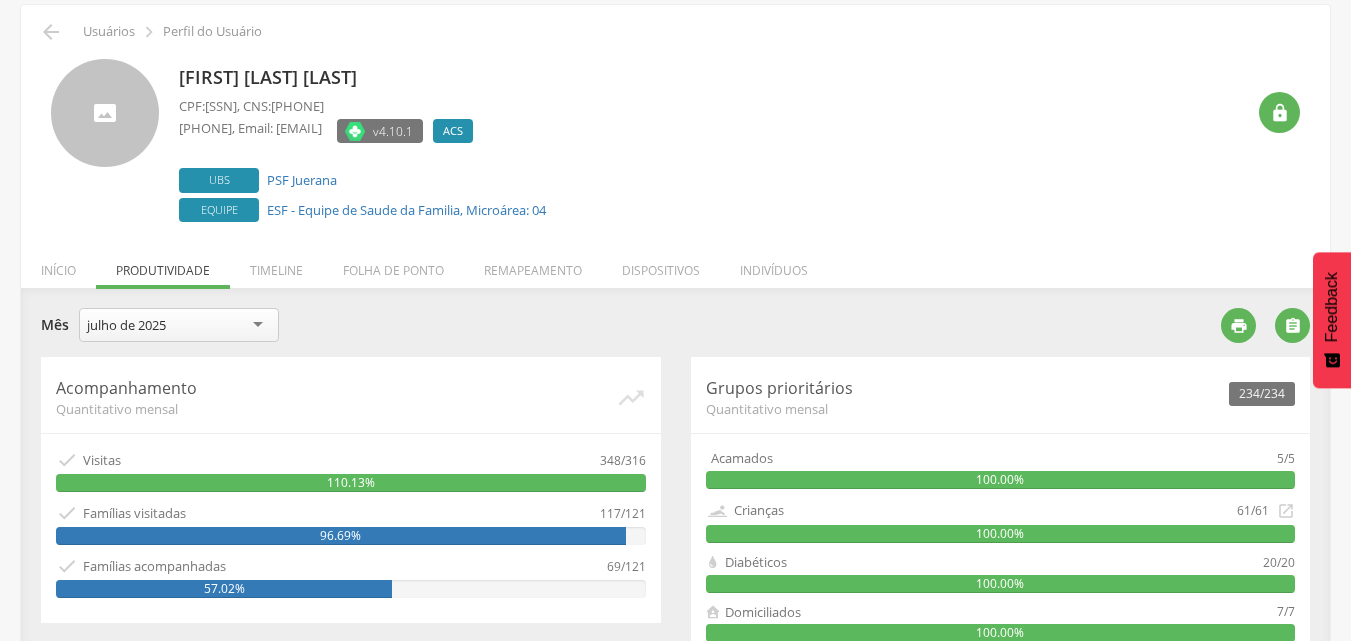 scroll, scrollTop: 200, scrollLeft: 0, axis: vertical 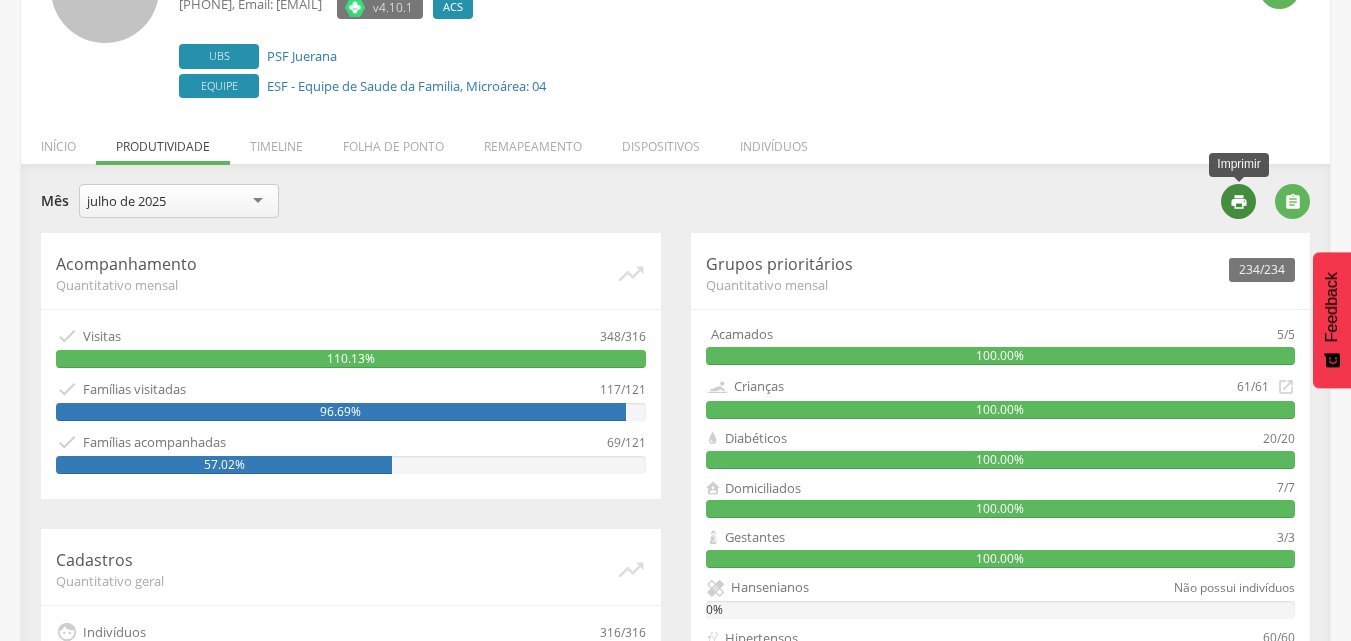 click on "" at bounding box center (1239, 202) 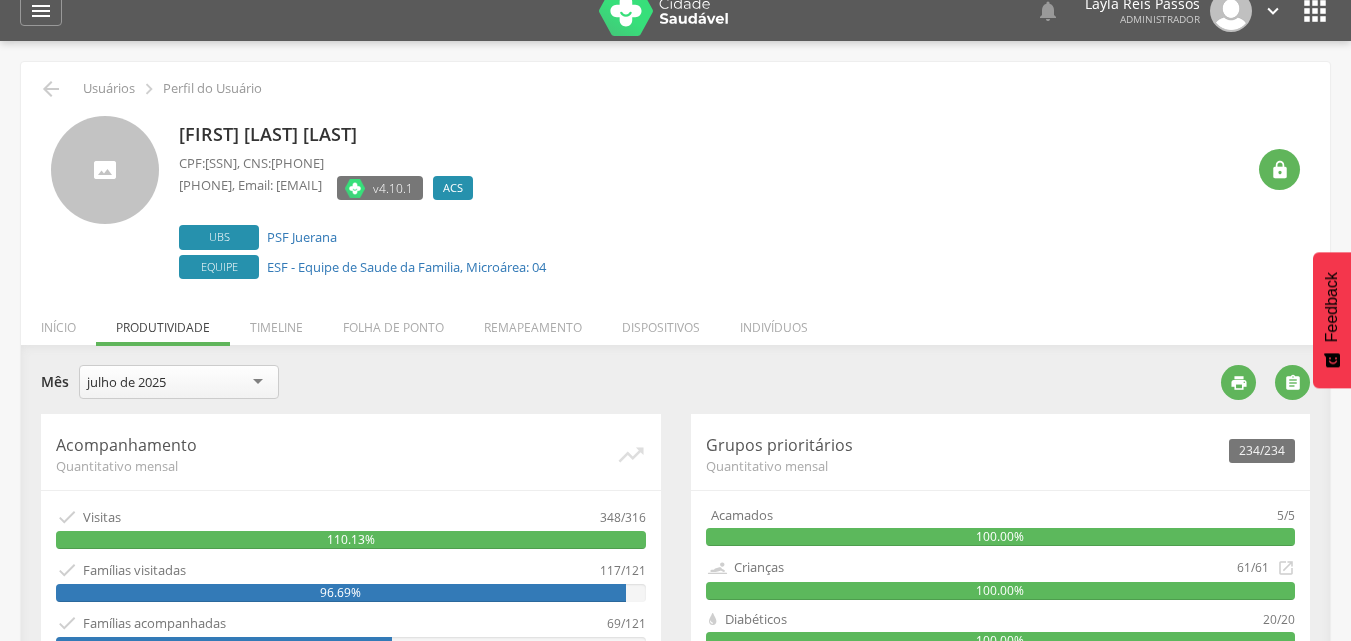 scroll, scrollTop: 0, scrollLeft: 0, axis: both 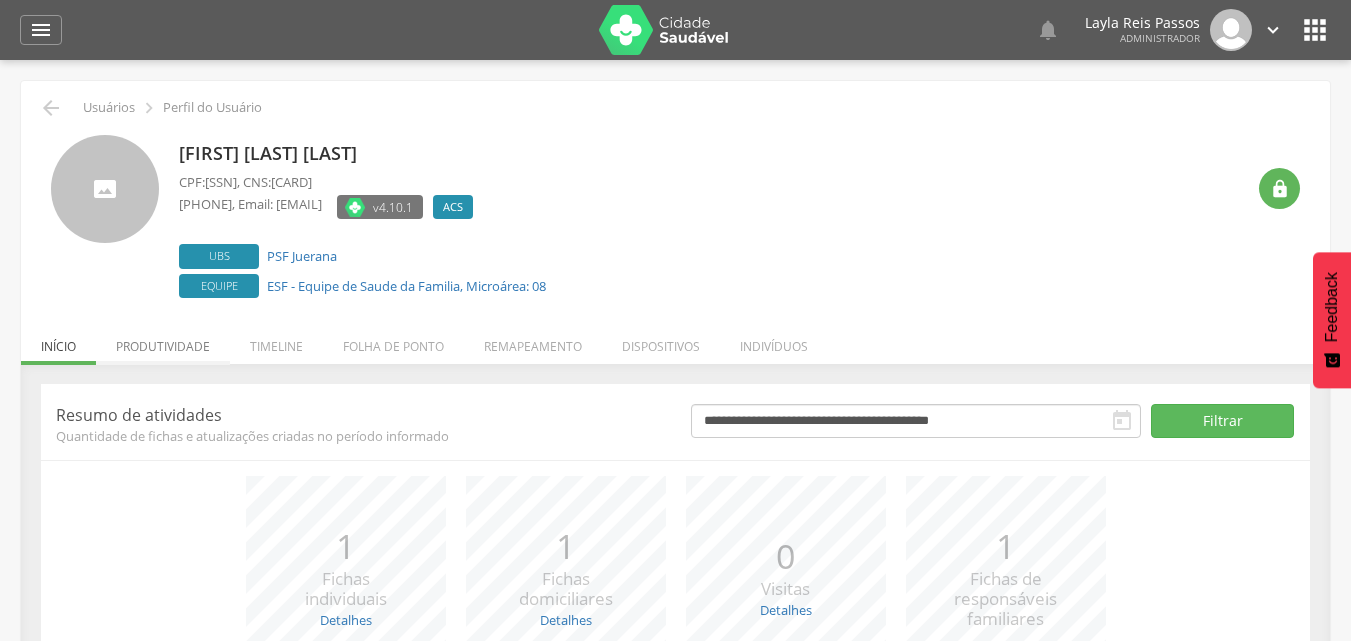 click on "Produtividade" at bounding box center (163, 341) 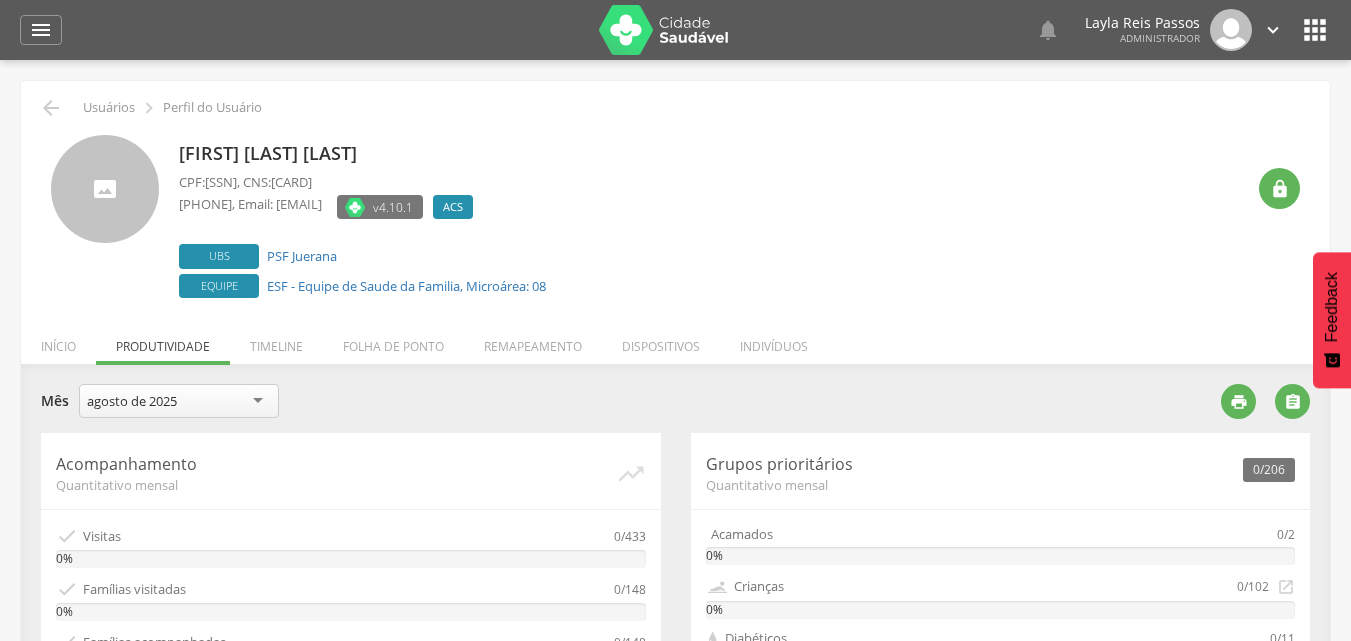 click on "agosto de 2025" at bounding box center (179, 401) 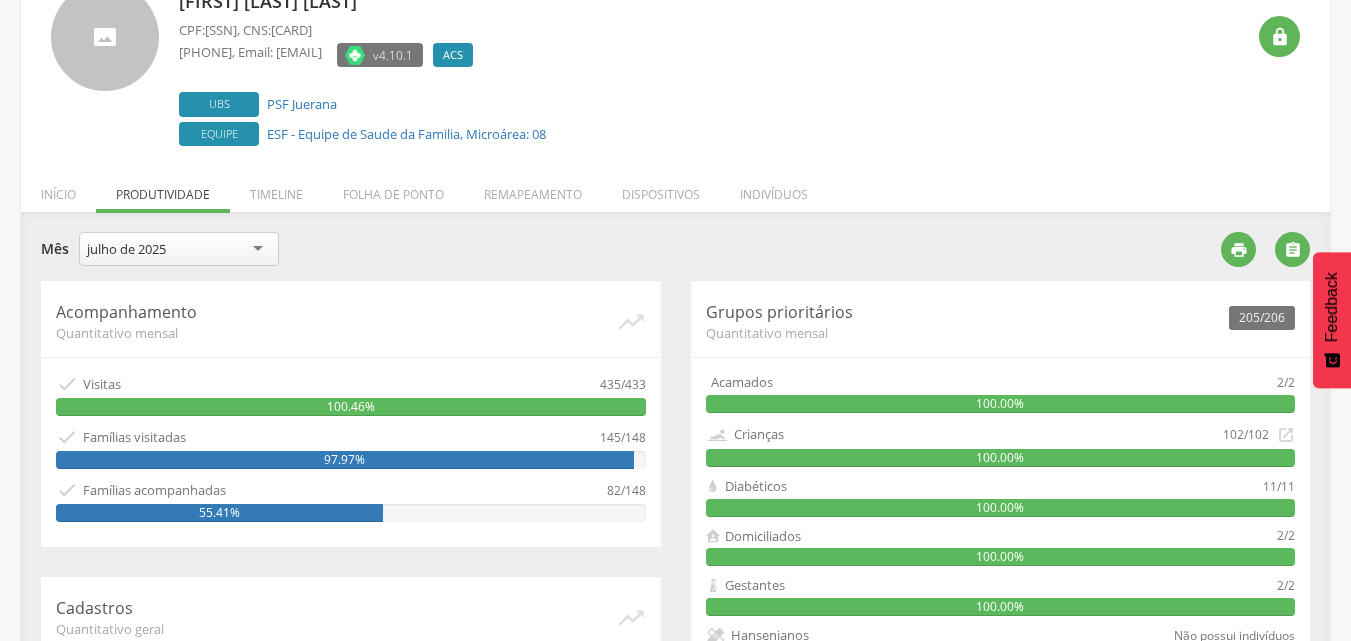 scroll, scrollTop: 300, scrollLeft: 0, axis: vertical 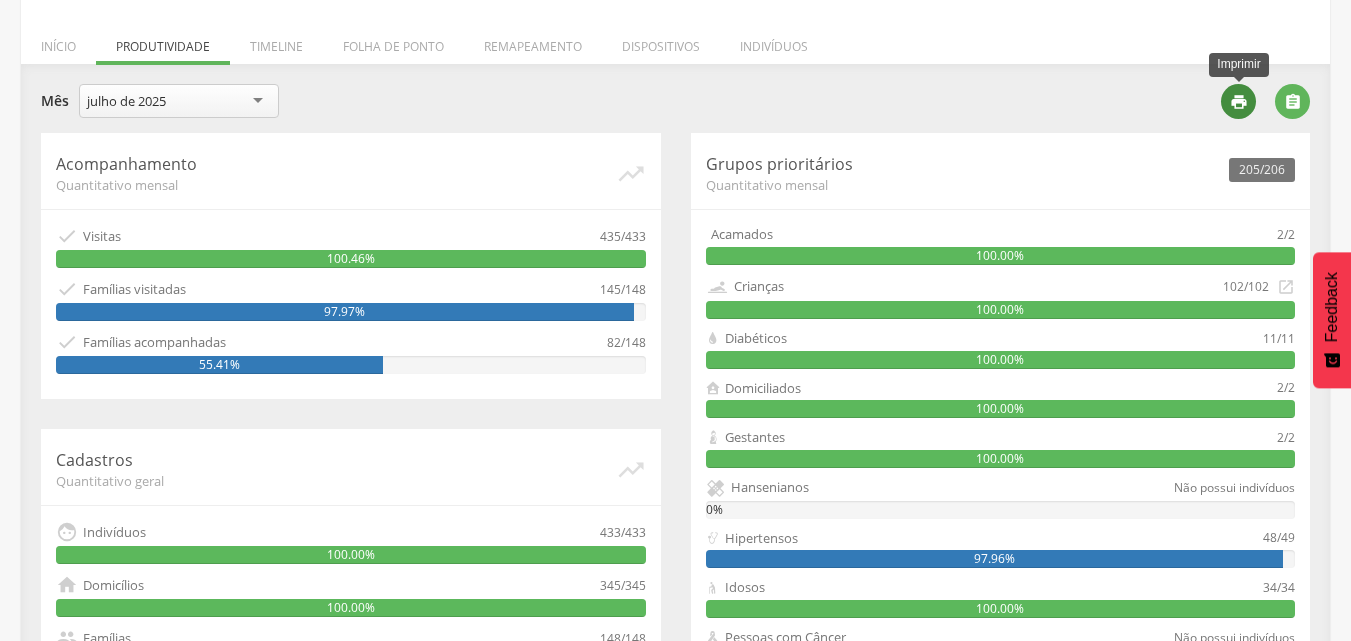 click on "" at bounding box center [1239, 102] 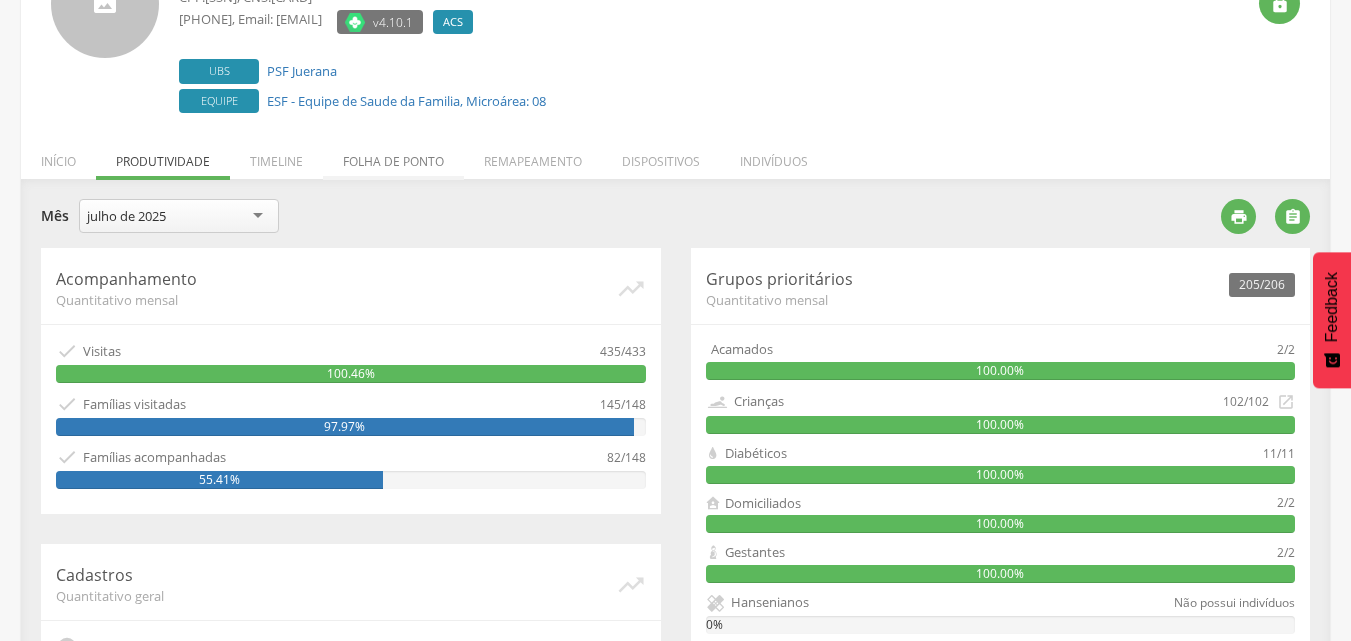 scroll, scrollTop: 100, scrollLeft: 0, axis: vertical 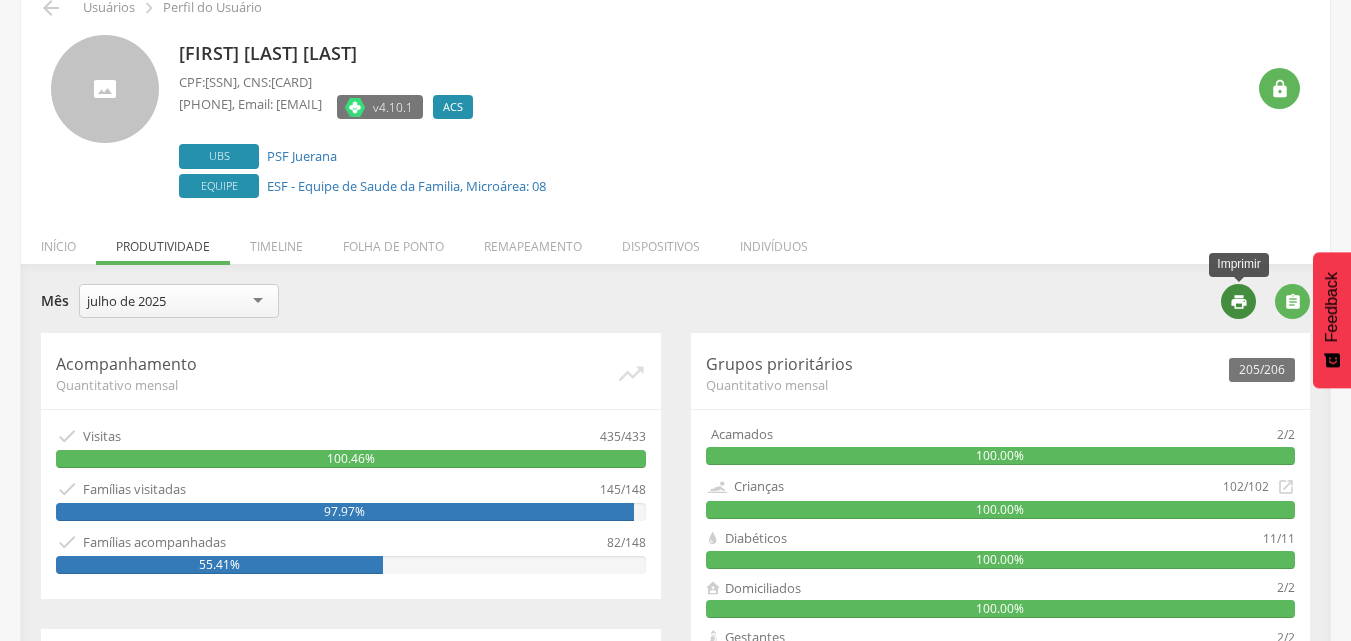 click on "" at bounding box center (1239, 302) 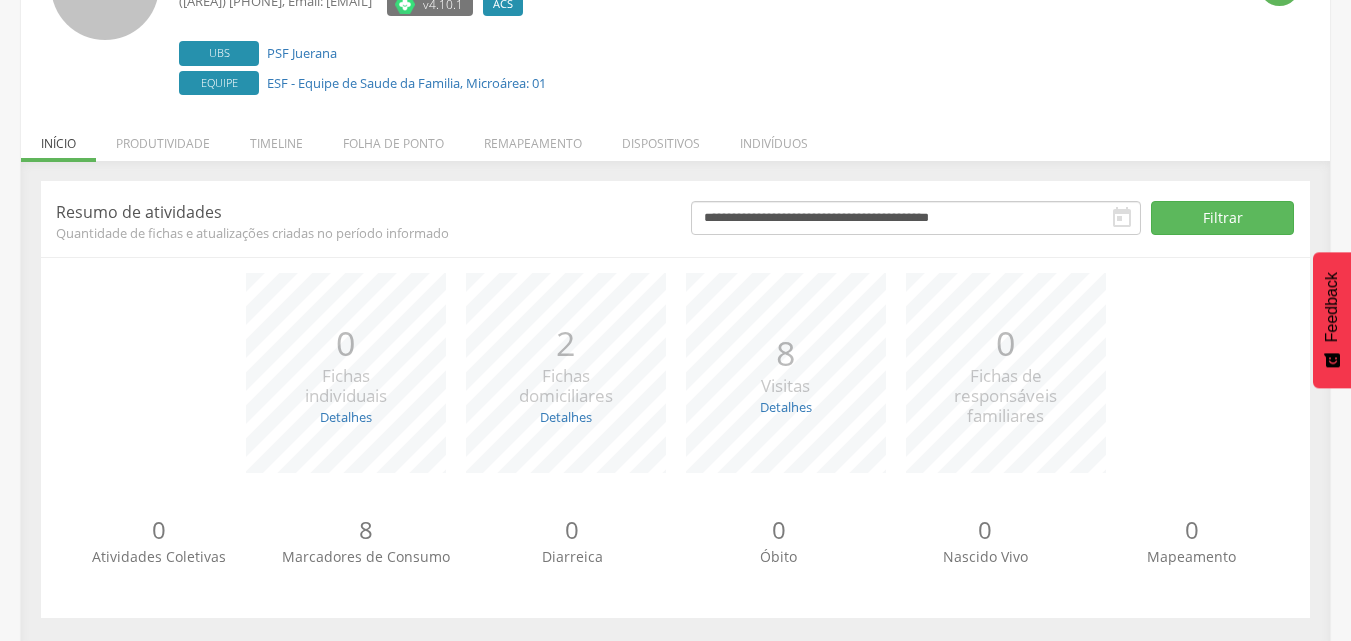 scroll, scrollTop: 211, scrollLeft: 0, axis: vertical 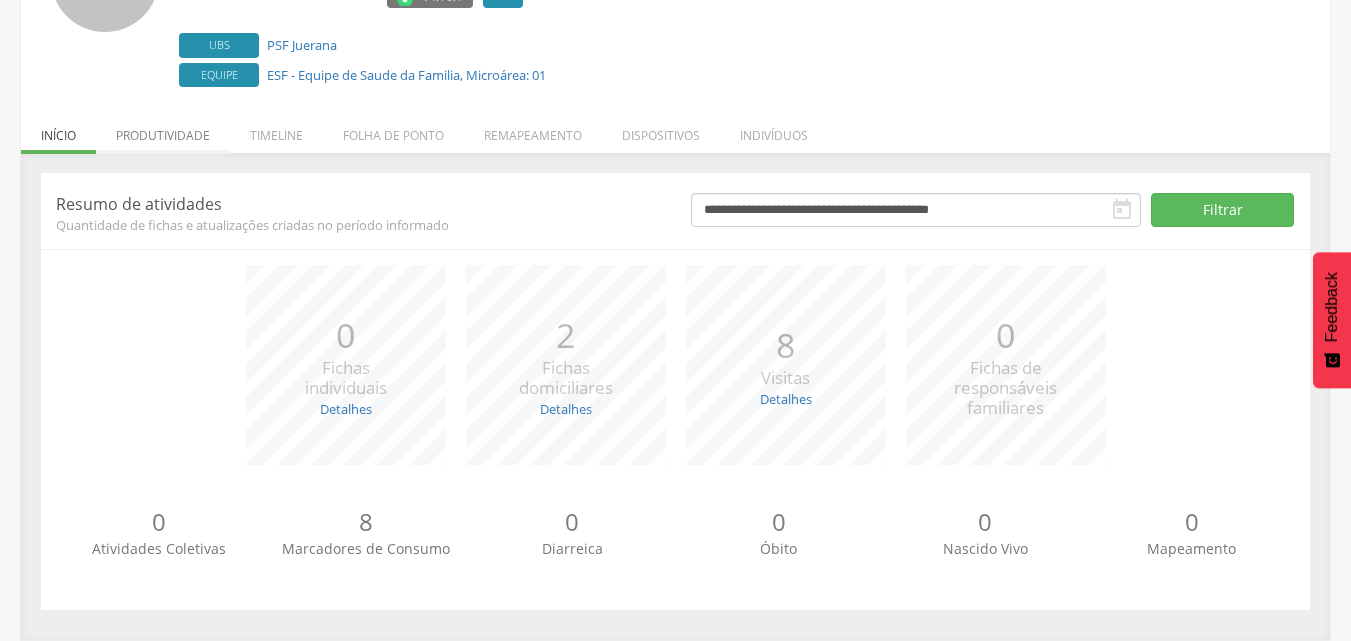 click on "Produtividade" at bounding box center [163, 130] 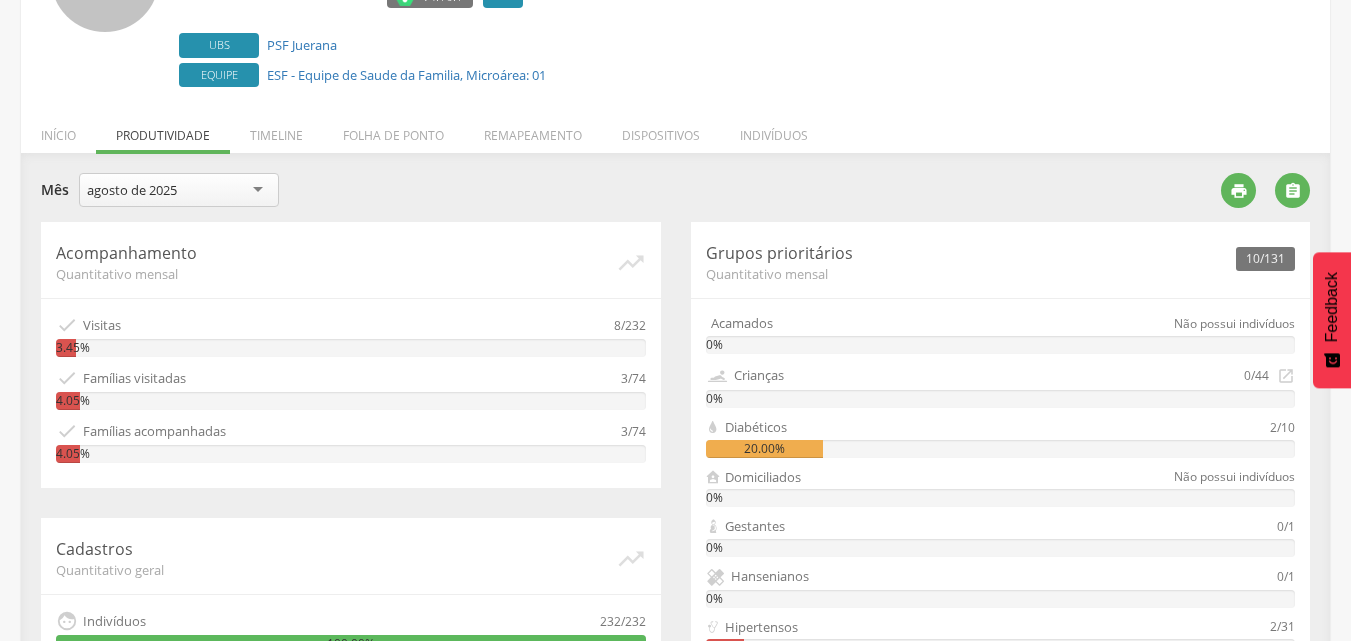 click on "agosto de 2025" at bounding box center (132, 190) 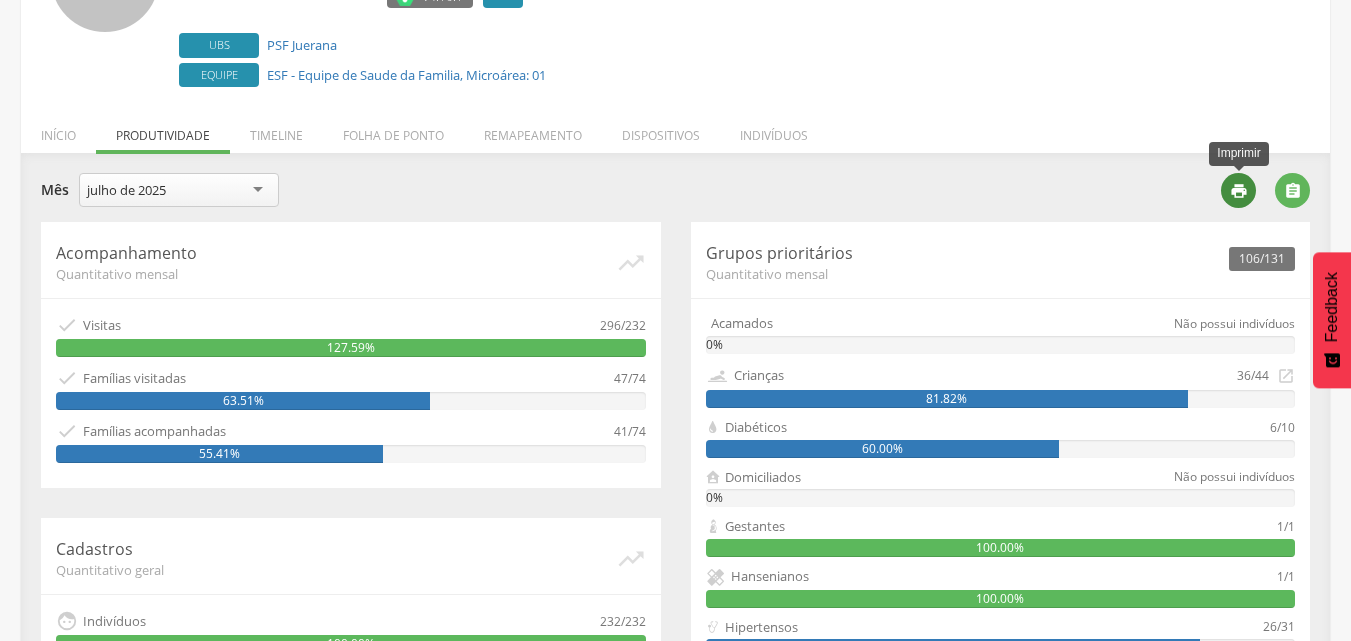 click on "" at bounding box center (1239, 191) 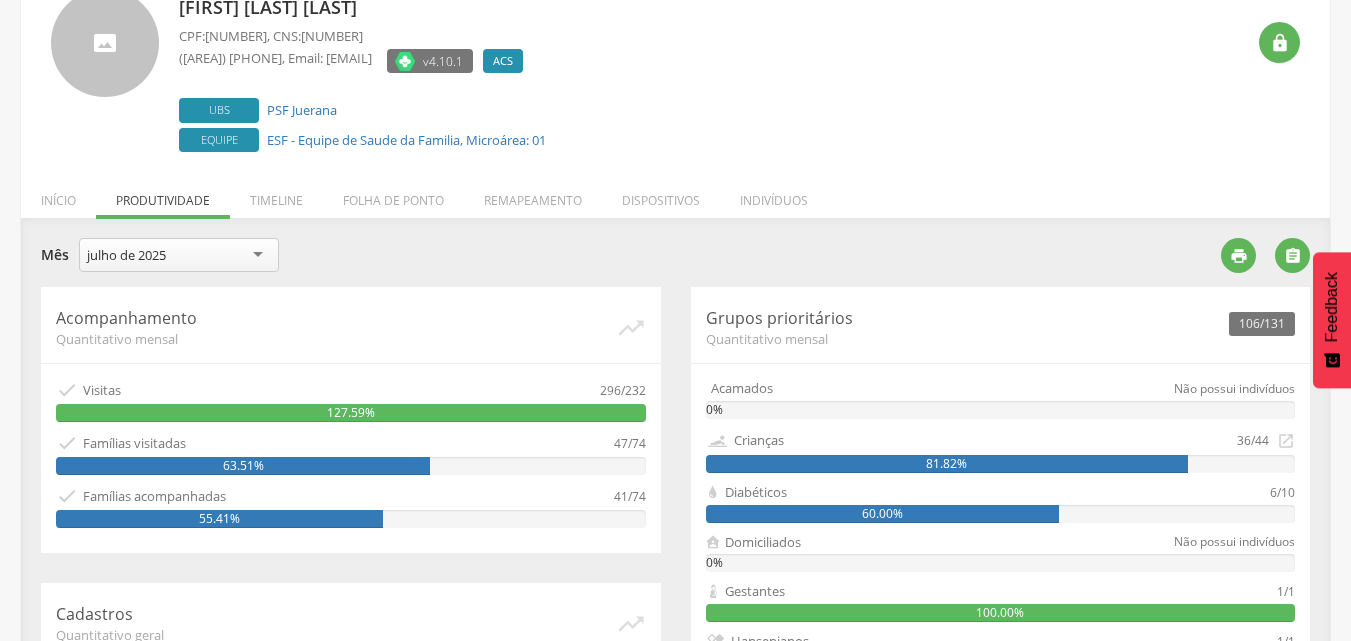 scroll, scrollTop: 111, scrollLeft: 0, axis: vertical 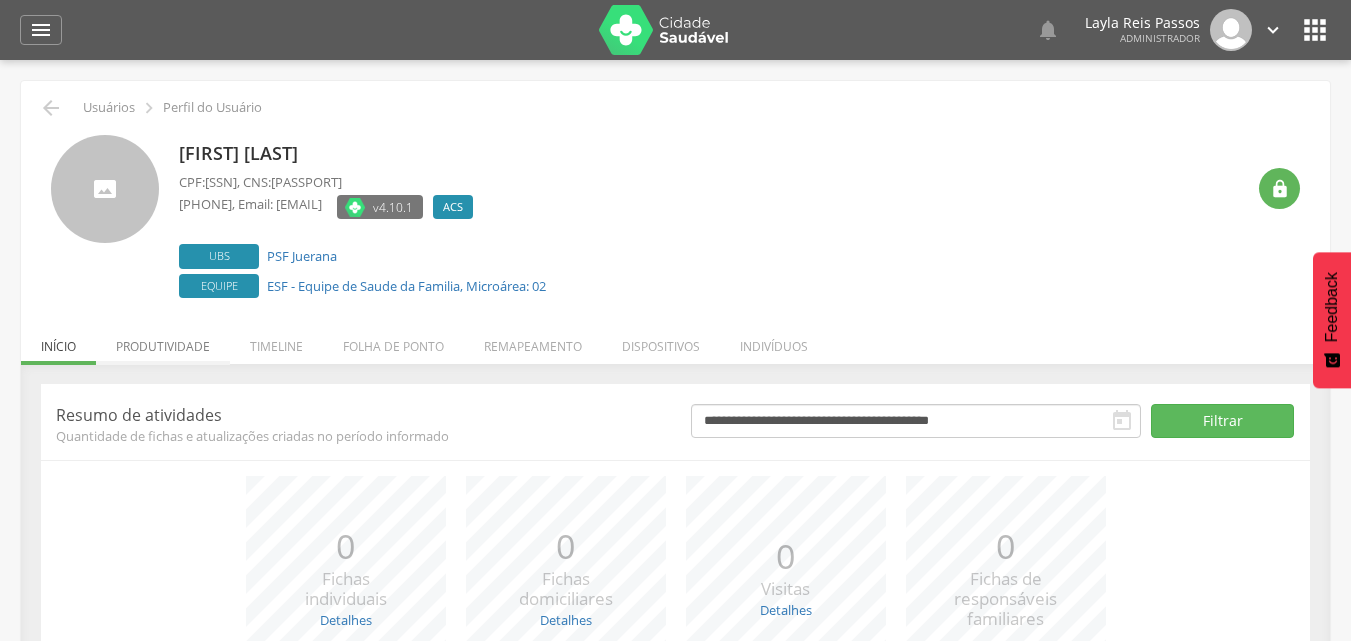 click on "Produtividade" at bounding box center [163, 341] 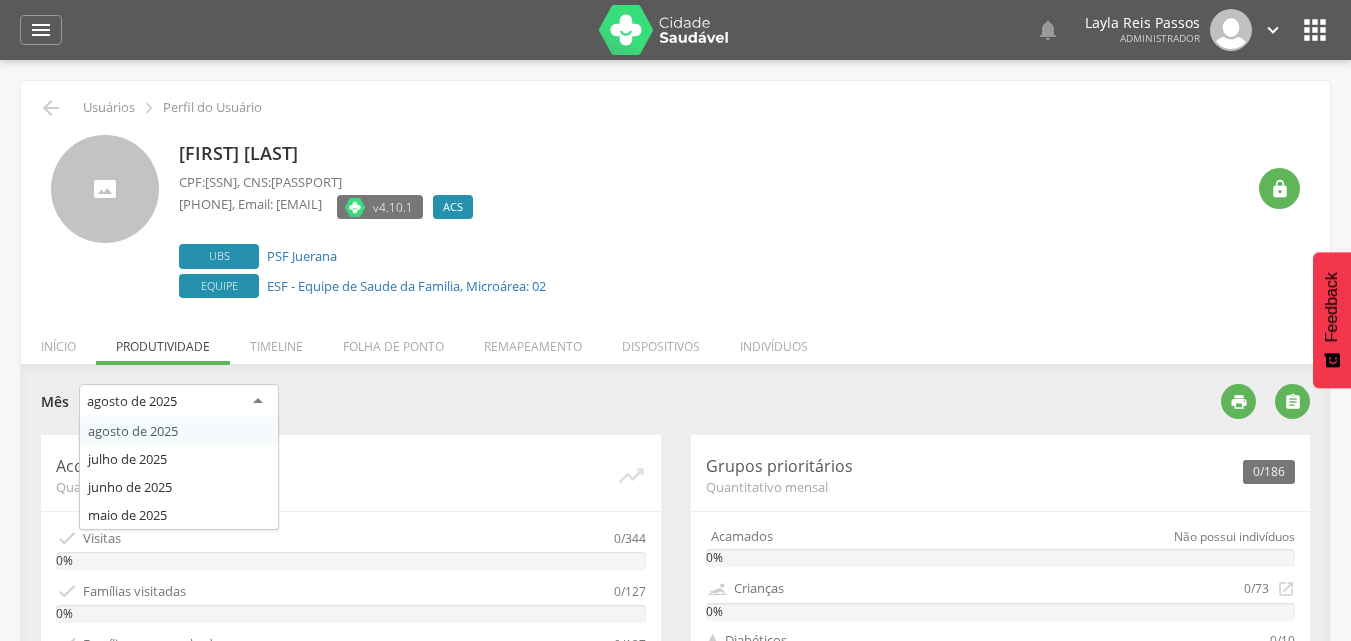 click on "agosto de 2025" at bounding box center (179, 402) 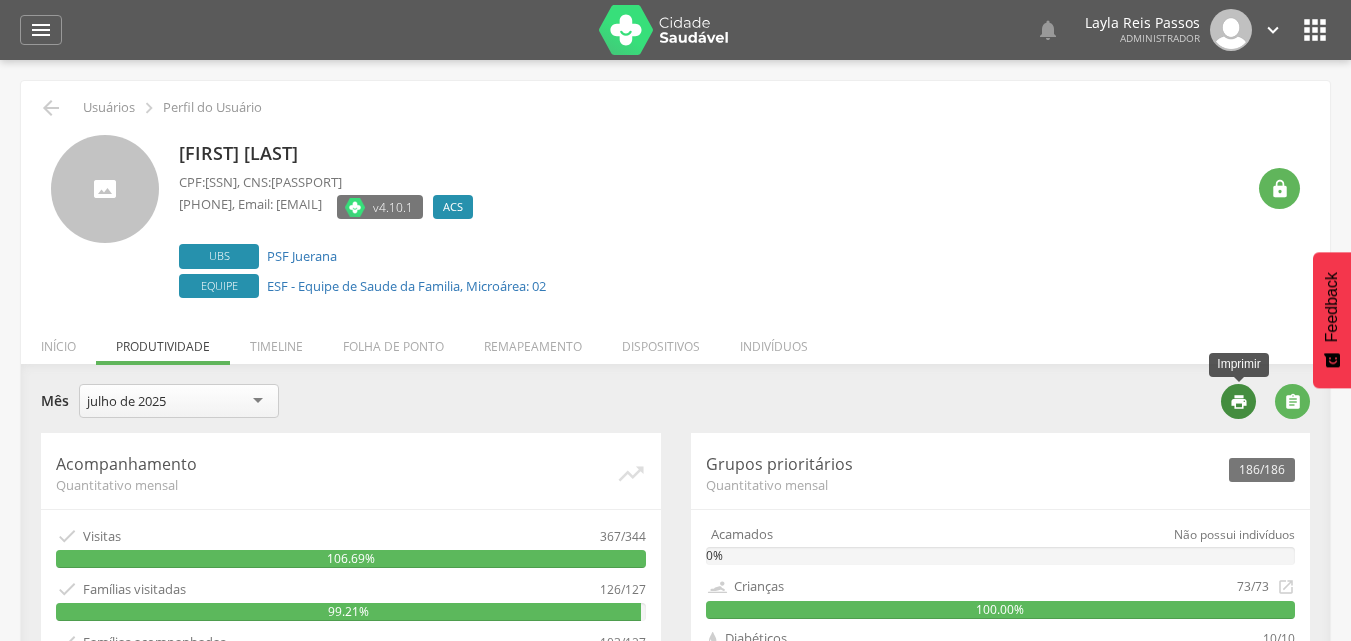 click on "" at bounding box center [1239, 402] 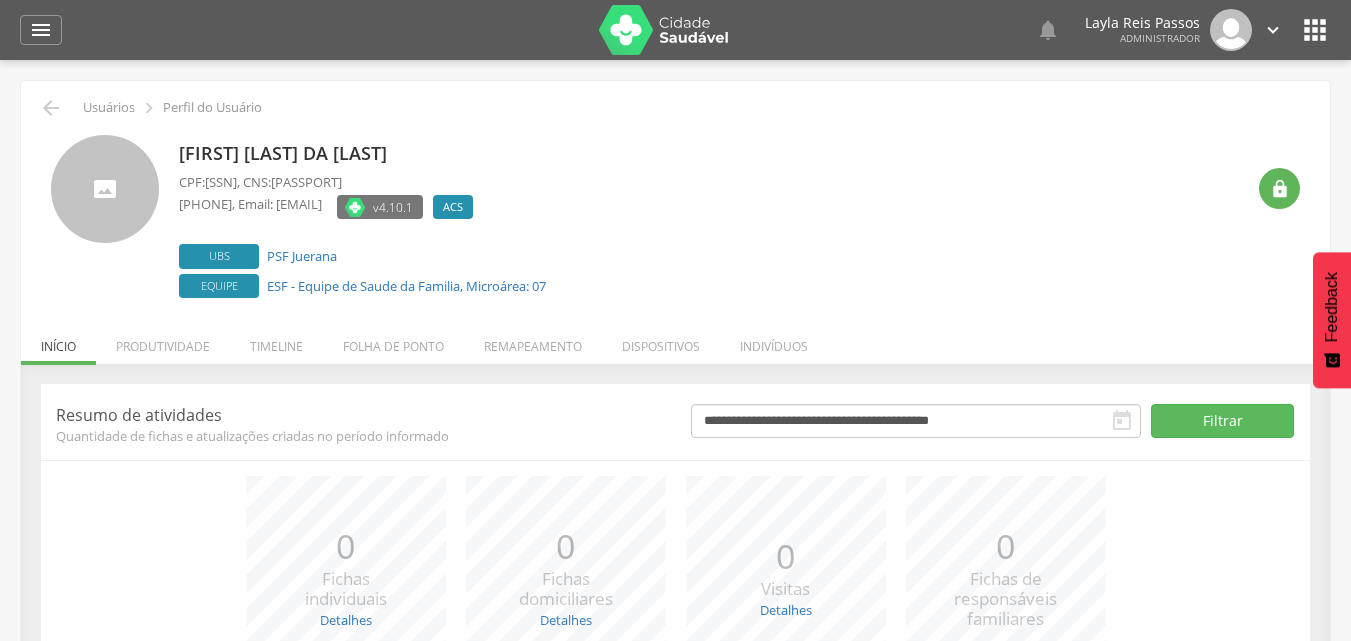 scroll, scrollTop: 0, scrollLeft: 0, axis: both 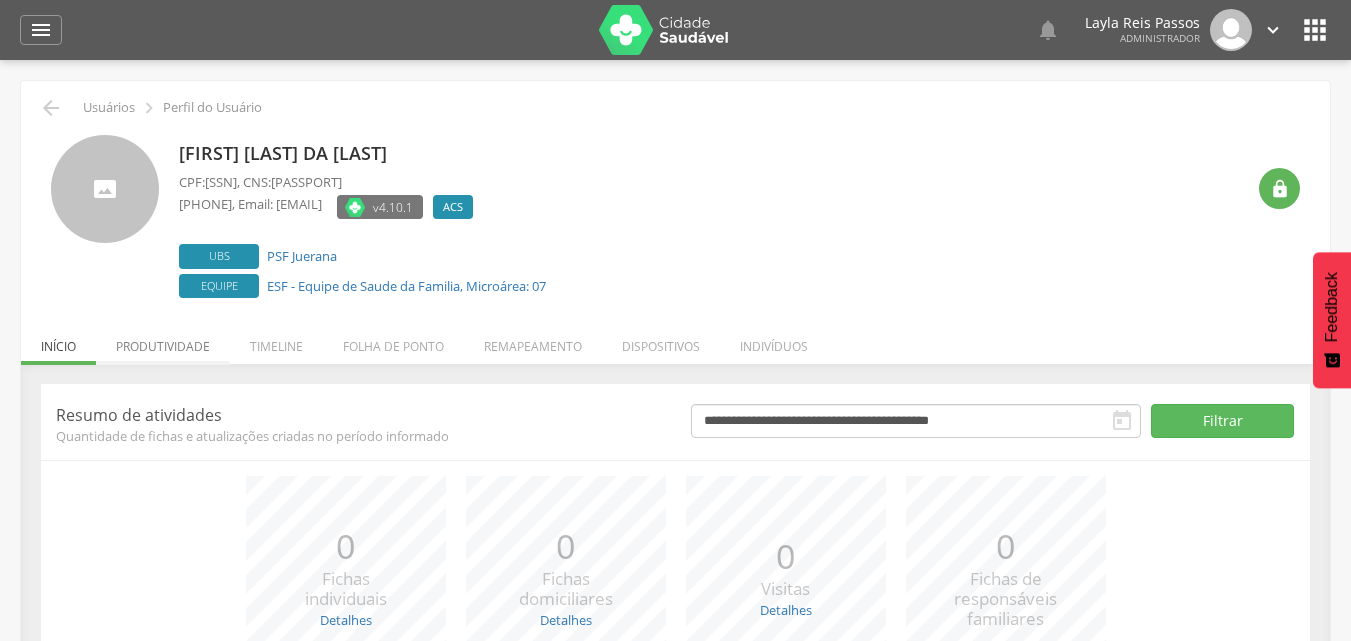 click on "Produtividade" at bounding box center (163, 341) 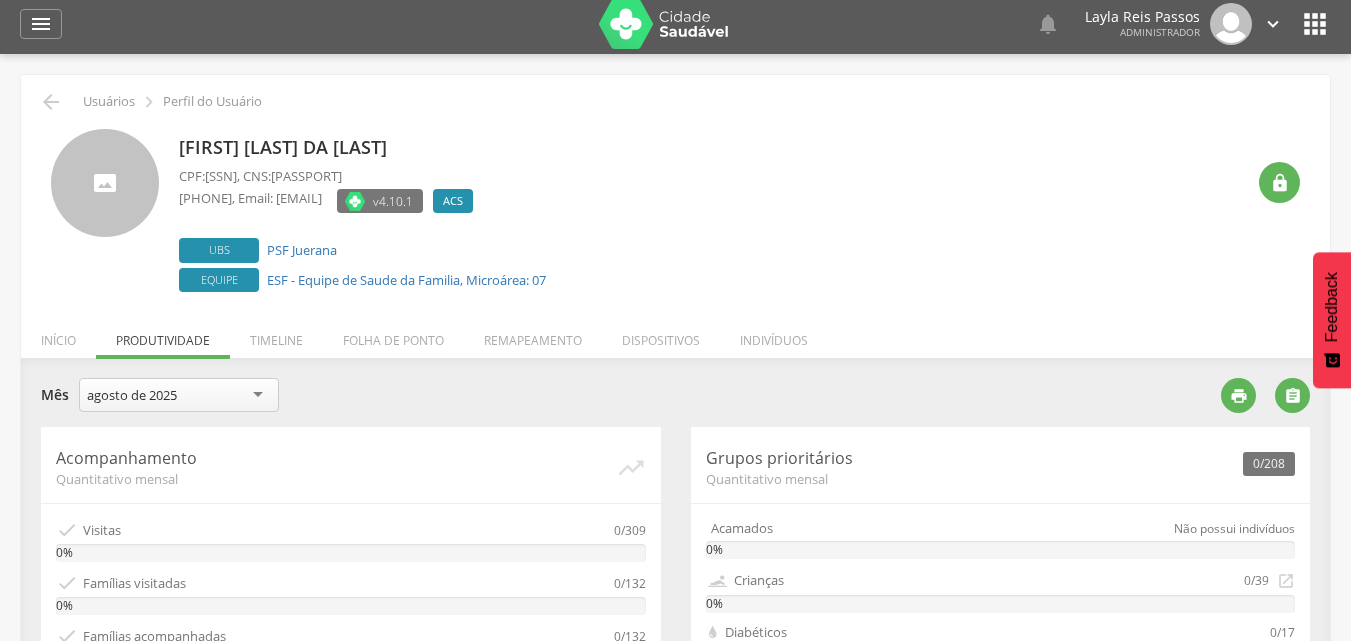 scroll, scrollTop: 100, scrollLeft: 0, axis: vertical 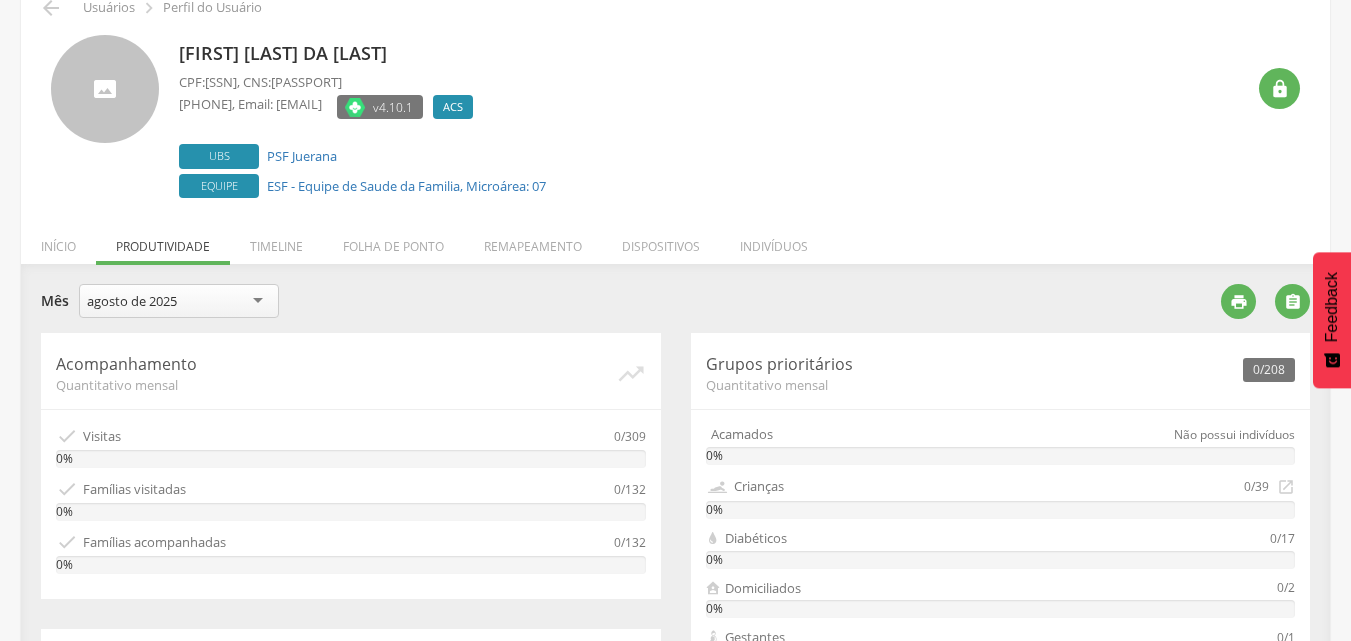 click on "agosto de 2025" at bounding box center (179, 301) 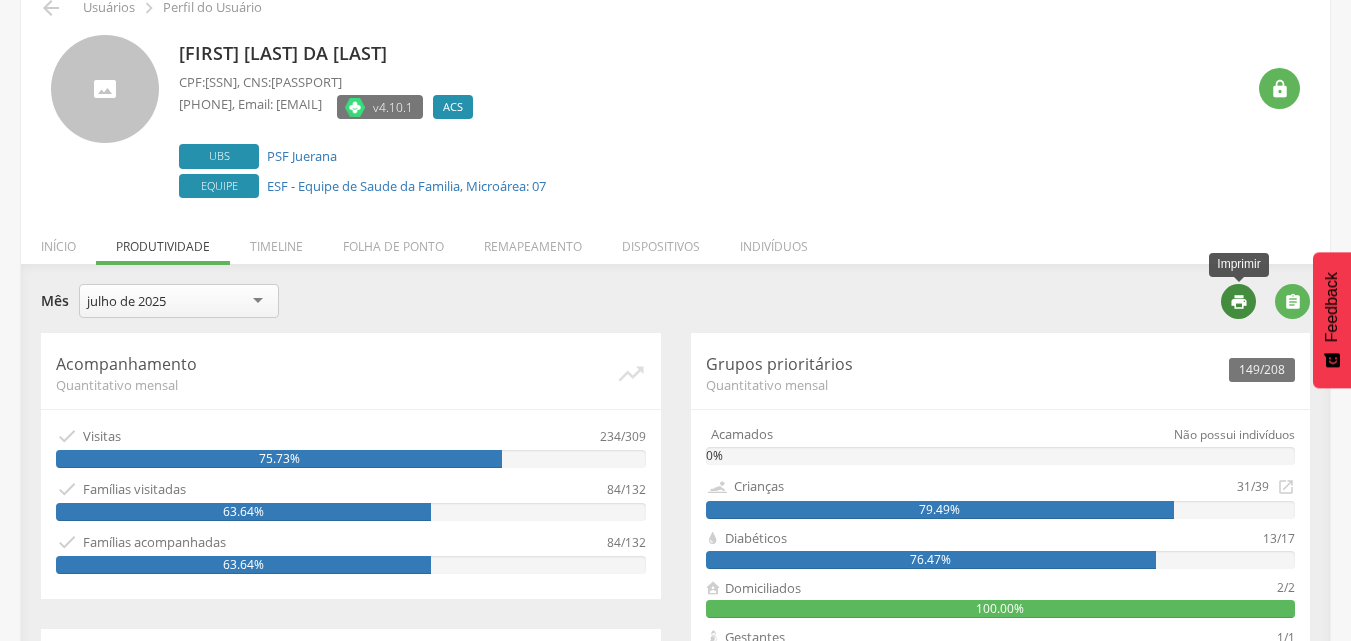 click on "" at bounding box center (1239, 302) 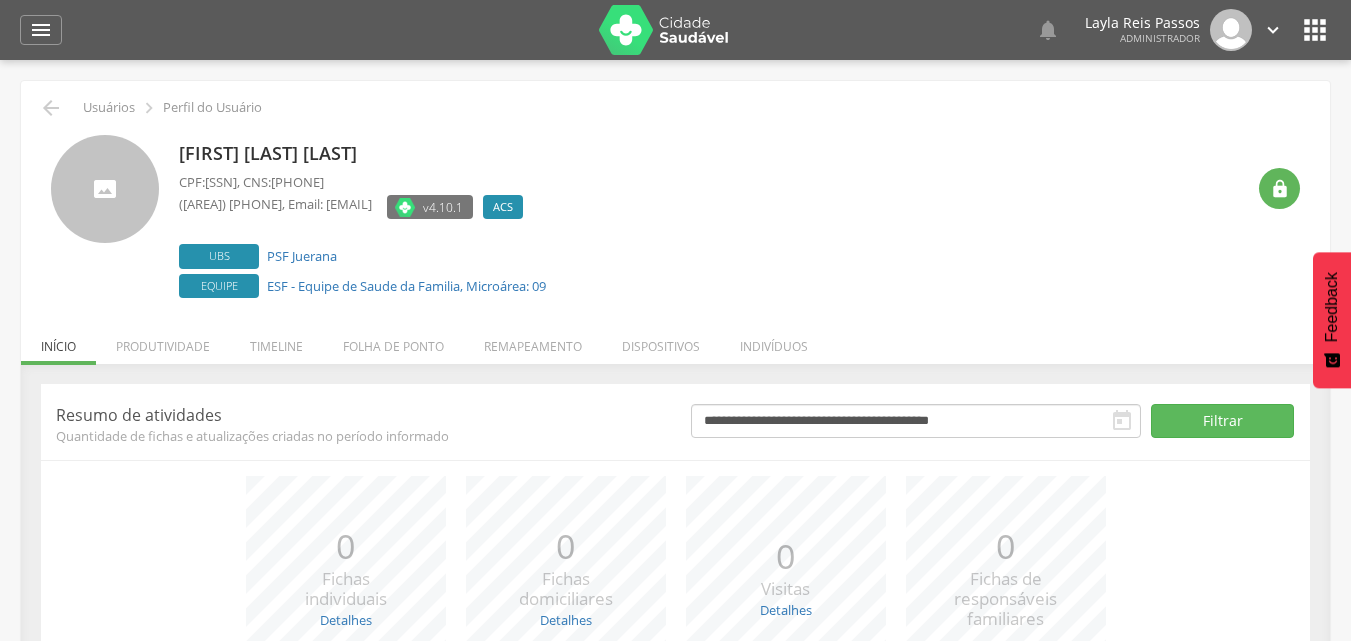 scroll, scrollTop: 0, scrollLeft: 0, axis: both 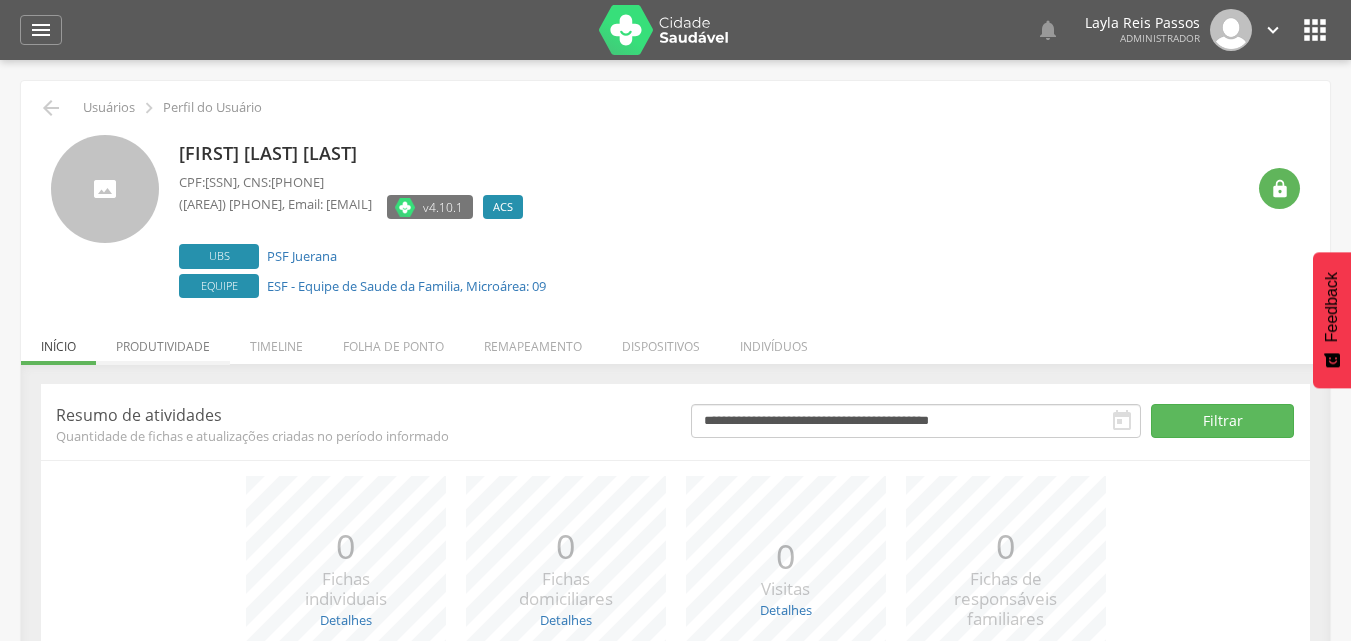 click on "Produtividade" at bounding box center (163, 341) 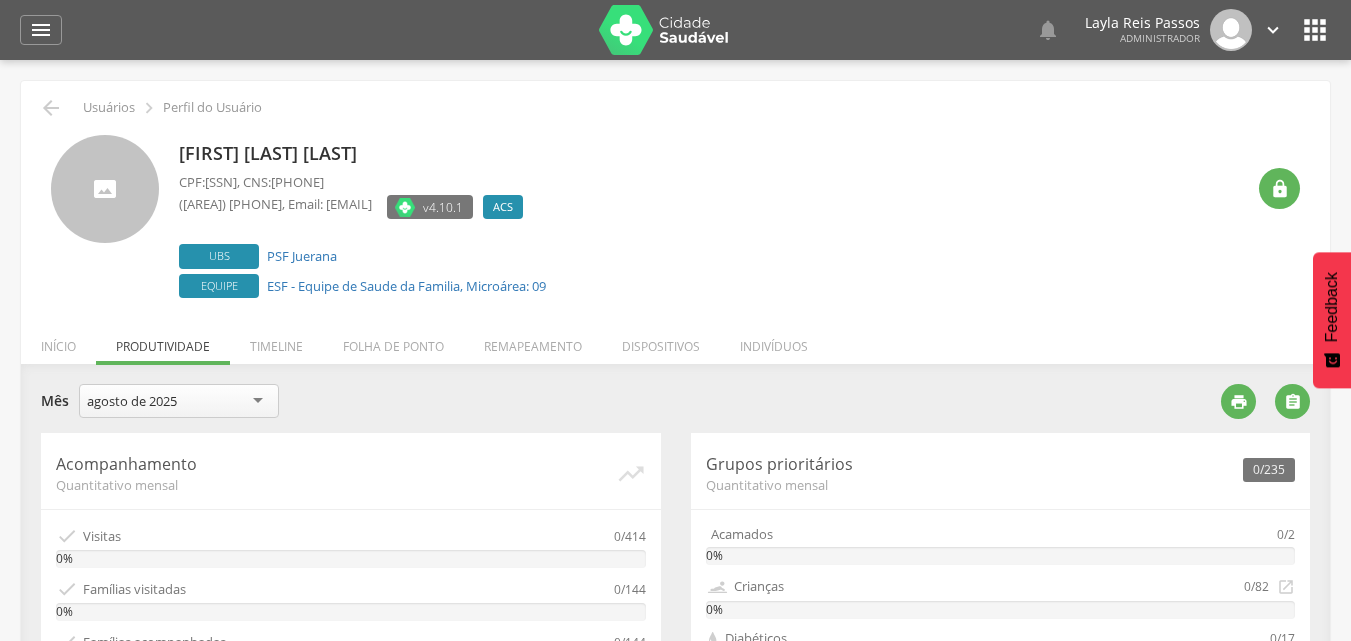 click on "agosto de 2025" at bounding box center (179, 401) 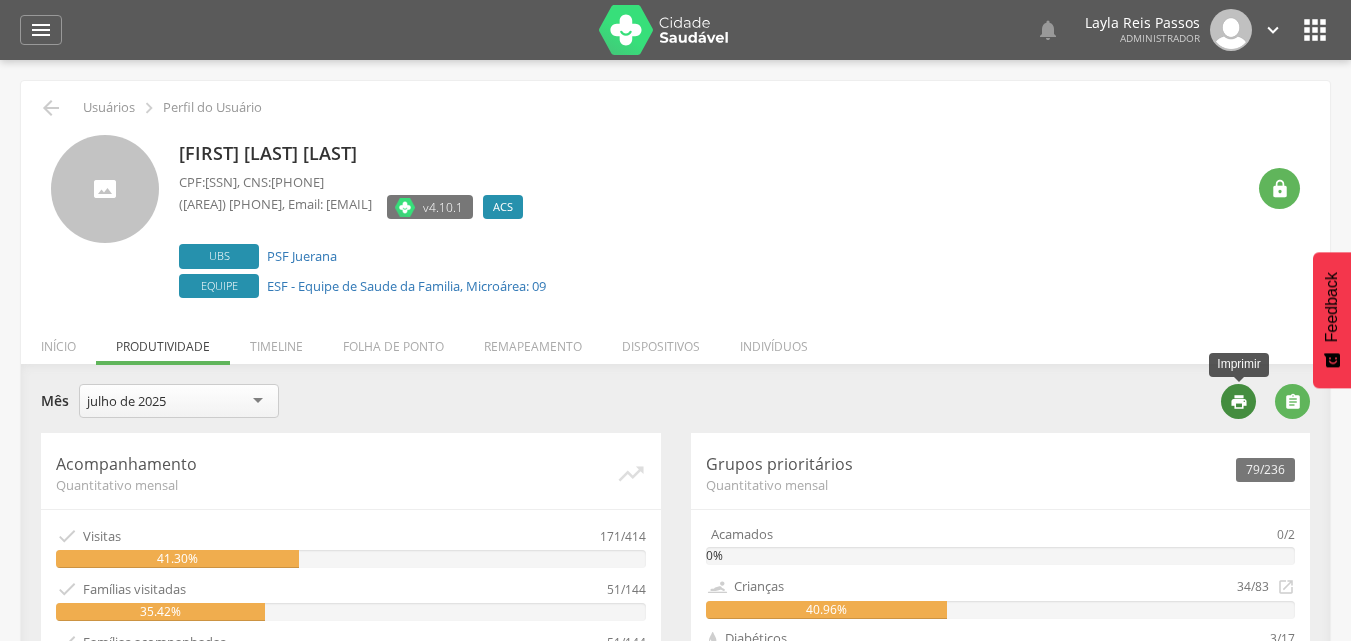 click on "" at bounding box center [1239, 402] 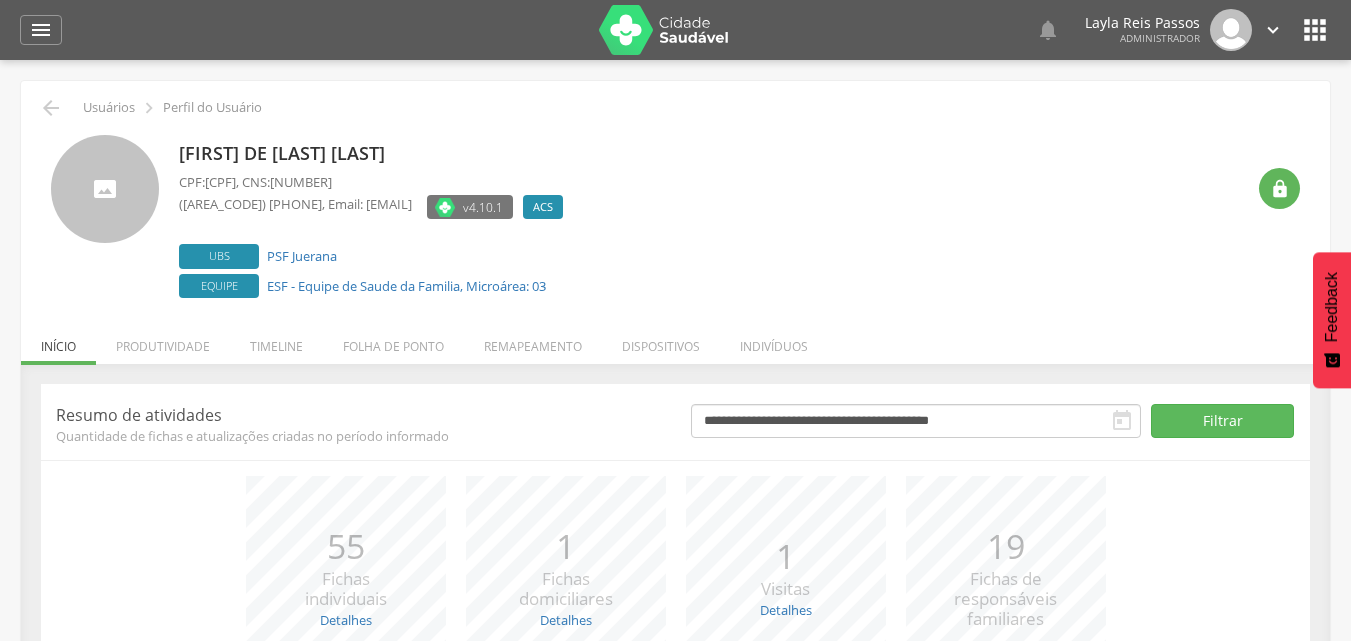 scroll, scrollTop: 0, scrollLeft: 0, axis: both 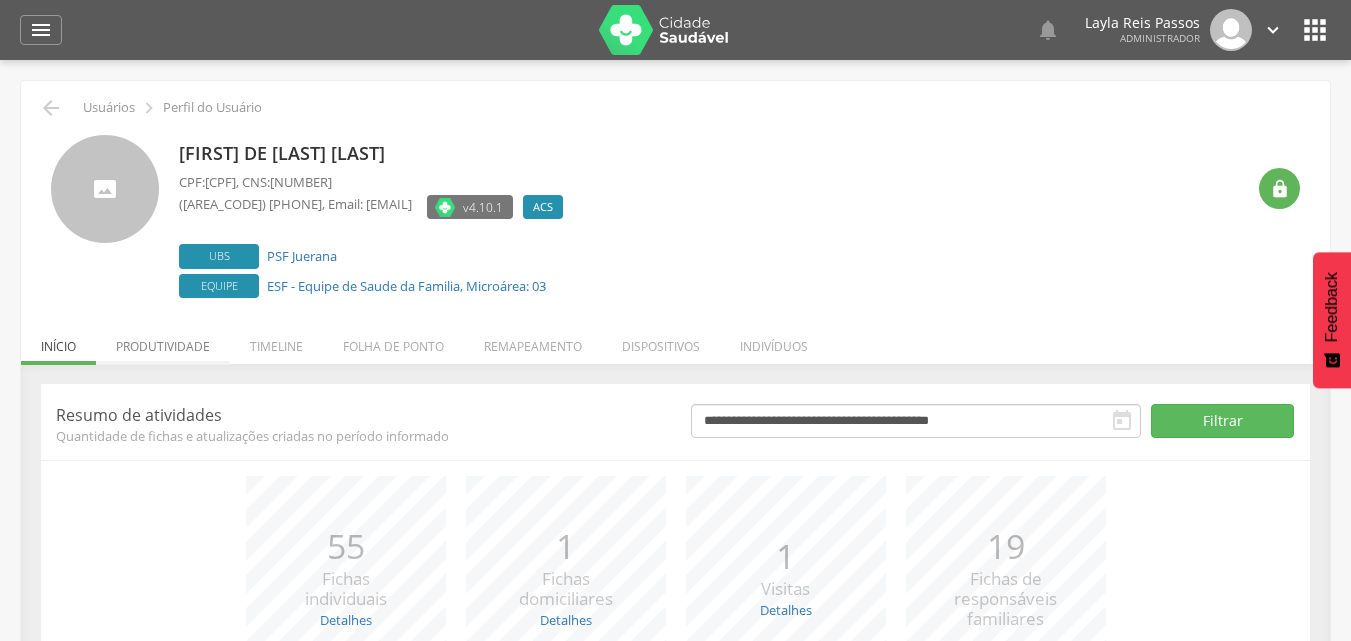 click on "Produtividade" at bounding box center [163, 341] 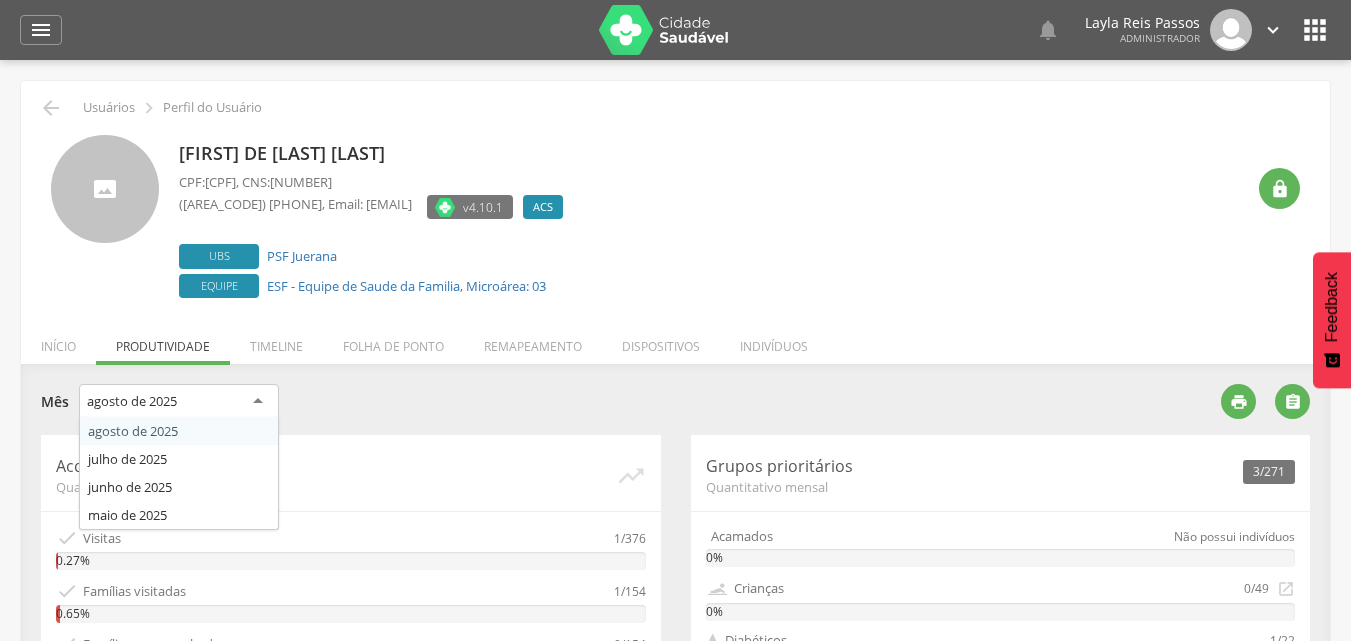 click on "agosto de 2025" at bounding box center (179, 402) 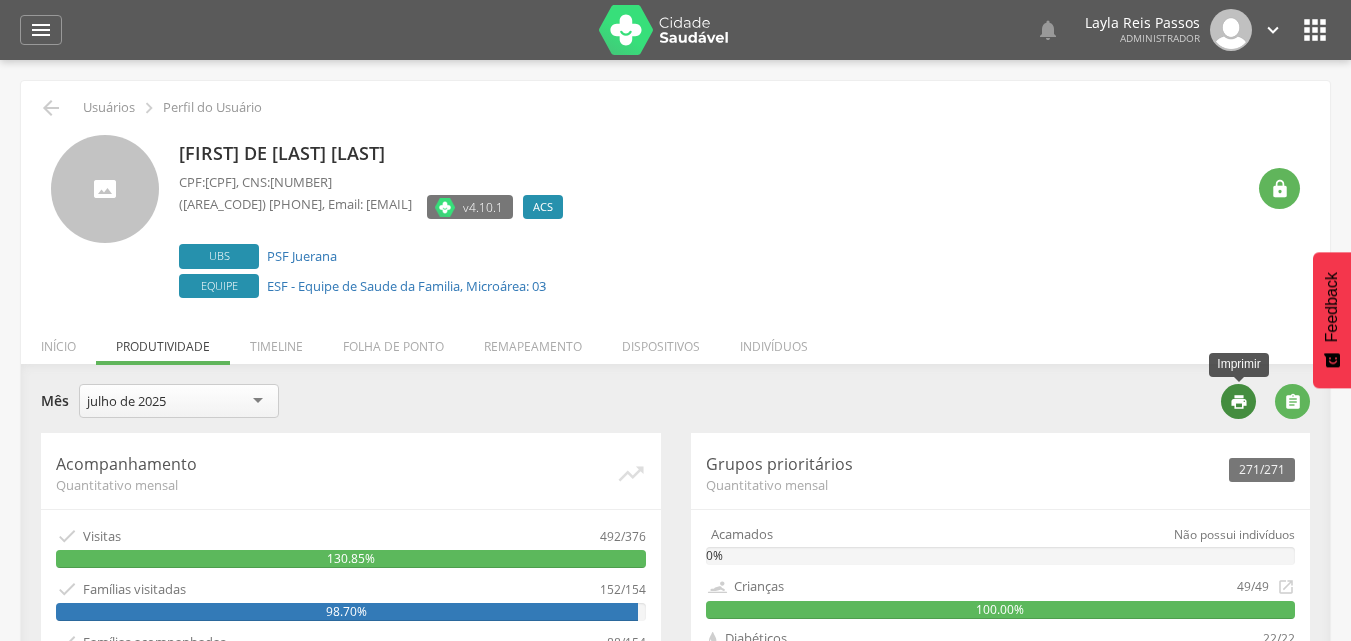 click on "" at bounding box center (1239, 402) 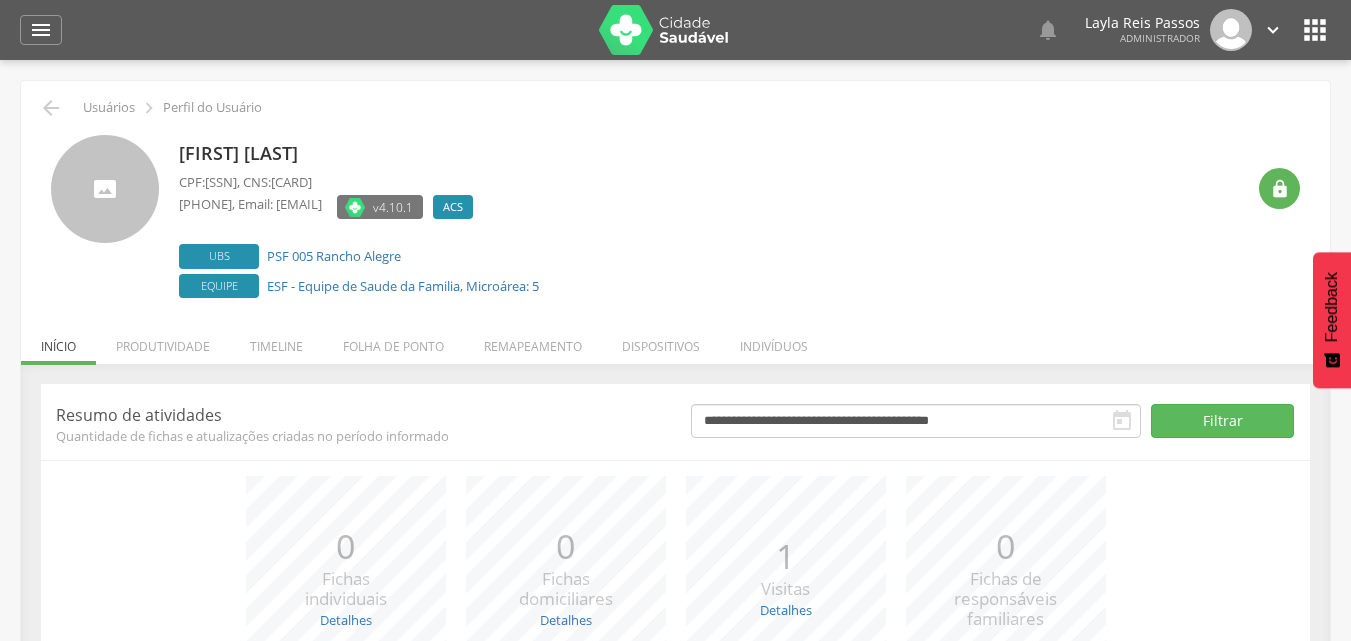 scroll, scrollTop: 0, scrollLeft: 0, axis: both 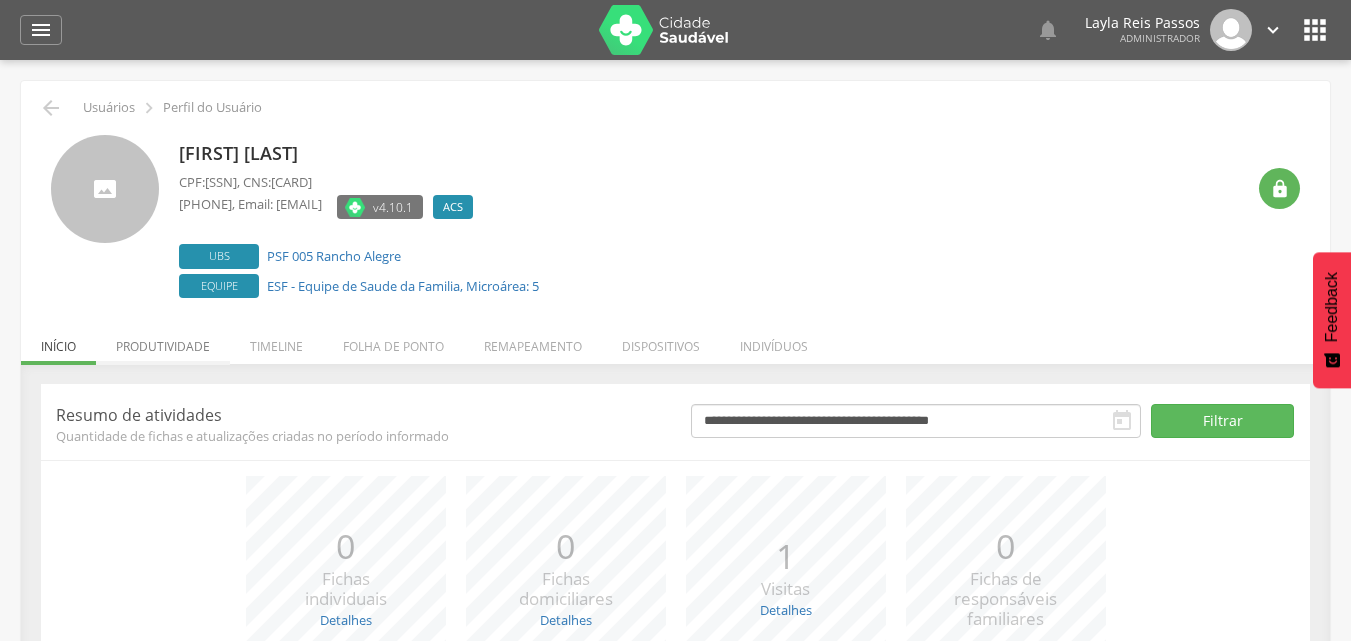 click on "Produtividade" at bounding box center [163, 341] 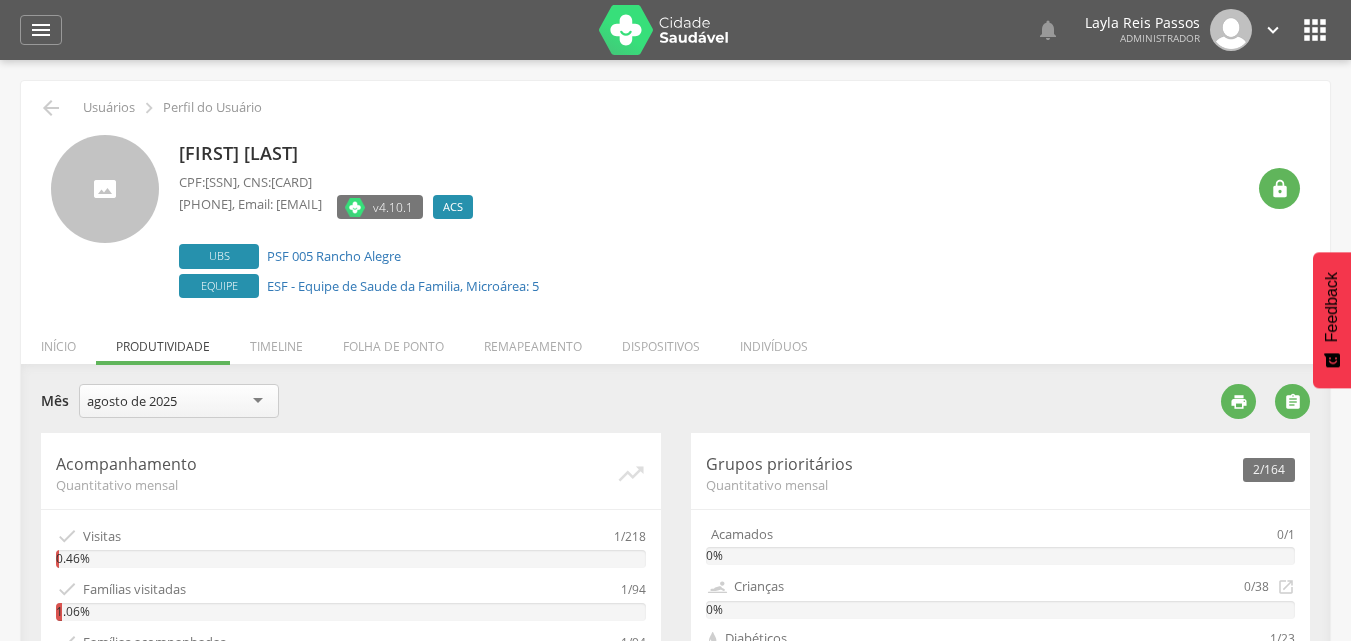 click on "agosto de 2025" at bounding box center (179, 401) 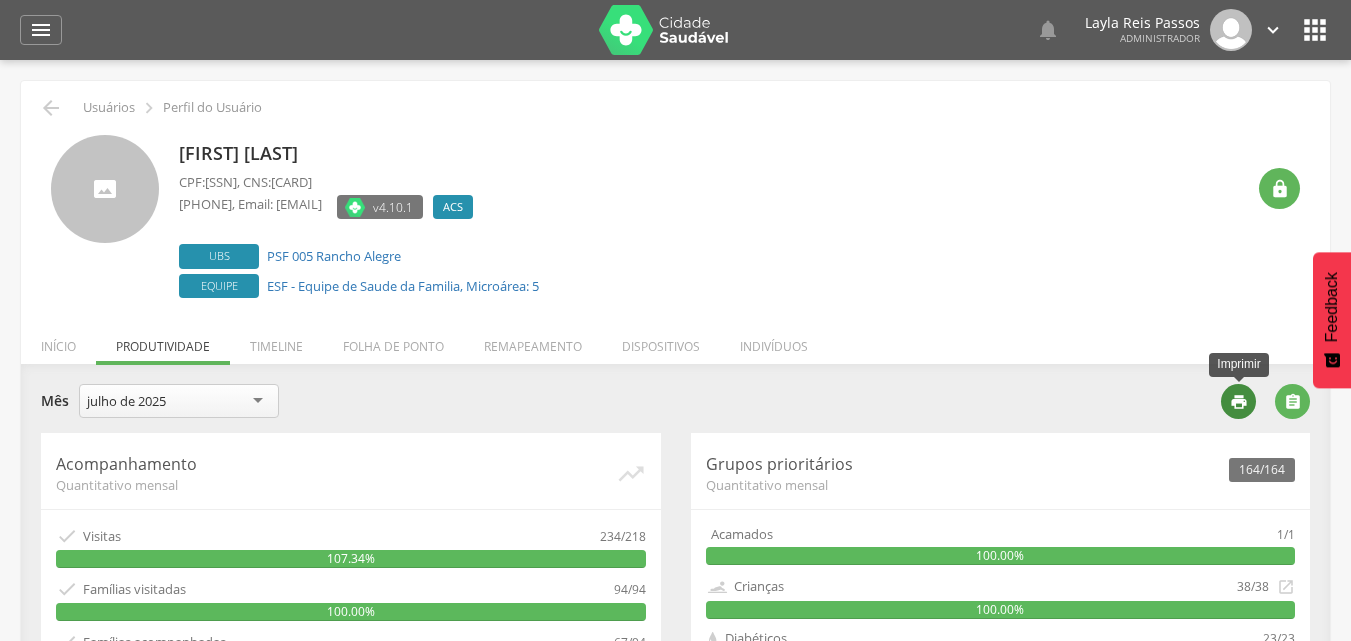 click on "" at bounding box center [1239, 402] 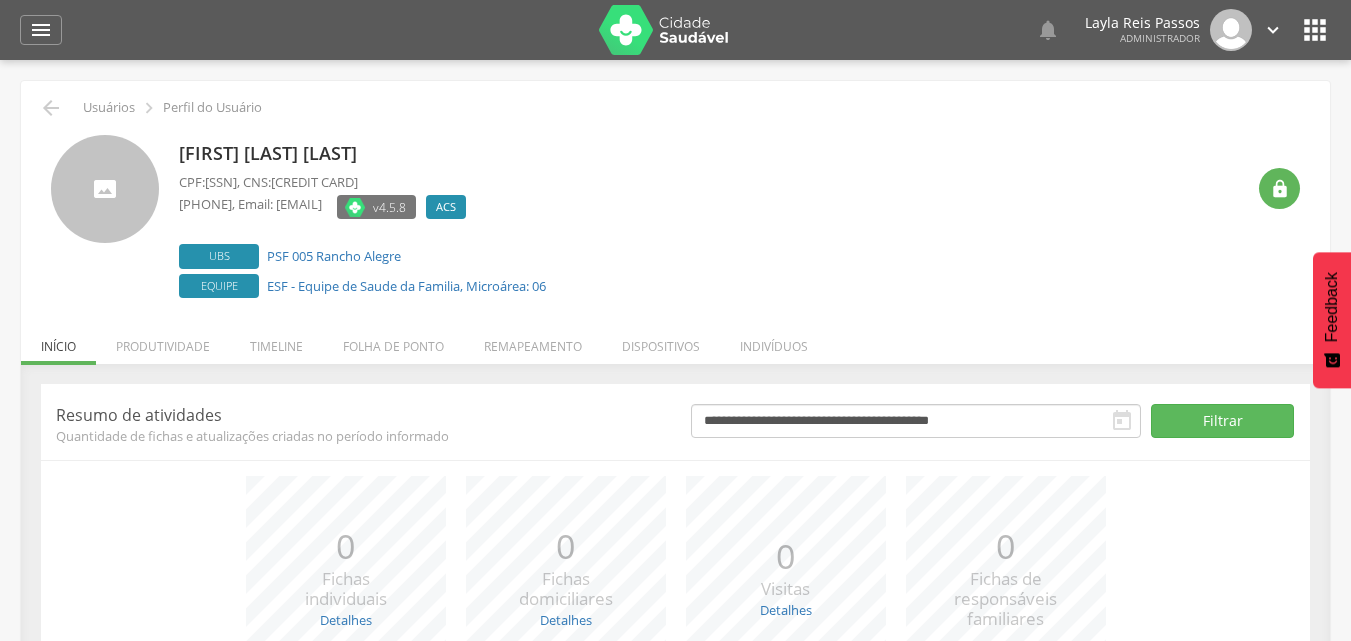 scroll, scrollTop: 0, scrollLeft: 0, axis: both 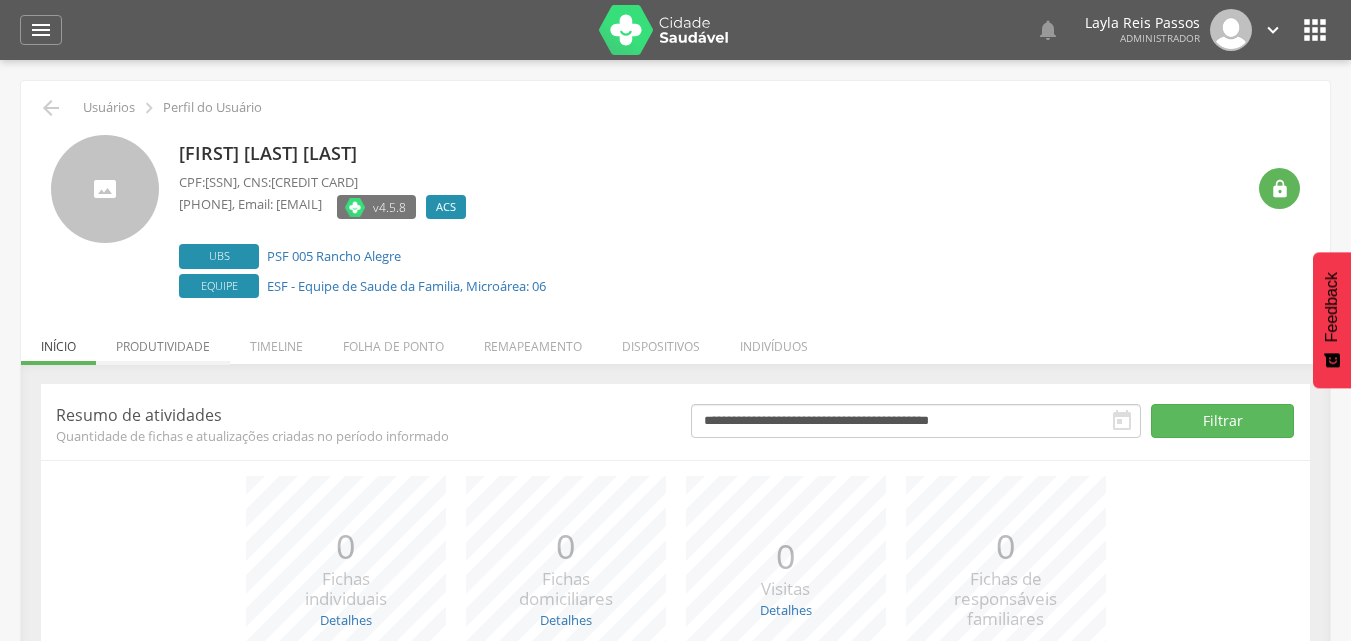 click on "Produtividade" at bounding box center (163, 341) 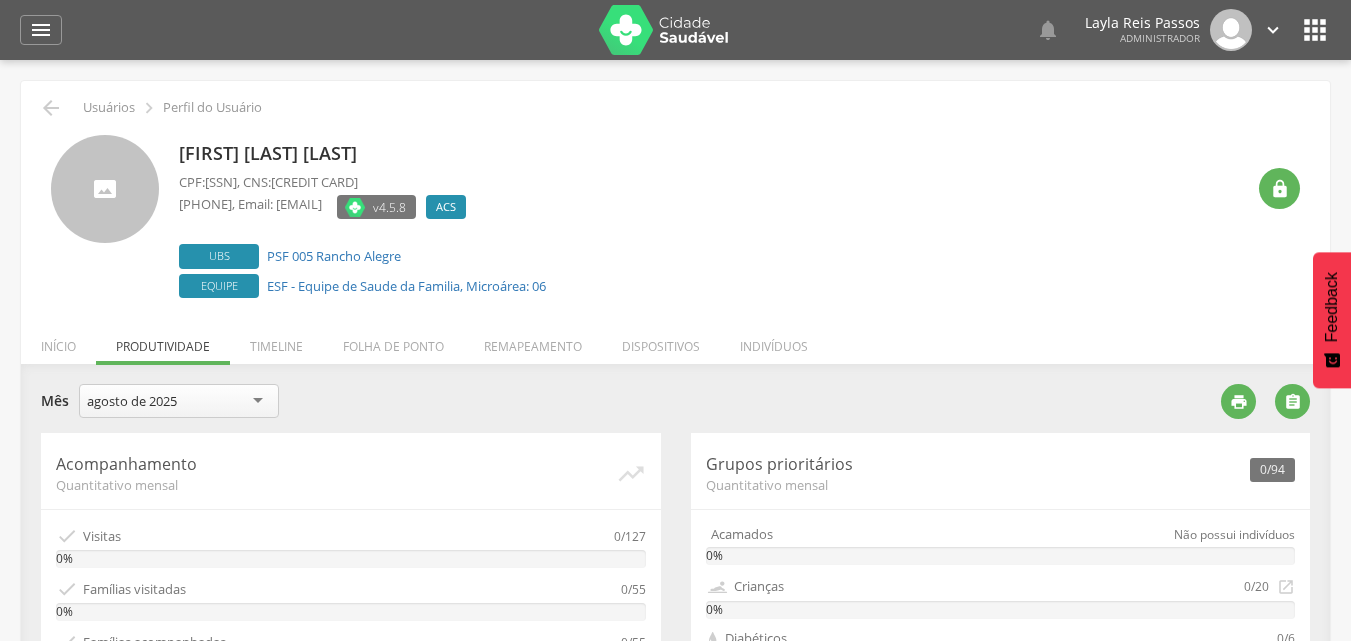 click on "agosto de 2025" at bounding box center [179, 401] 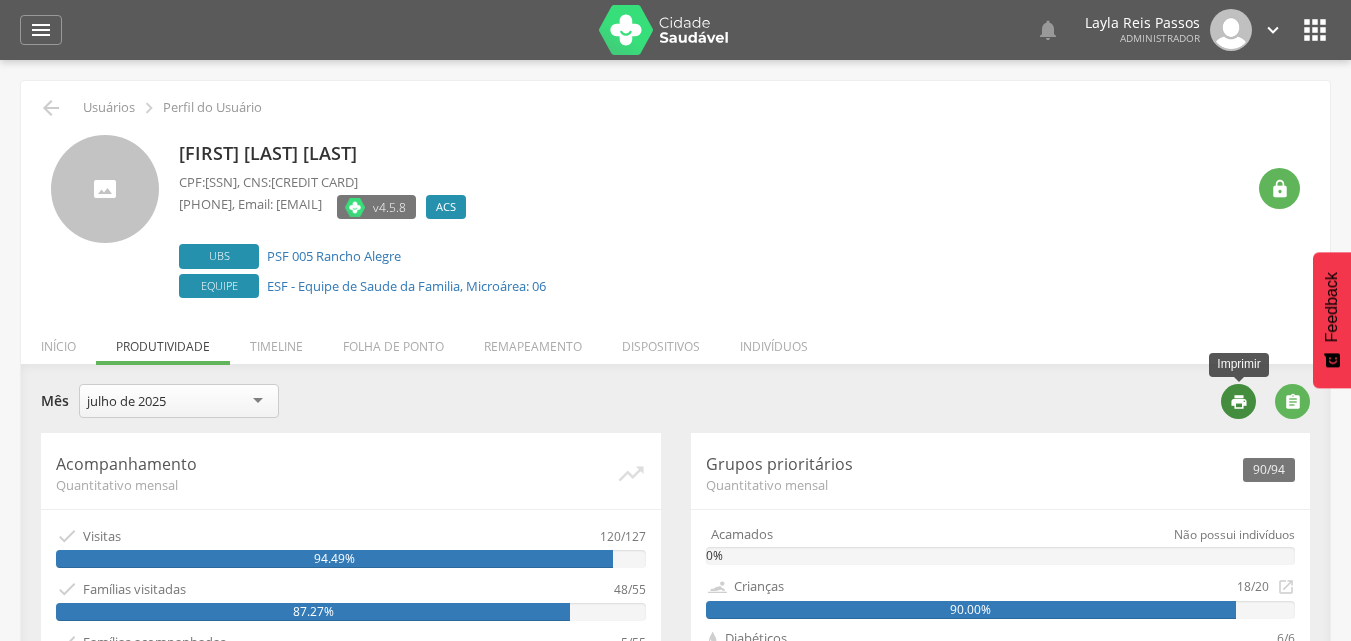 click on "" at bounding box center [1239, 402] 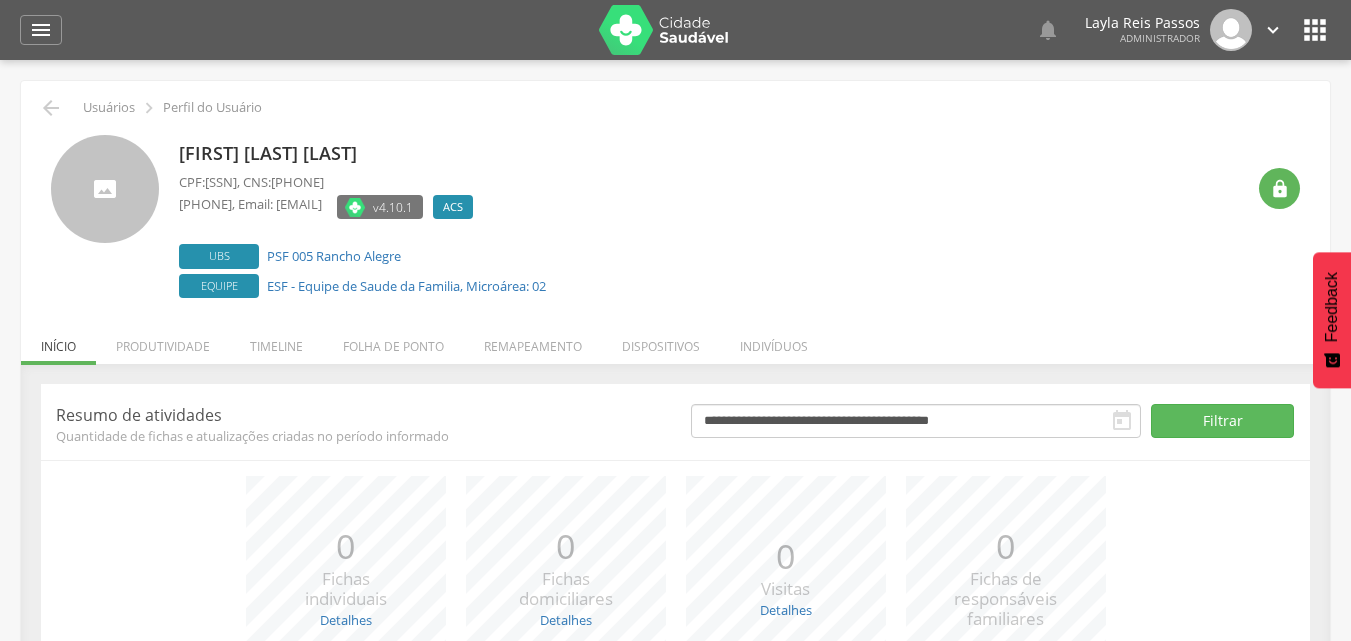 scroll, scrollTop: 0, scrollLeft: 0, axis: both 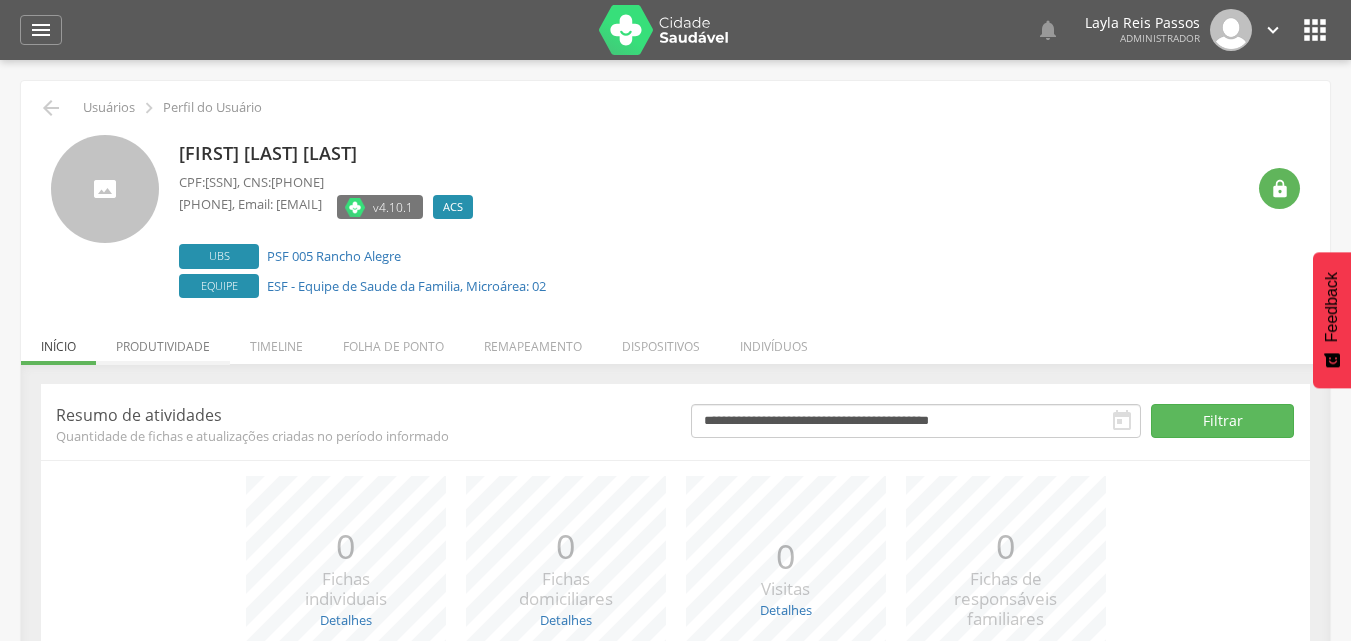 click on "Produtividade" at bounding box center [163, 341] 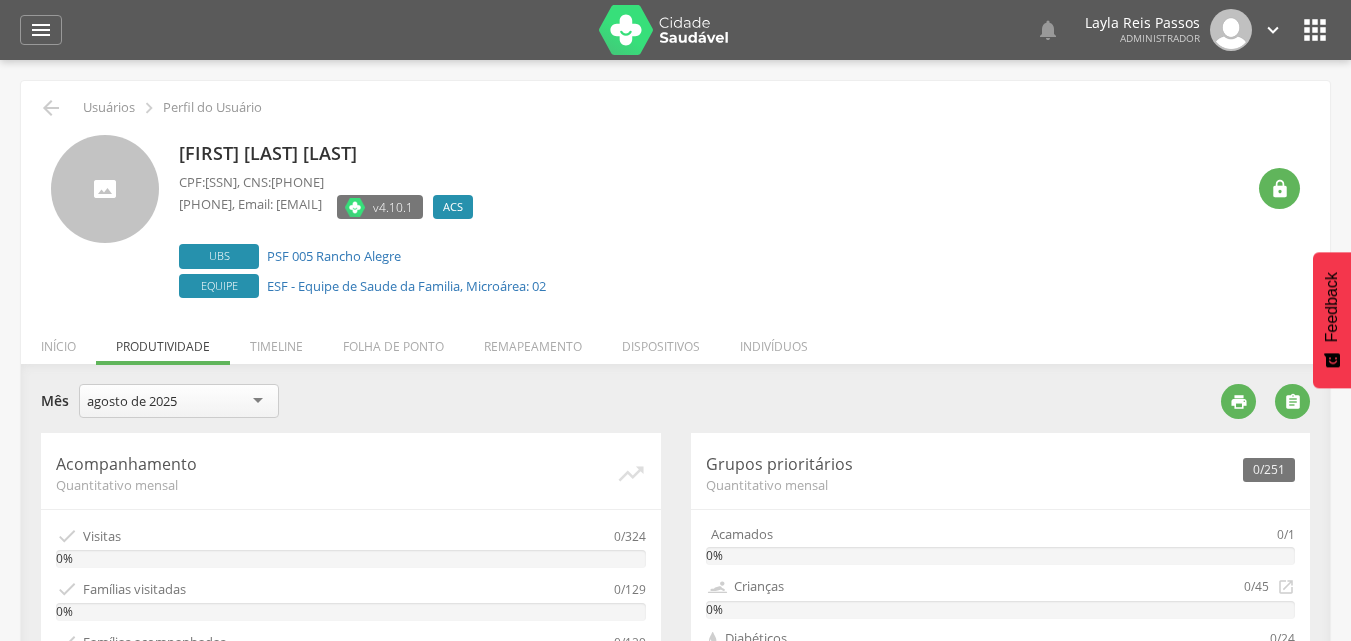 click on "agosto de 2025" at bounding box center [179, 401] 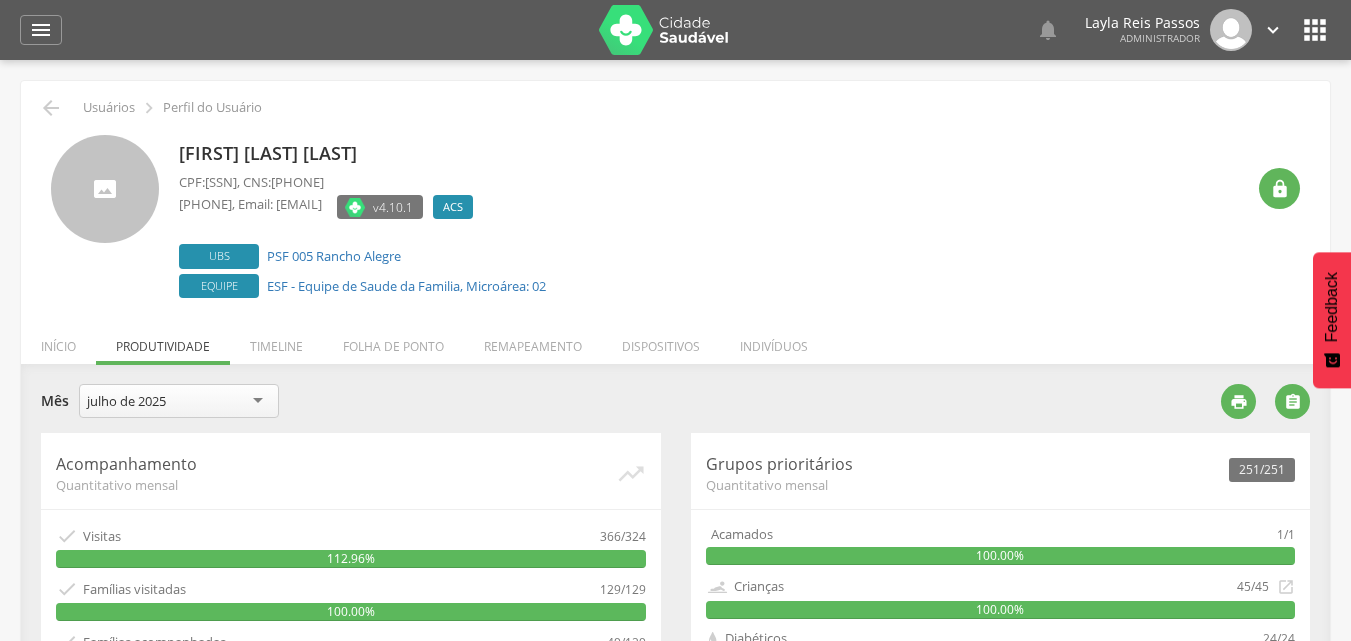click on "julho de 2025" at bounding box center (179, 401) 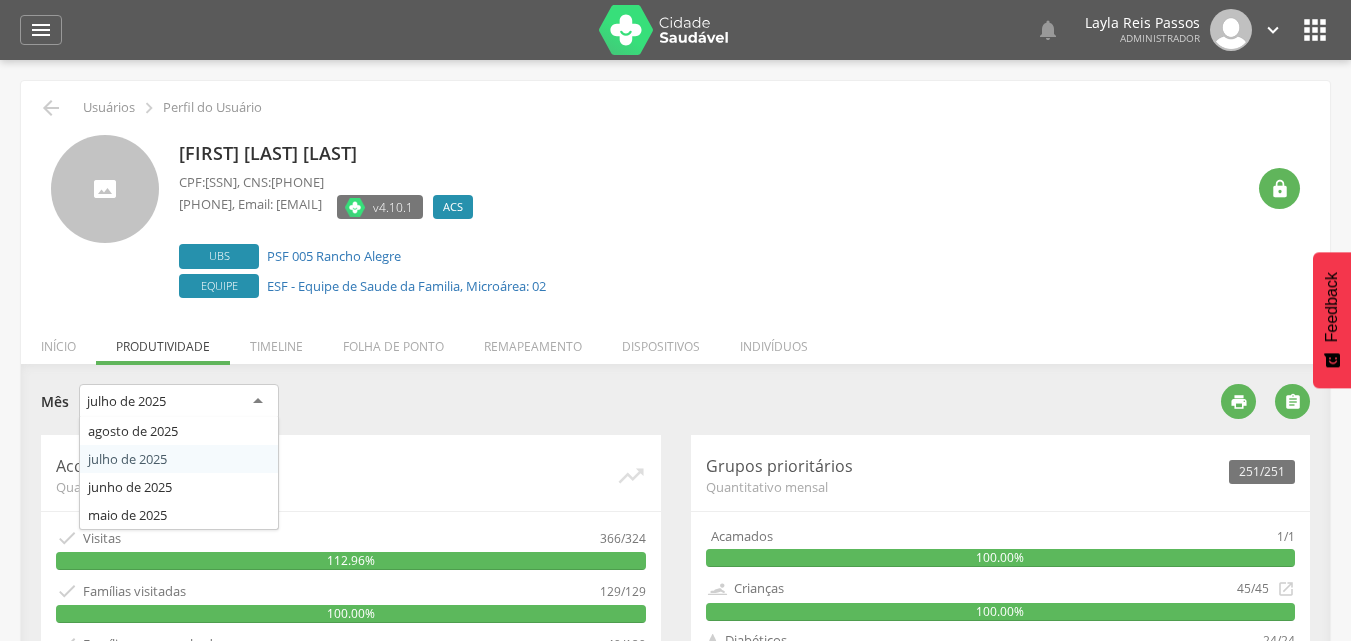 click on "**********" at bounding box center [675, 817] 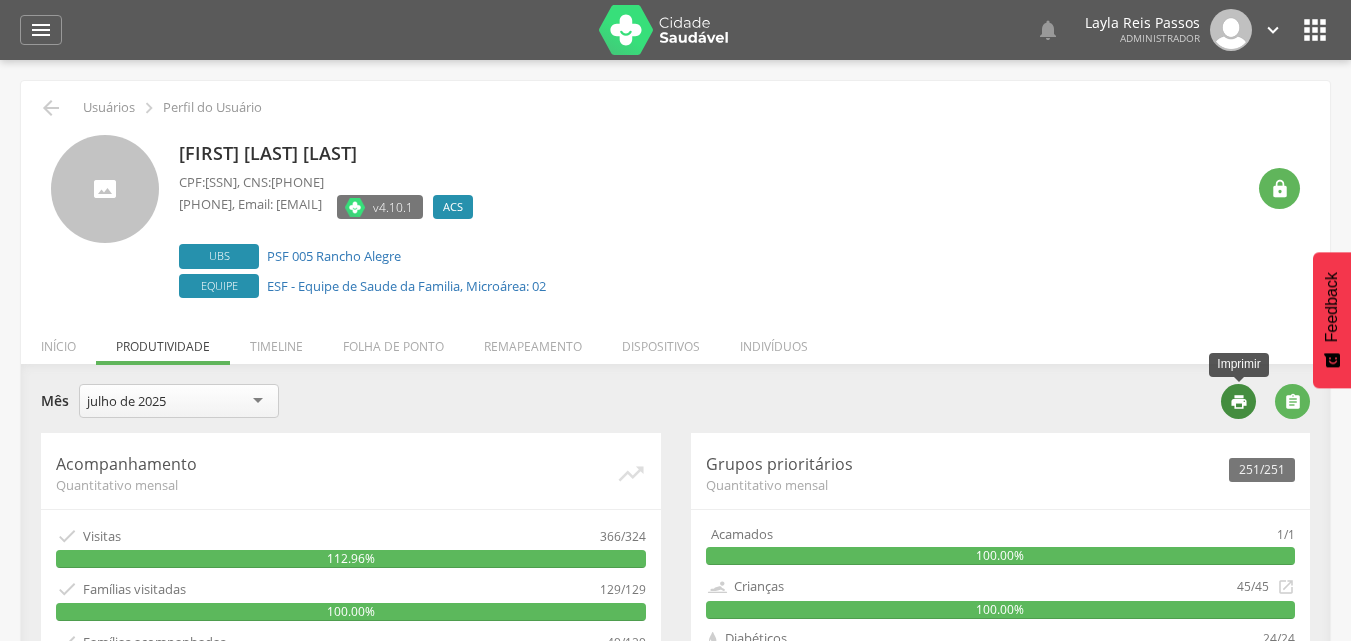 click on "" at bounding box center [1239, 402] 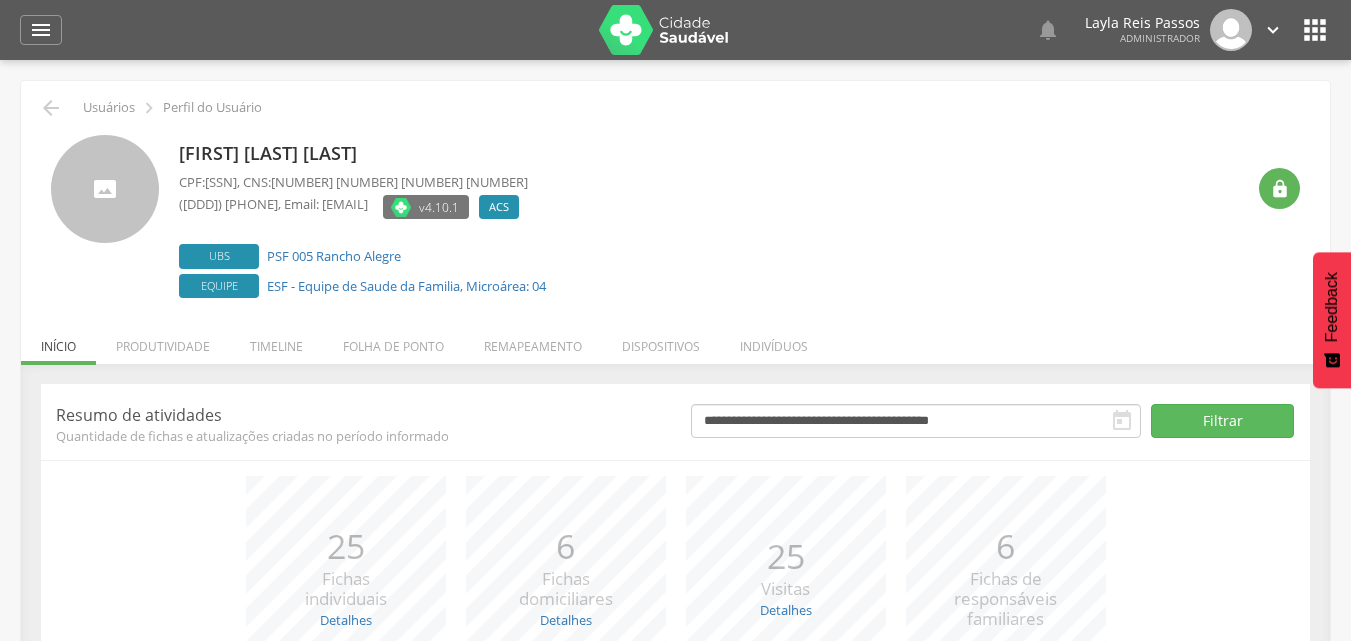 scroll, scrollTop: 0, scrollLeft: 0, axis: both 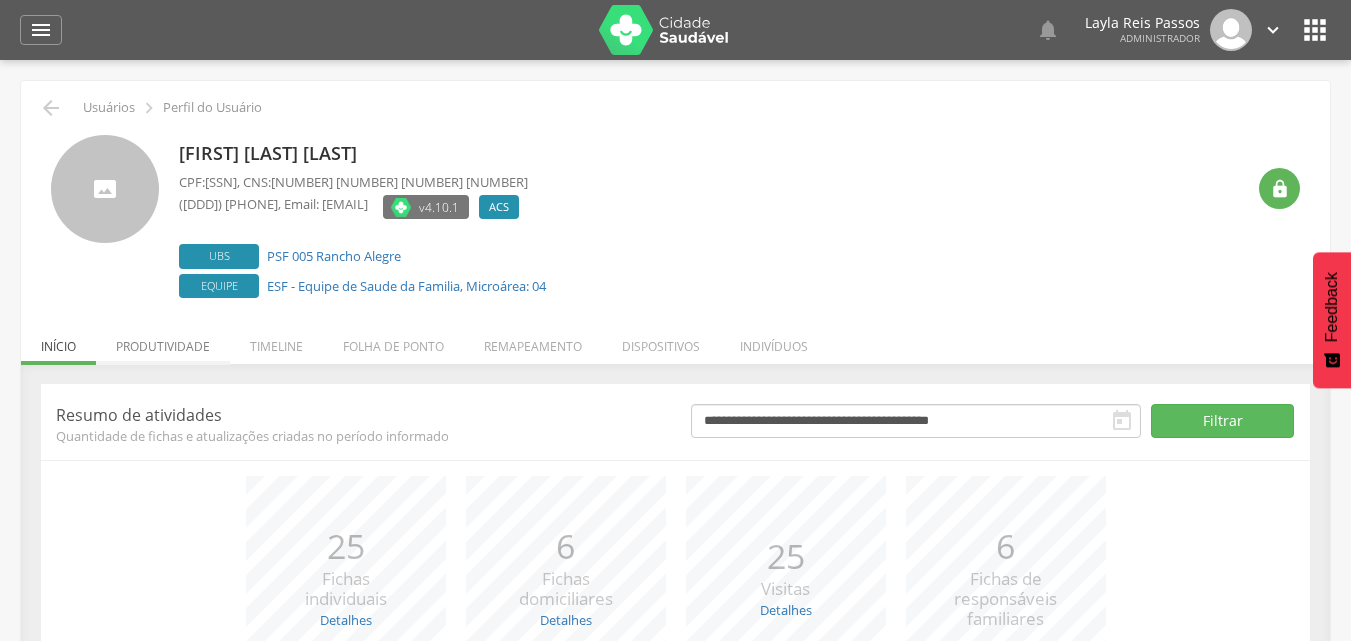 click on "Produtividade" at bounding box center (163, 341) 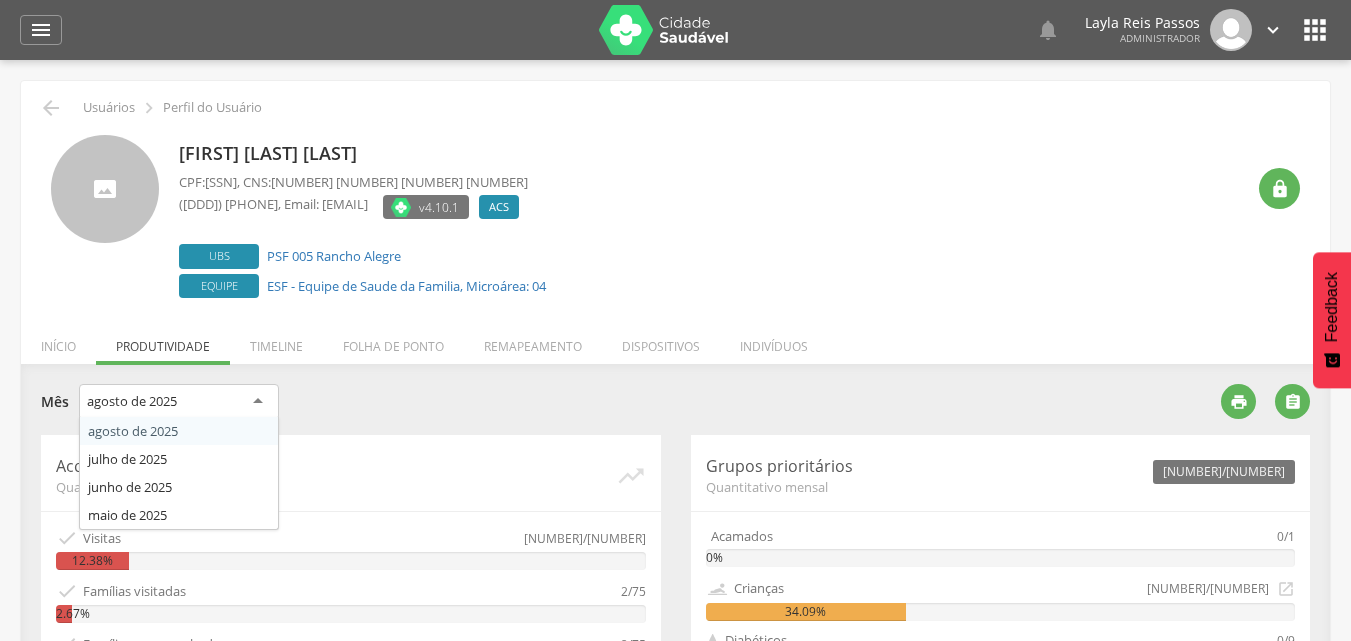 click on "agosto de 2025" at bounding box center [132, 401] 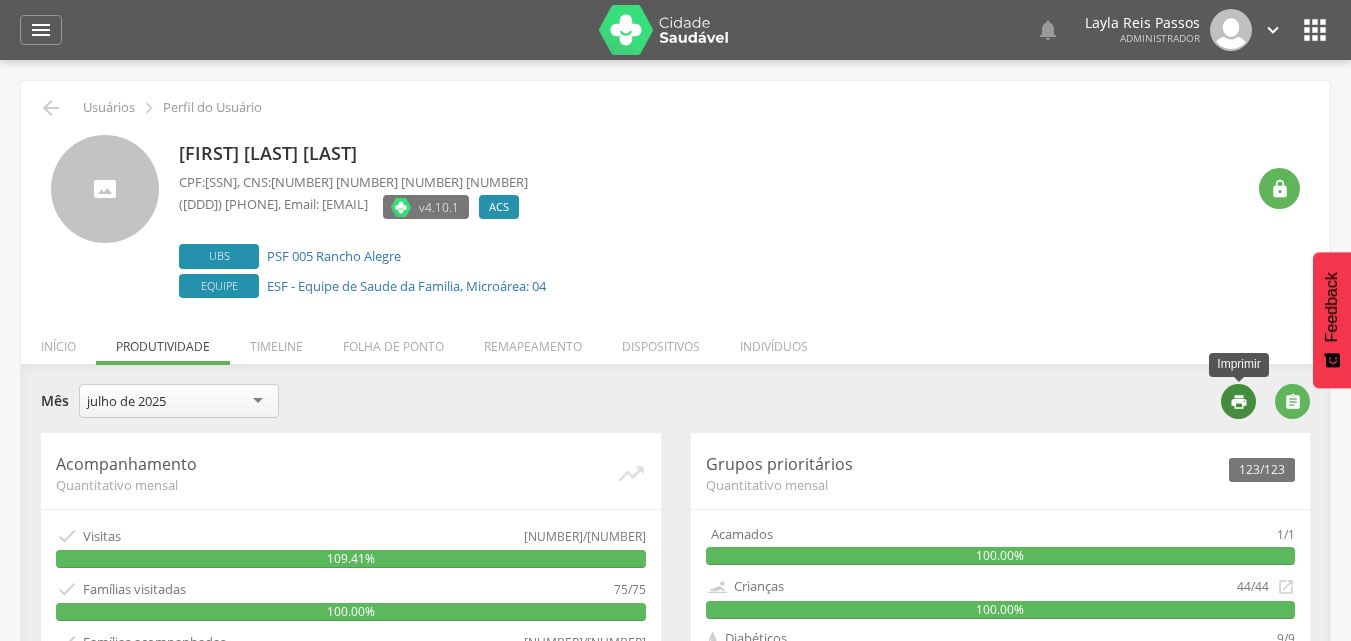 click on "" at bounding box center [1239, 402] 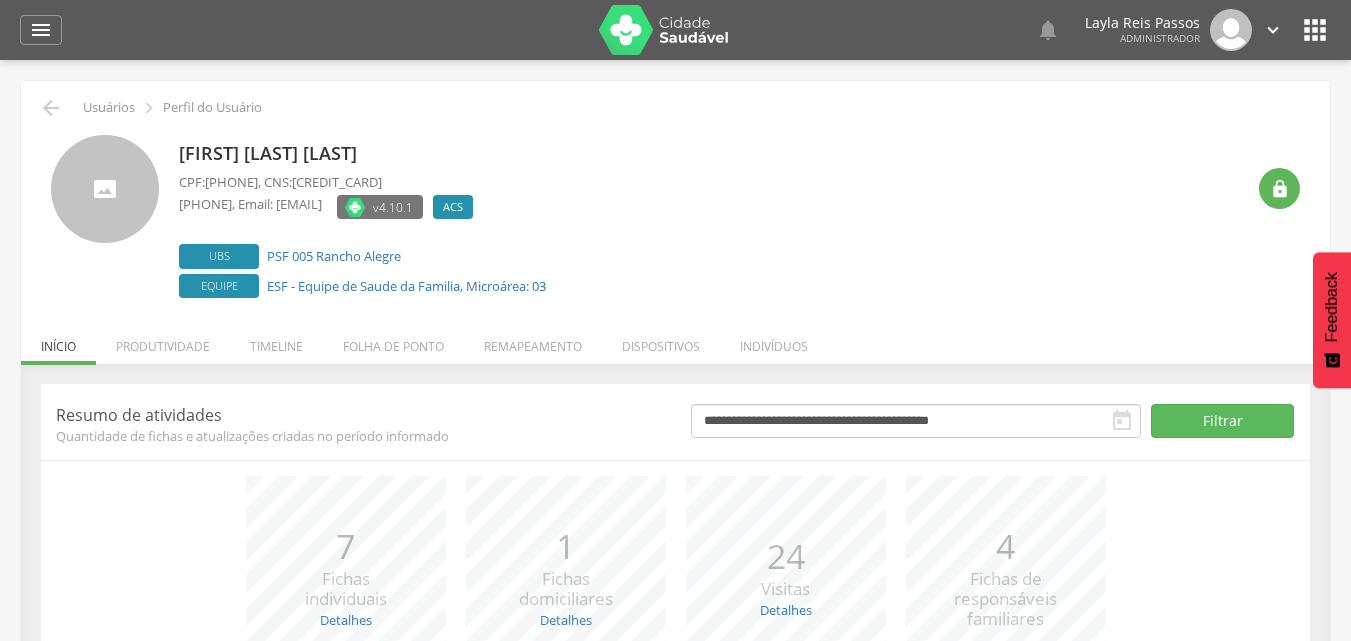 scroll, scrollTop: 0, scrollLeft: 0, axis: both 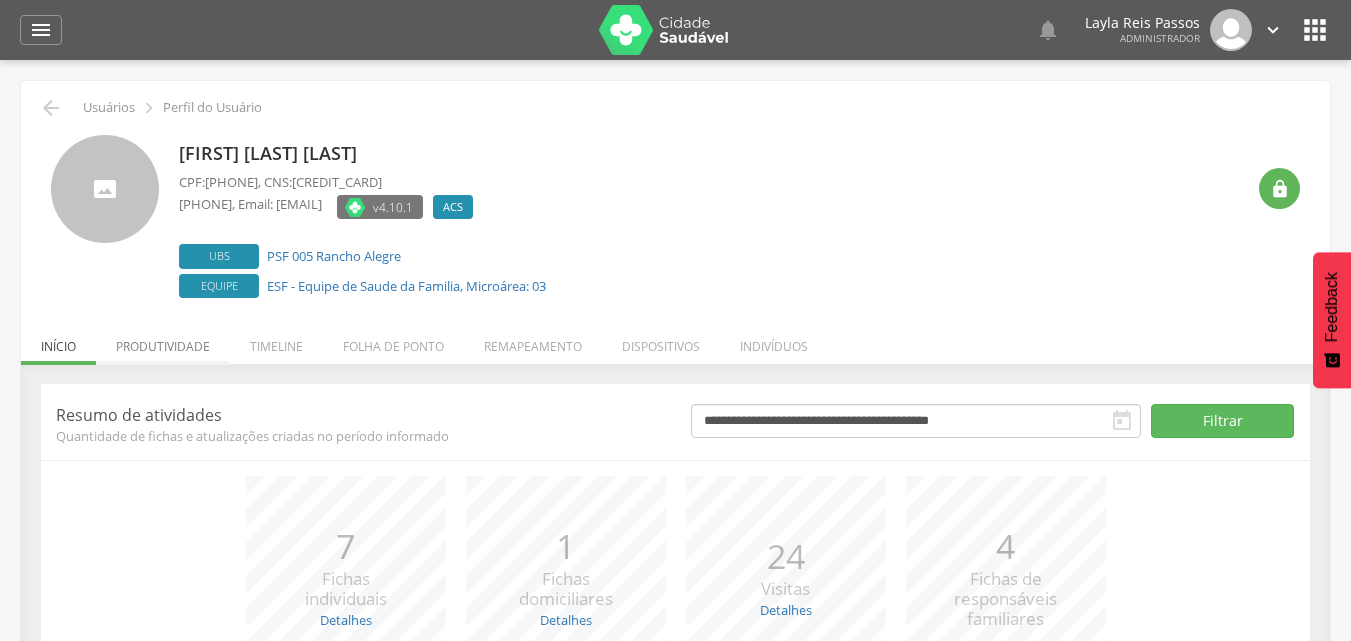 click on "Produtividade" at bounding box center (163, 341) 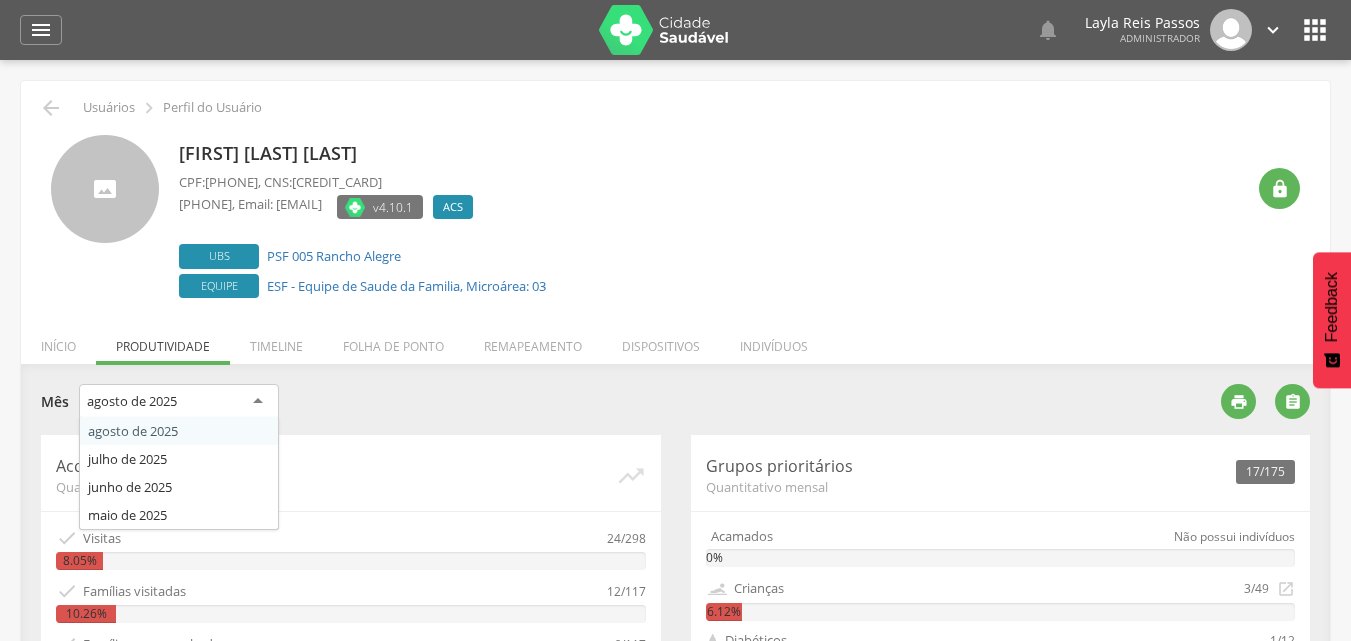 click on "agosto de 2025" at bounding box center [179, 402] 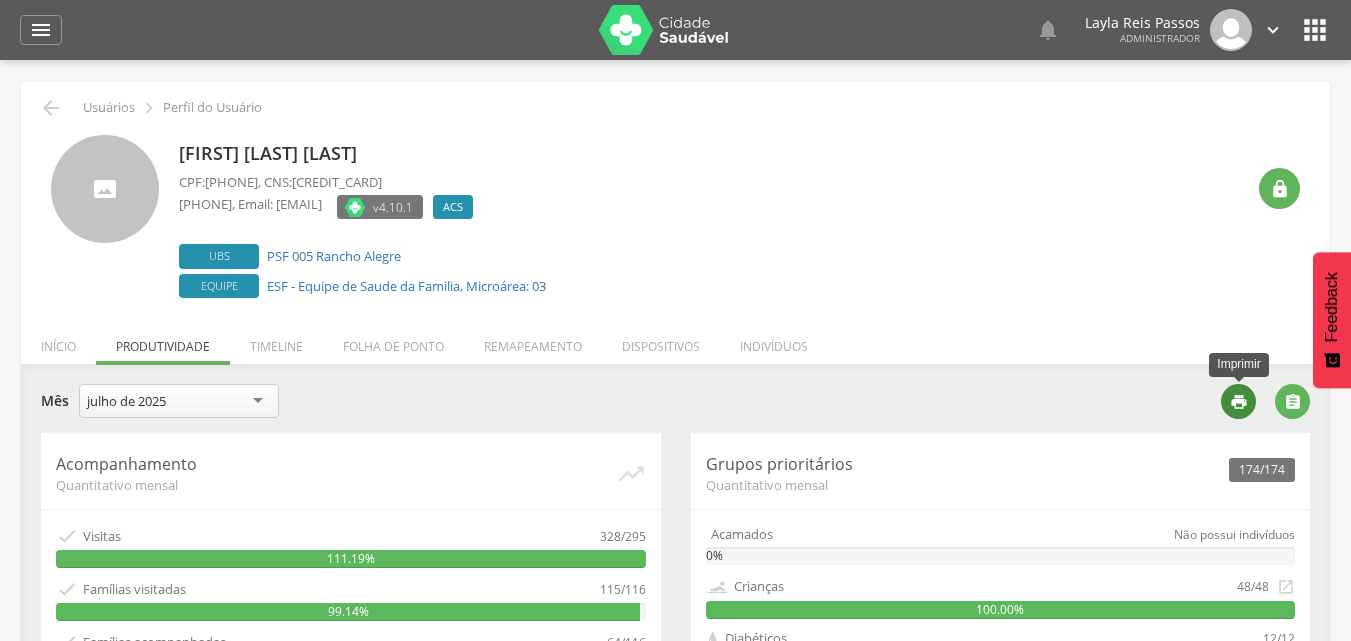 click on "" at bounding box center (1239, 402) 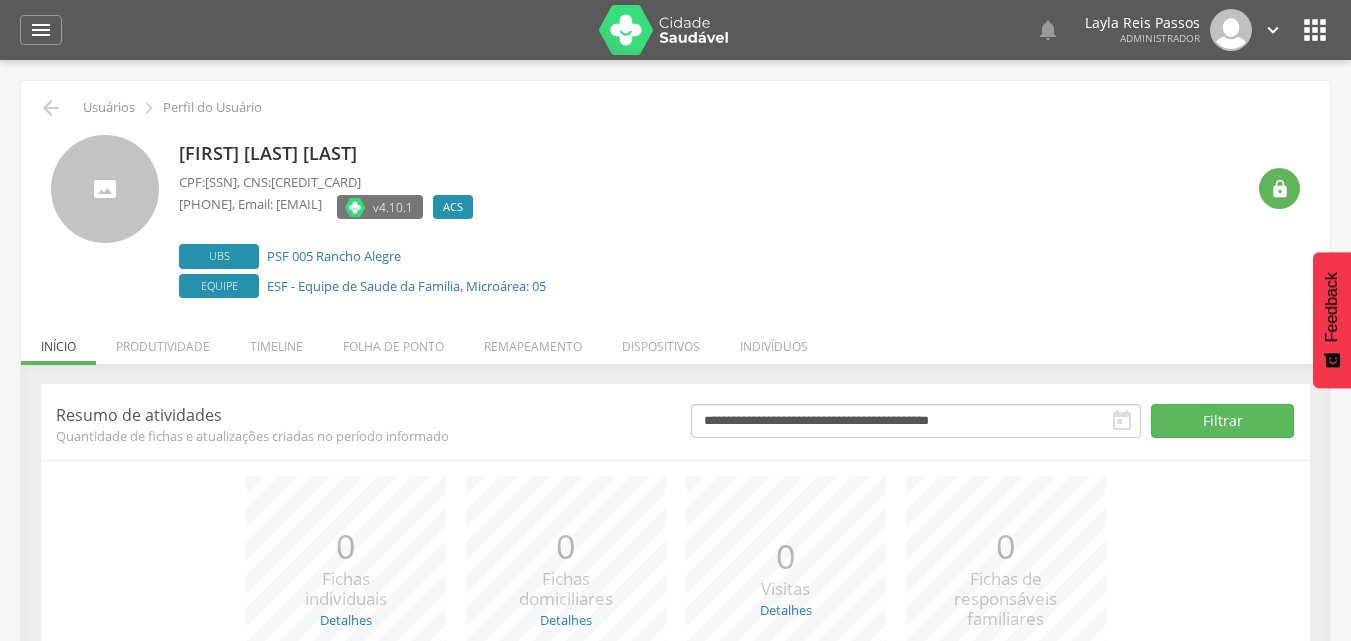 scroll, scrollTop: 0, scrollLeft: 0, axis: both 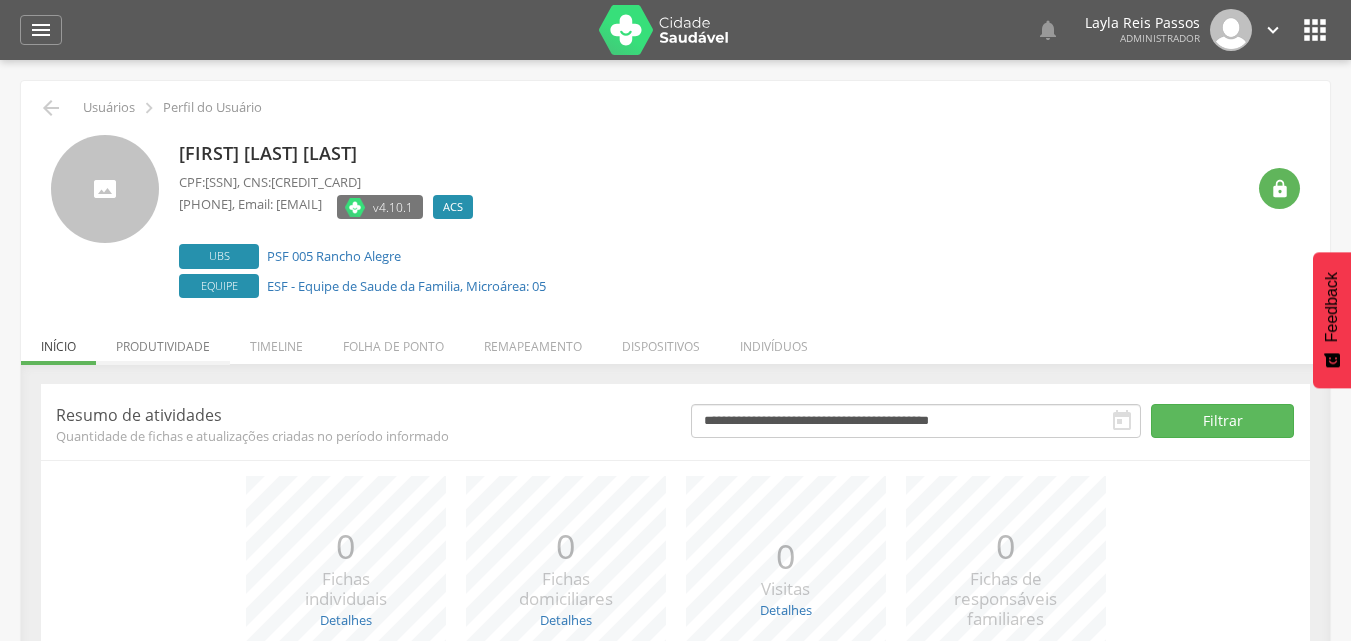 click on "Produtividade" at bounding box center (163, 341) 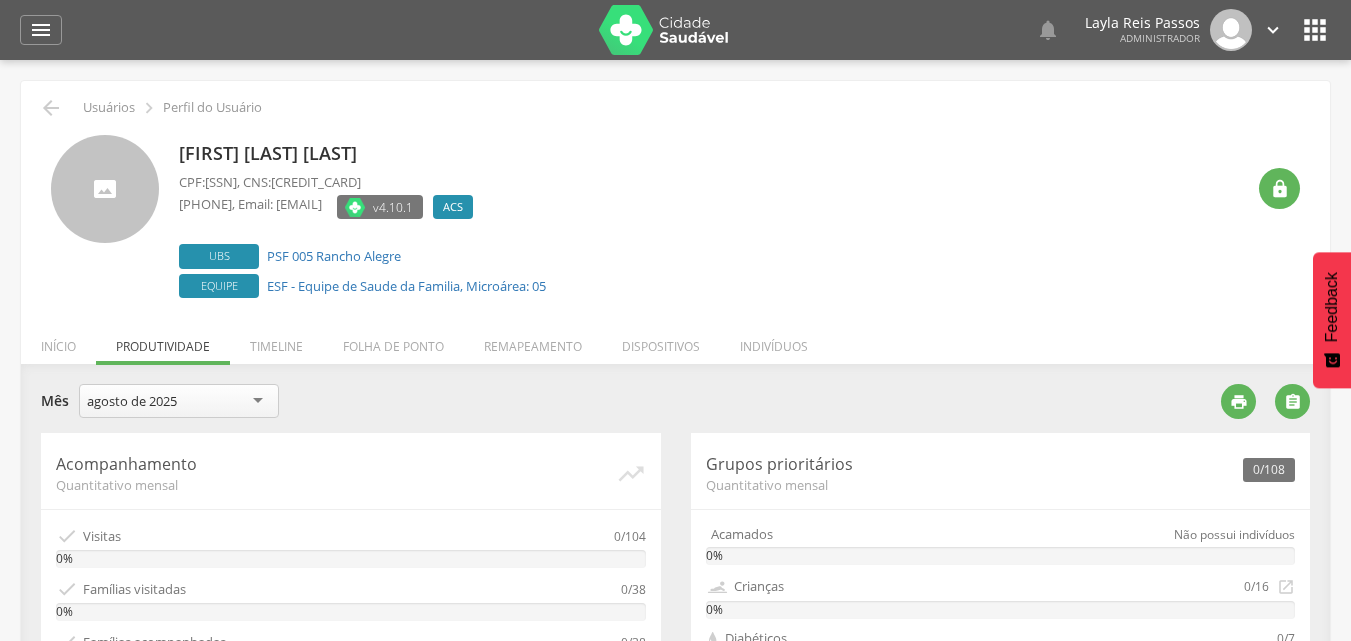 click on "agosto de 2025" at bounding box center (132, 401) 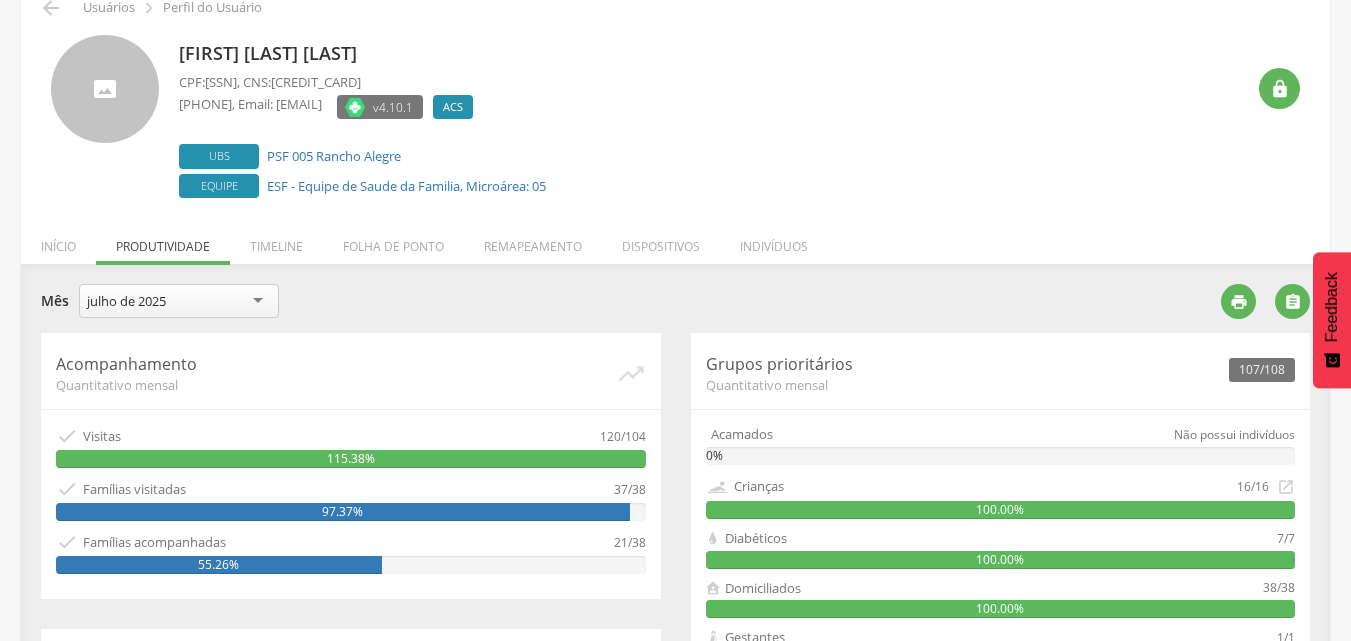 scroll, scrollTop: 0, scrollLeft: 0, axis: both 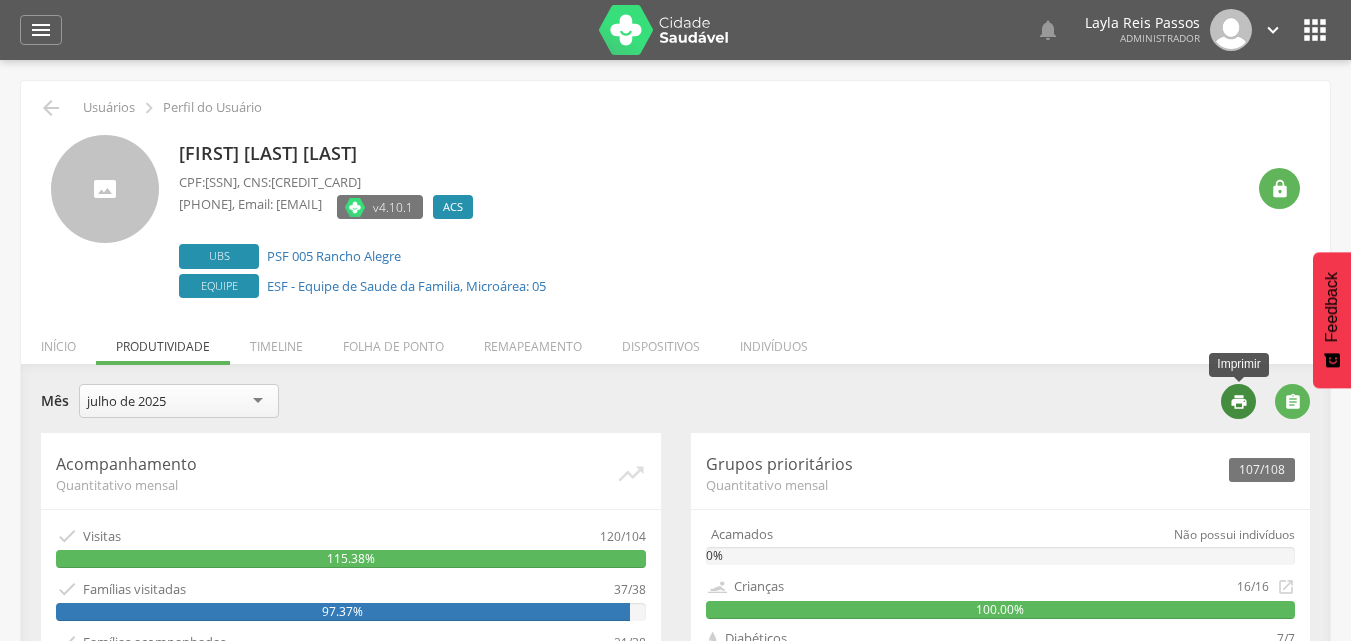 click on "" at bounding box center (1239, 402) 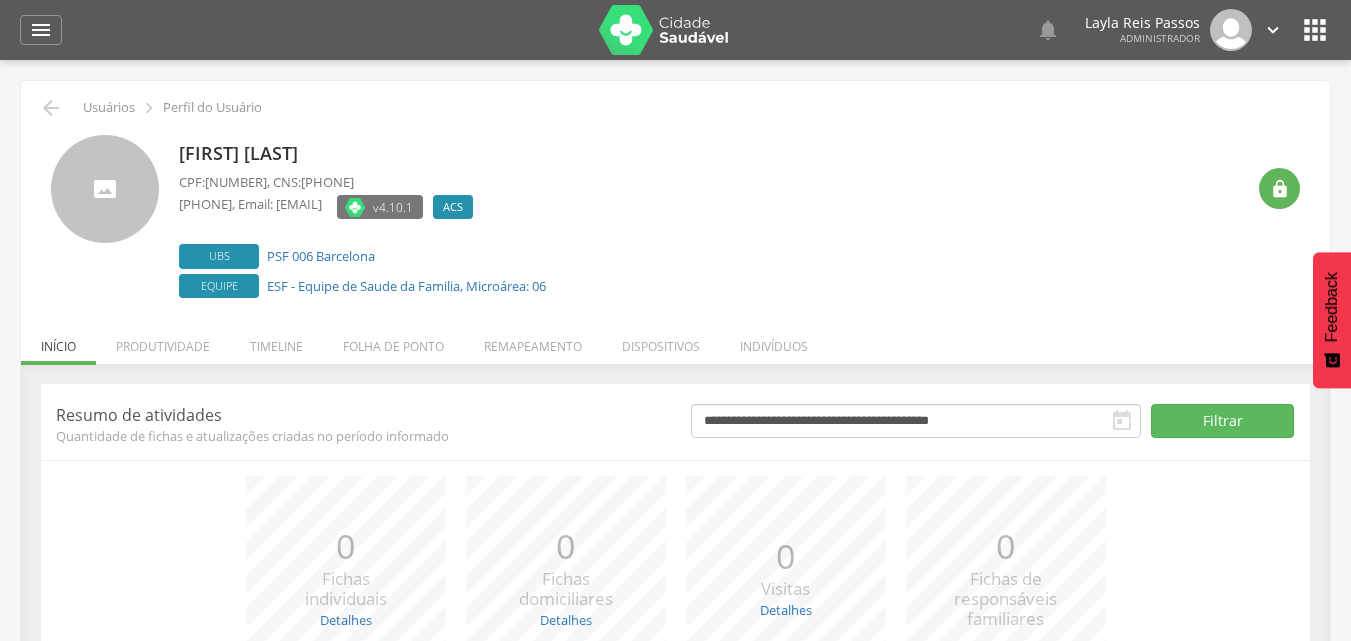 scroll, scrollTop: 0, scrollLeft: 0, axis: both 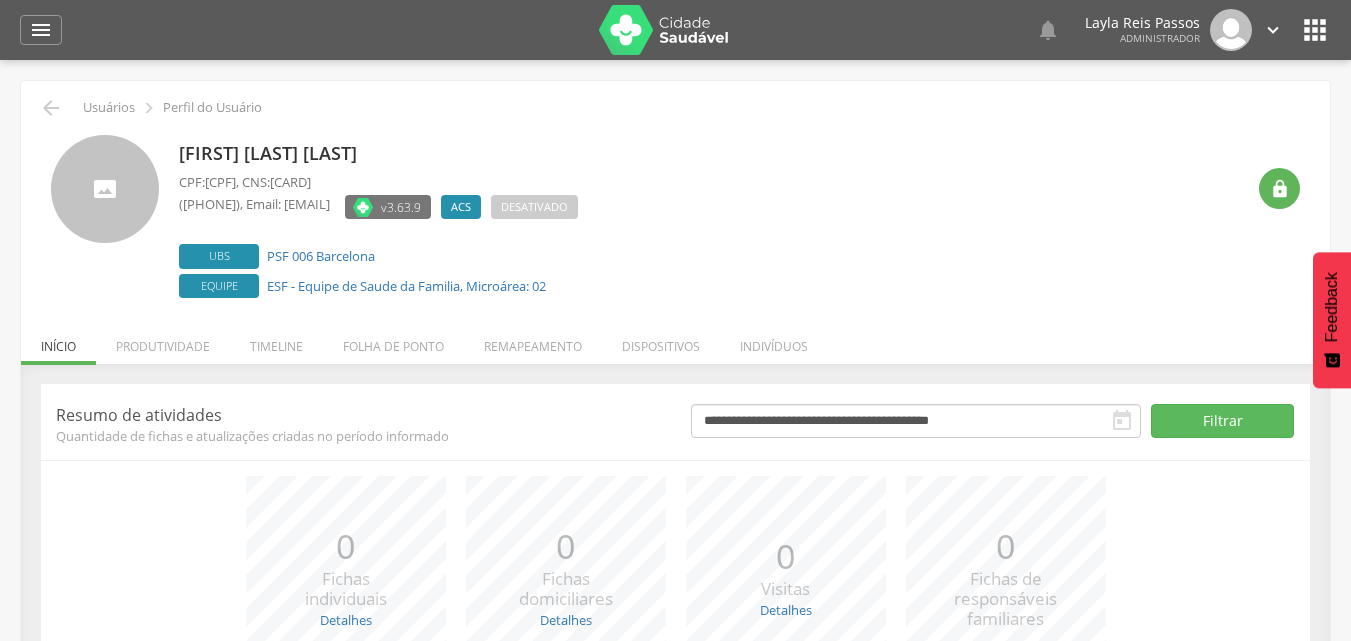 drag, startPoint x: 298, startPoint y: 184, endPoint x: 207, endPoint y: 184, distance: 91 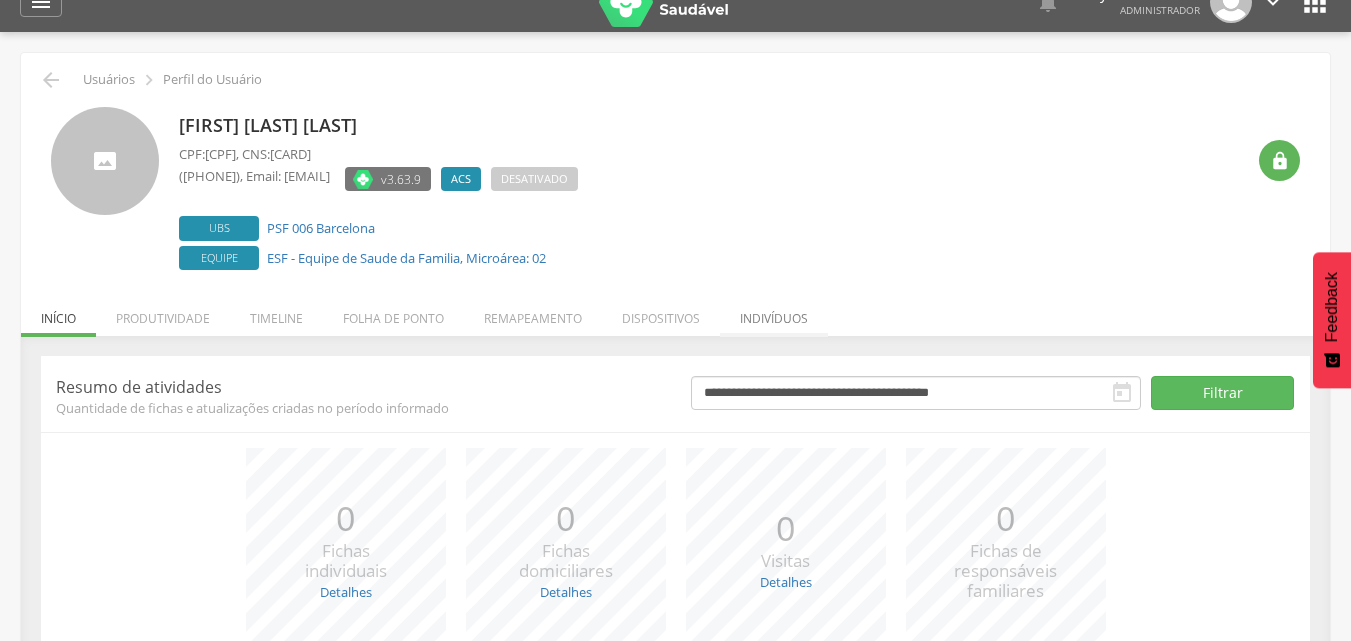 scroll, scrollTop: 0, scrollLeft: 0, axis: both 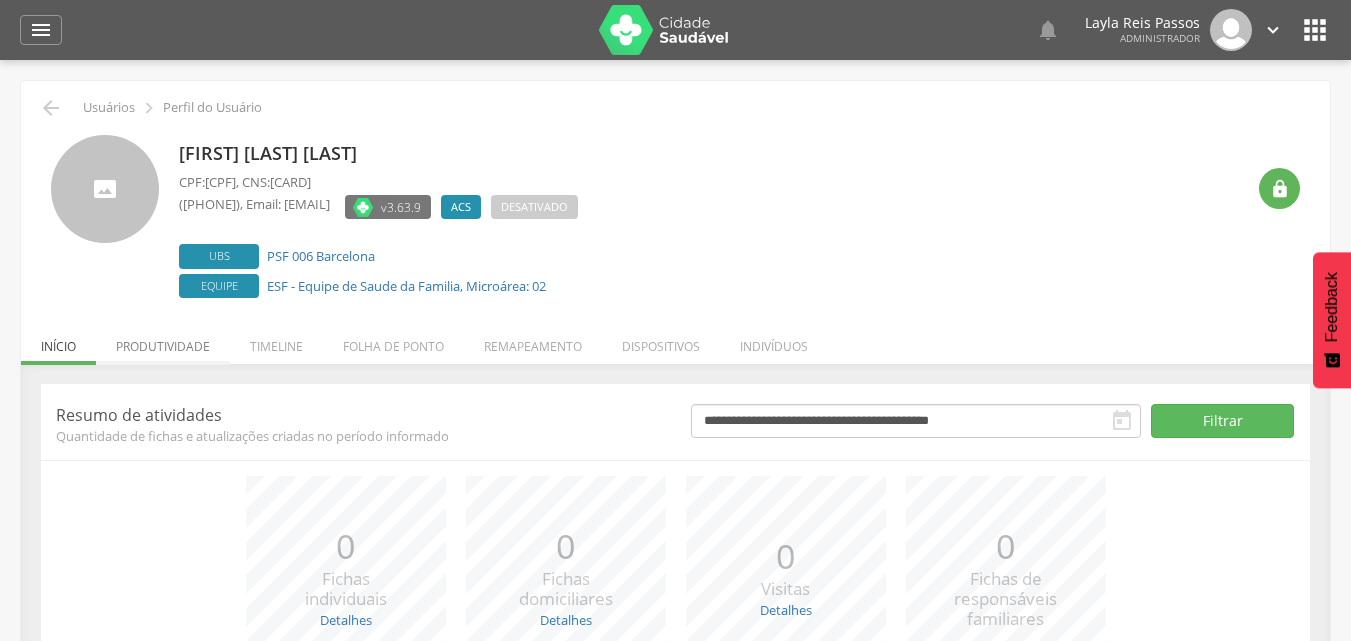 click on "Produtividade" at bounding box center (163, 341) 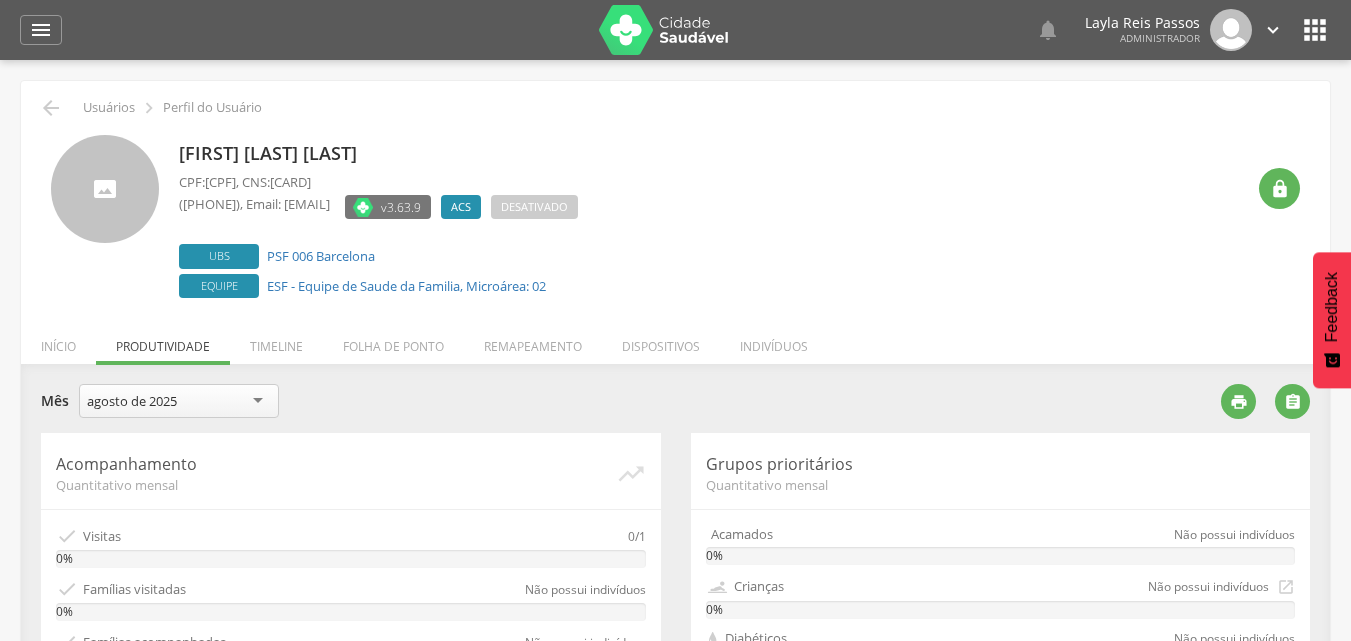 click on "[FIRST] [LAST] [LAST]
CPF:  [CPF] , CNS:  [CARD]
([PHONE]) , Email: [EMAIL]
v3.63.9
ACS
Desativado
Ubs PSF 006 Barcelona Equipe ESF - Equipe de Saude da Familia, Microárea: 02" at bounding box center [711, 219] 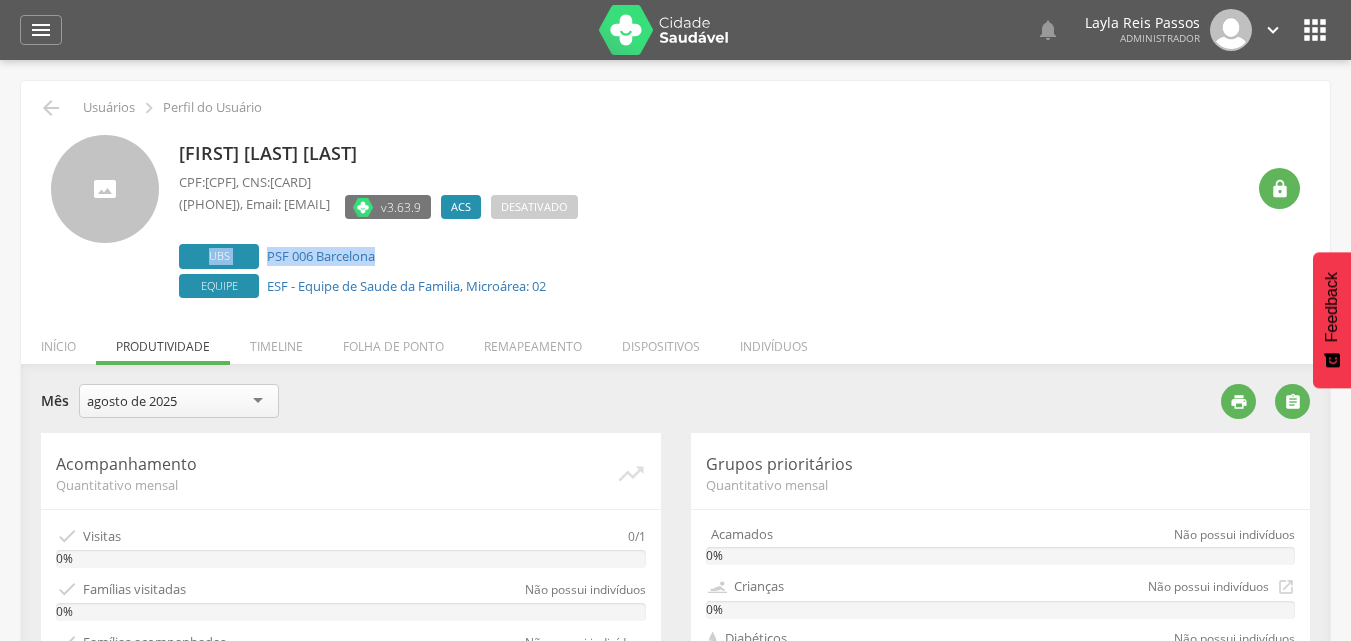 drag, startPoint x: 1021, startPoint y: 246, endPoint x: 1018, endPoint y: 207, distance: 39.115215 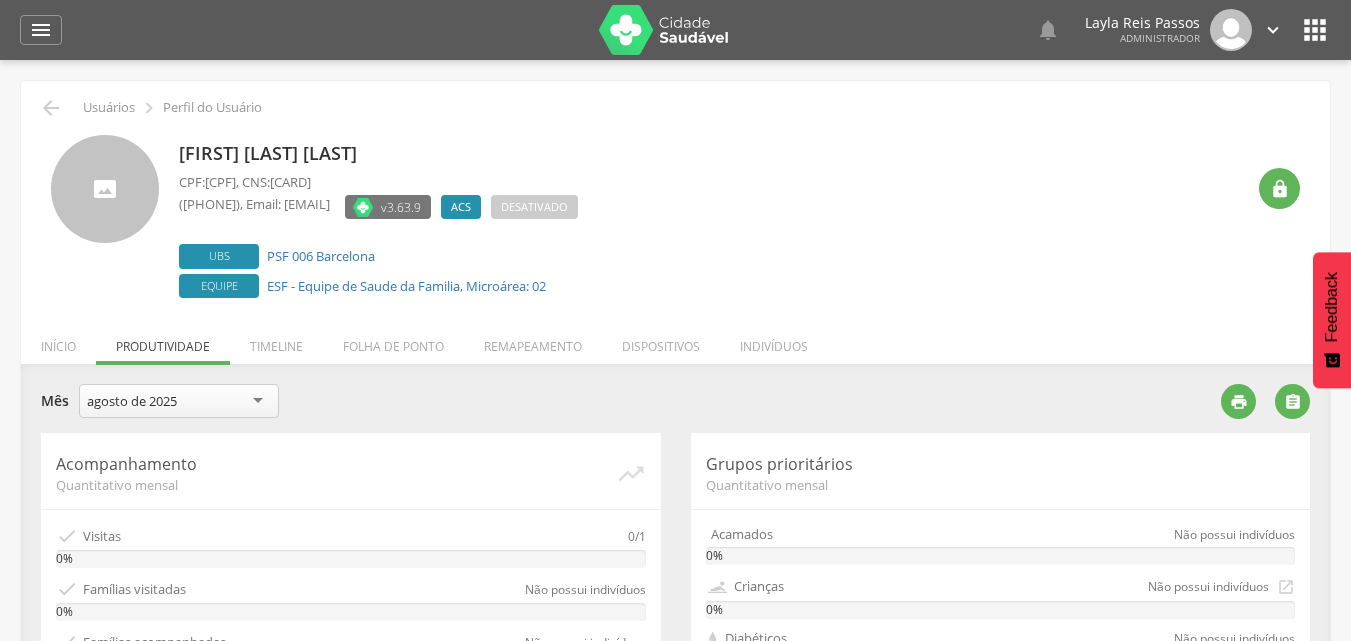 click on "Ubs PSF 006 Barcelona" at bounding box center [378, 256] 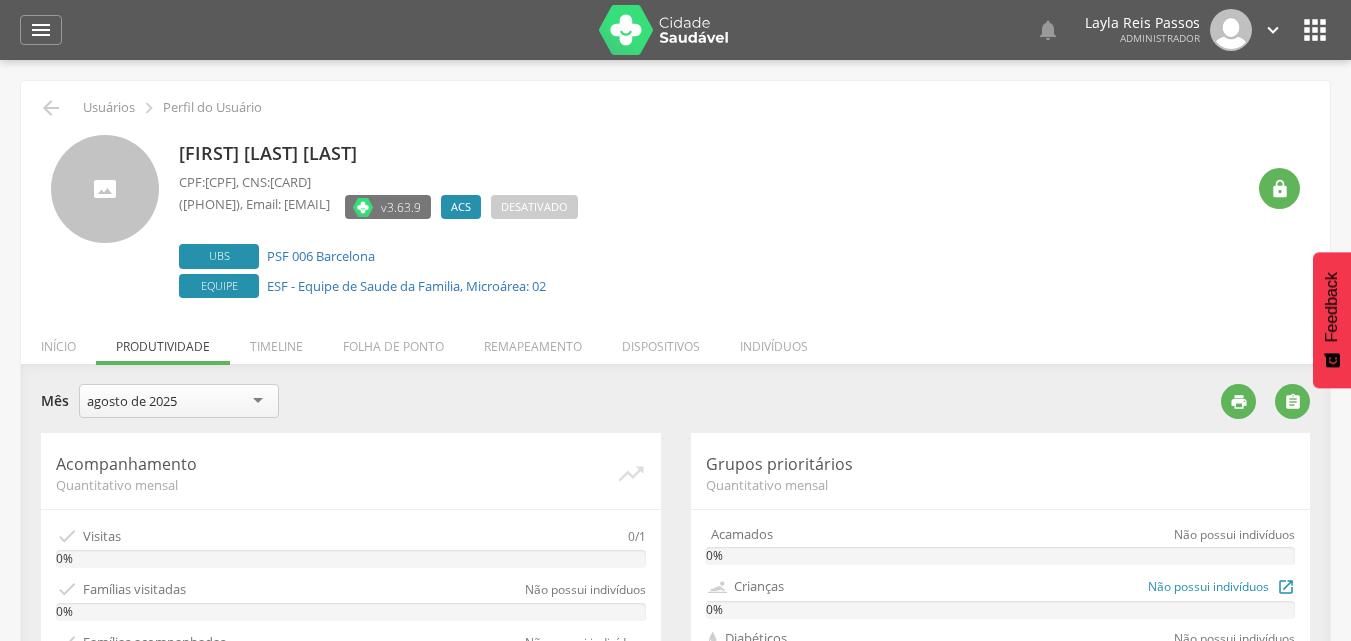 drag, startPoint x: 678, startPoint y: 404, endPoint x: 763, endPoint y: 594, distance: 208.14658 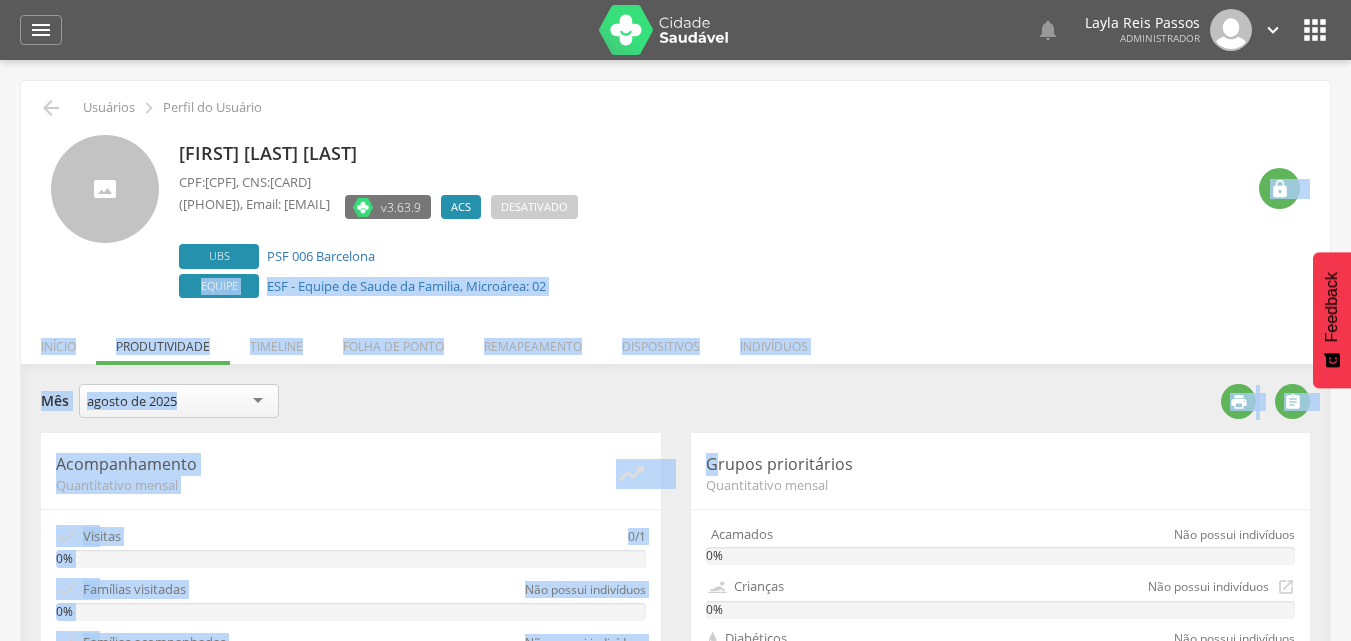 click on "[FIRST] [LAST] [LAST]
CPF:  [CPF] , CNS:  [CARD]
([PHONE]) , Email: [EMAIL]
v3.63.9
ACS
Desativado
Ubs PSF 006 Barcelona Equipe ESF - Equipe de Saude da Familia, Microárea: 02" at bounding box center [711, 219] 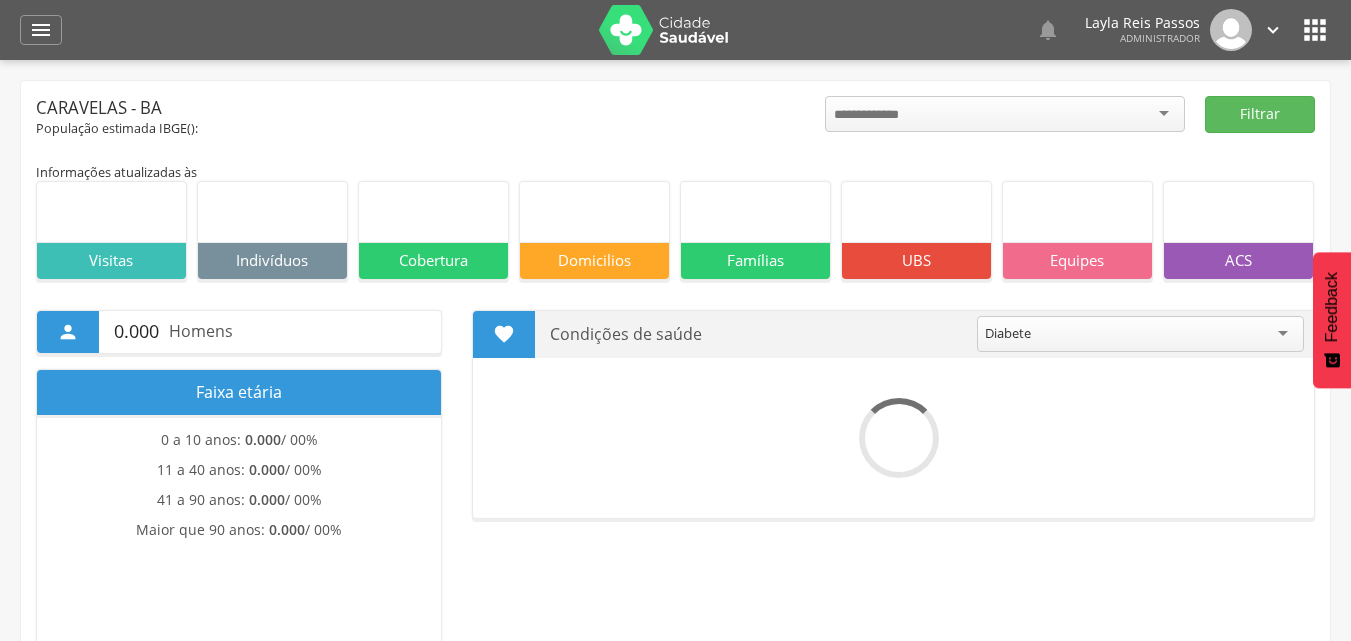 scroll, scrollTop: 0, scrollLeft: 0, axis: both 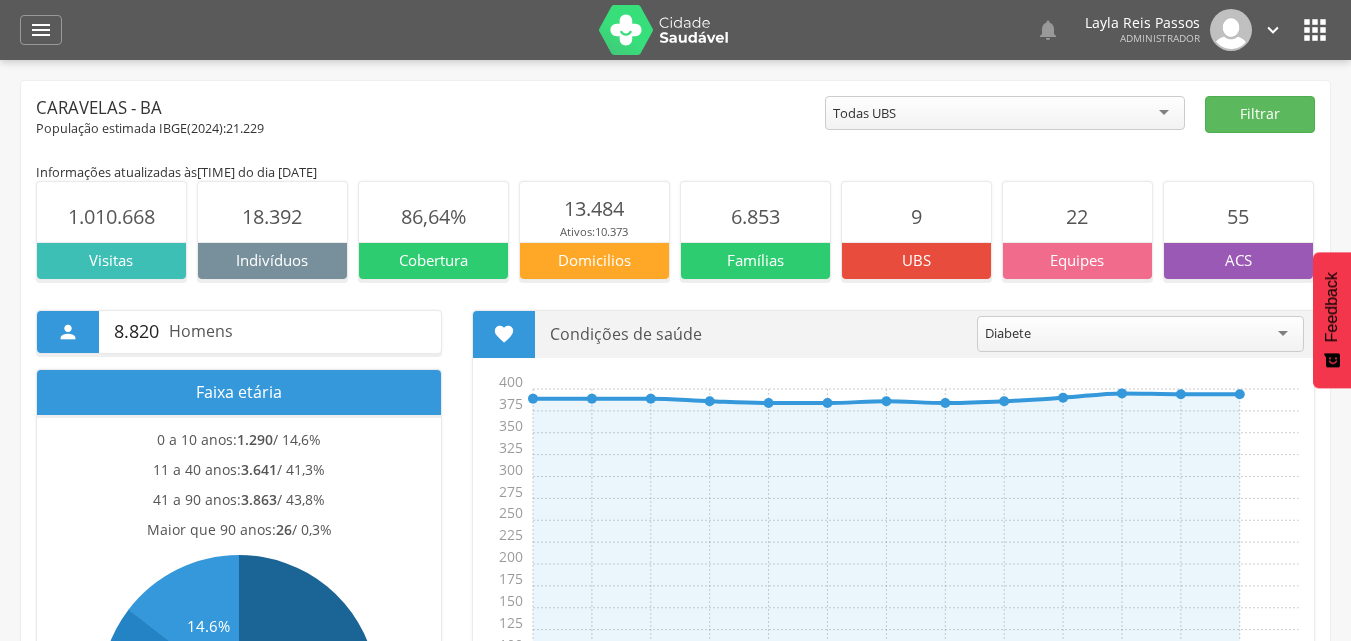 click on "" at bounding box center (1315, 30) 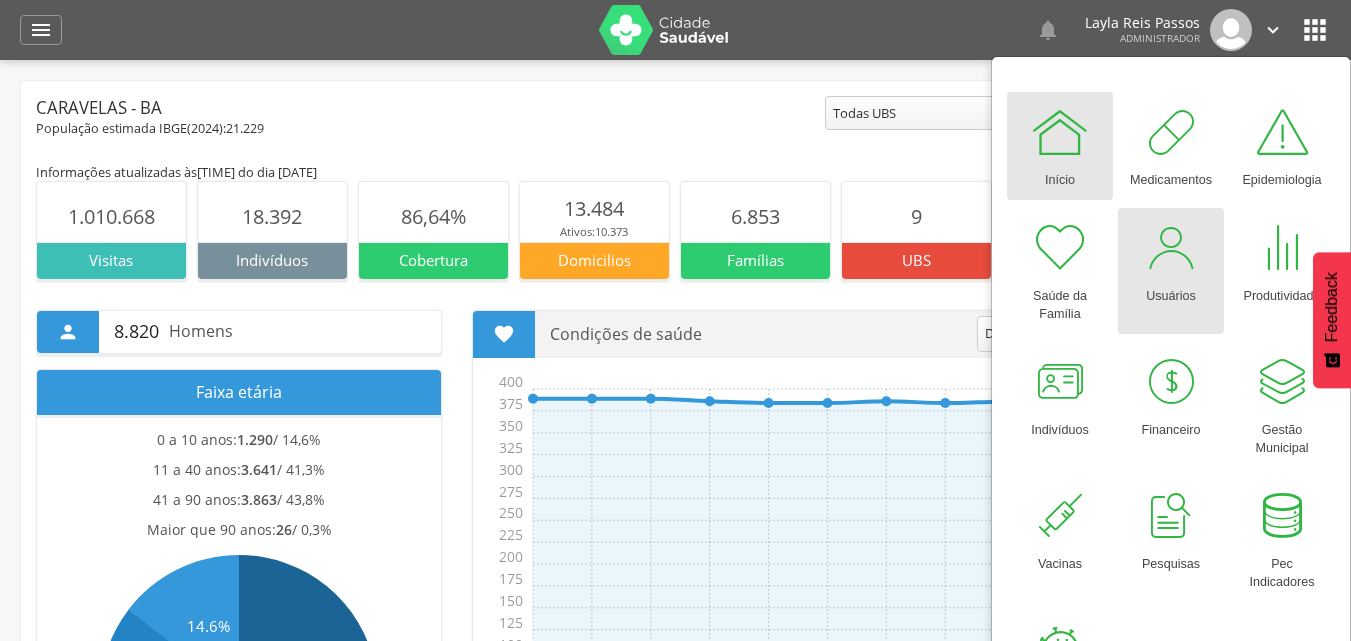click at bounding box center [1171, 248] 